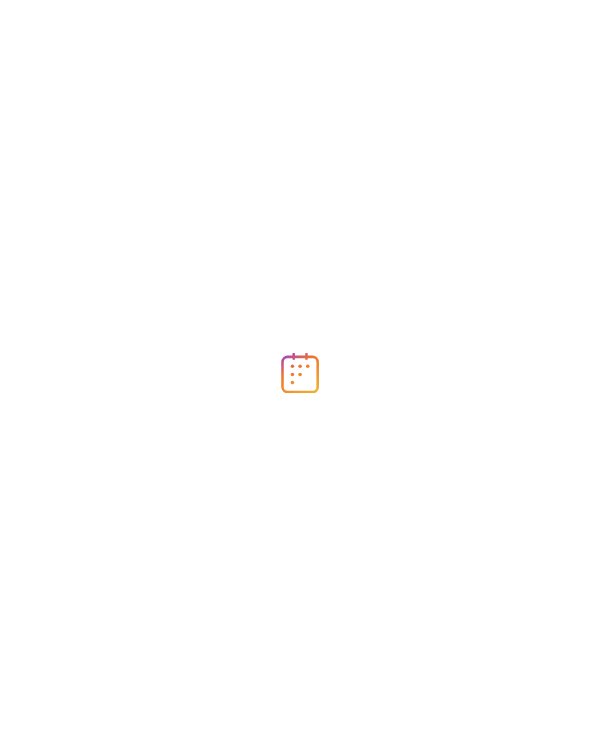 scroll, scrollTop: 0, scrollLeft: 0, axis: both 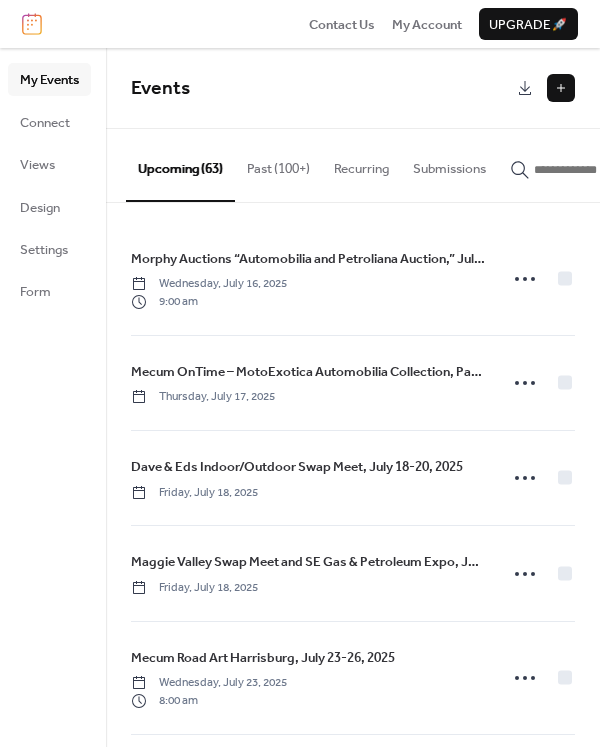 click at bounding box center [561, 88] 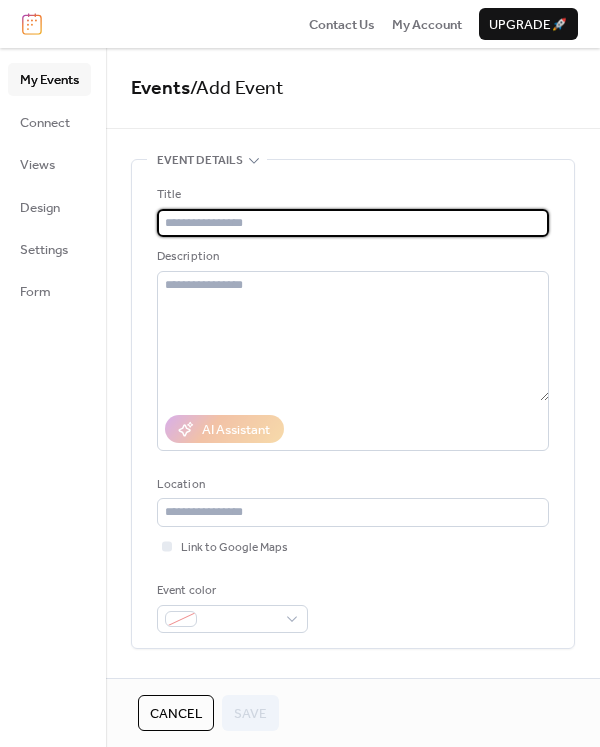 click at bounding box center [353, 223] 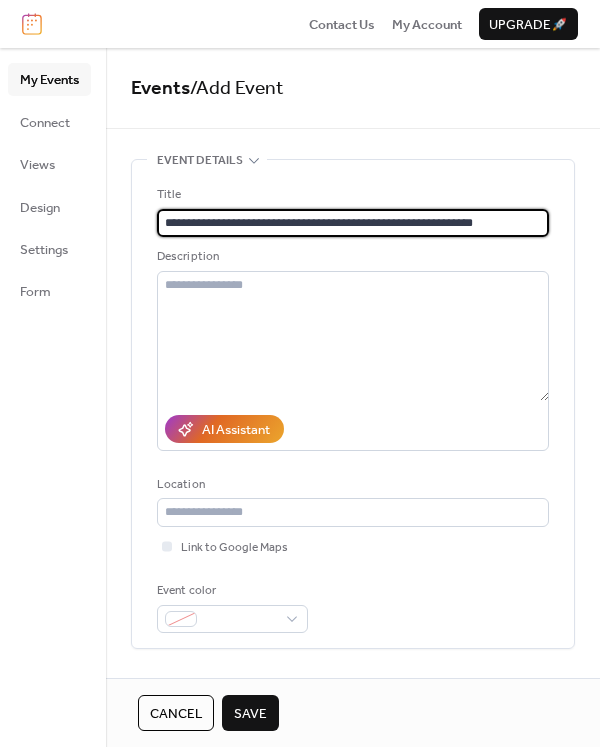 type on "**********" 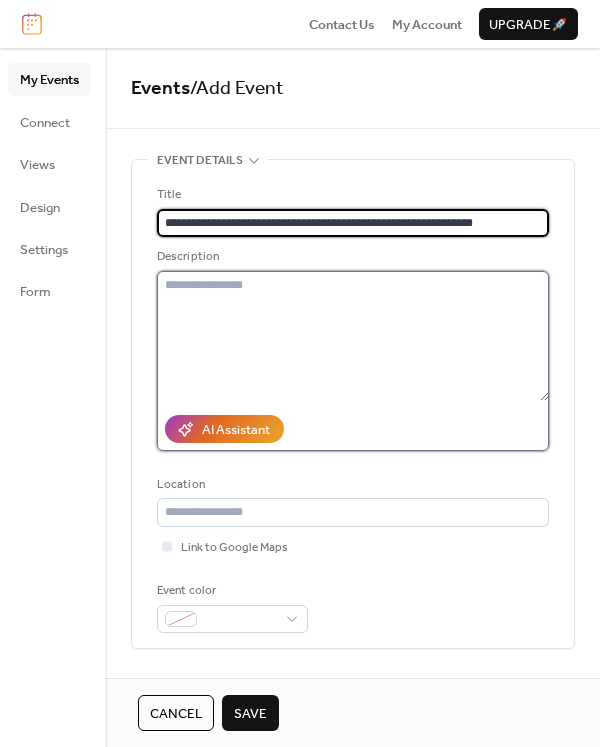 click at bounding box center [353, 336] 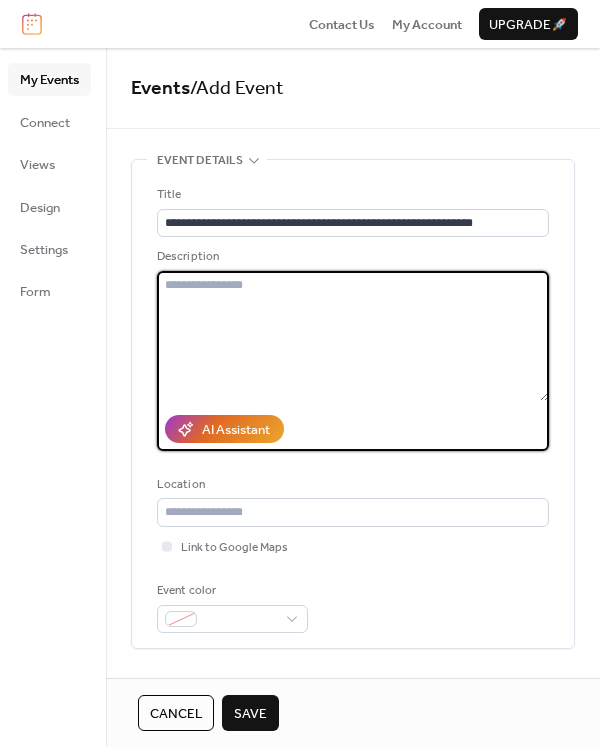 click at bounding box center (353, 336) 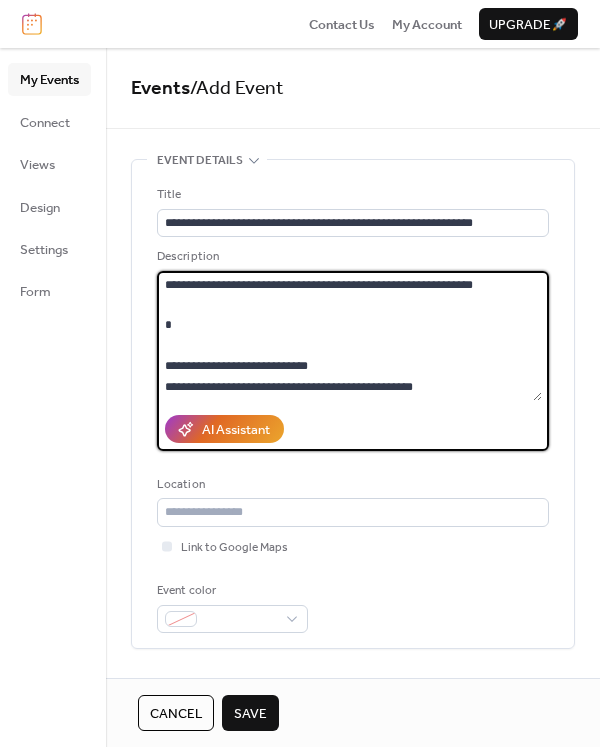 click on "**********" at bounding box center [349, 336] 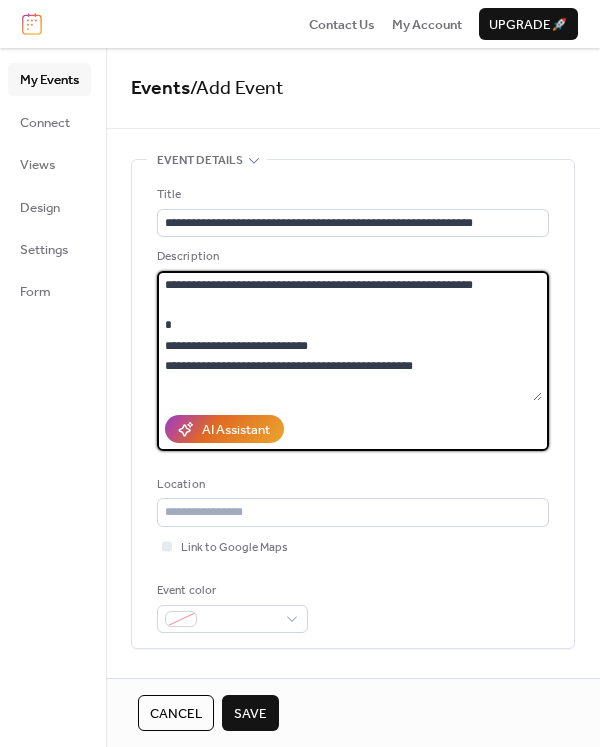 type on "**********" 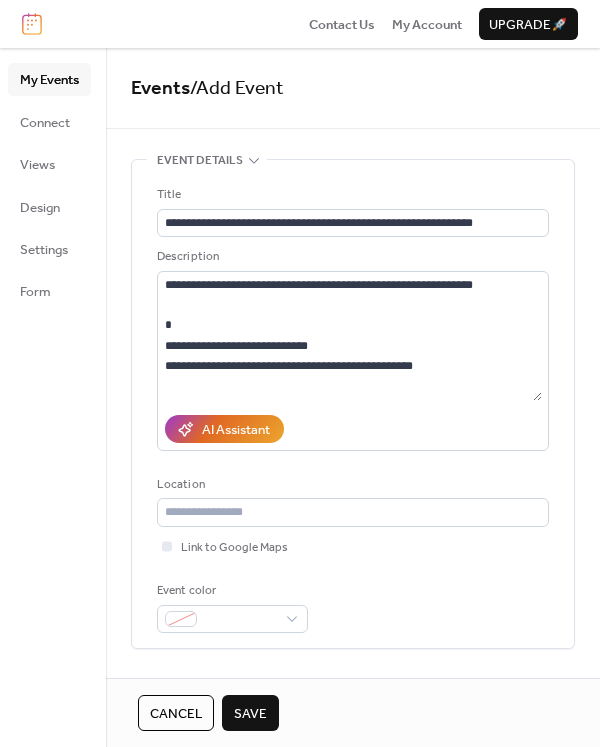 click on "**********" at bounding box center (353, 877) 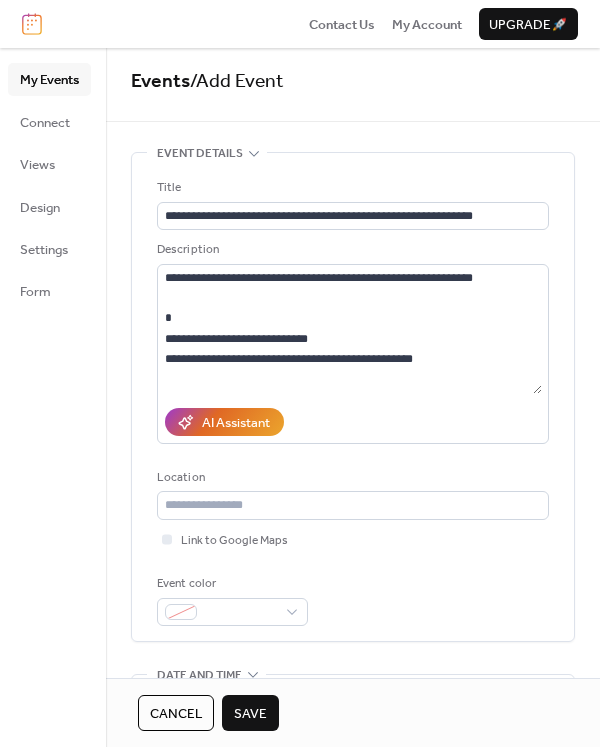 scroll, scrollTop: 187, scrollLeft: 0, axis: vertical 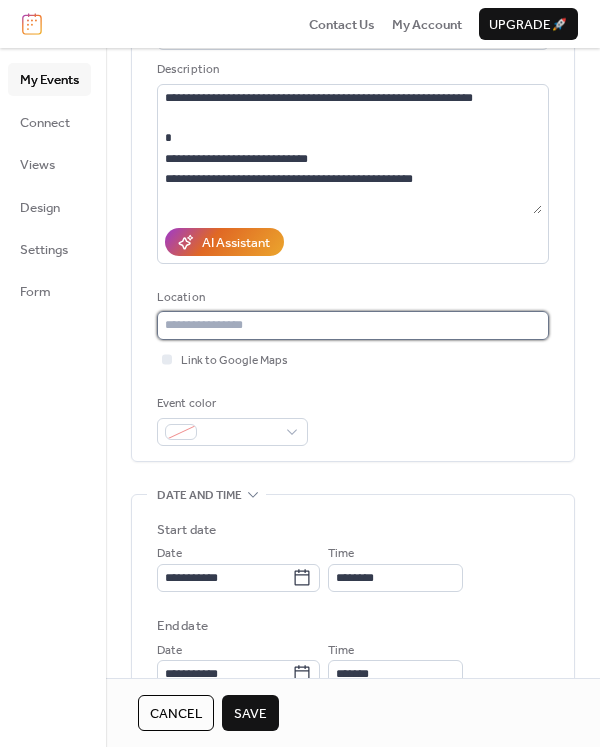 click at bounding box center [353, 325] 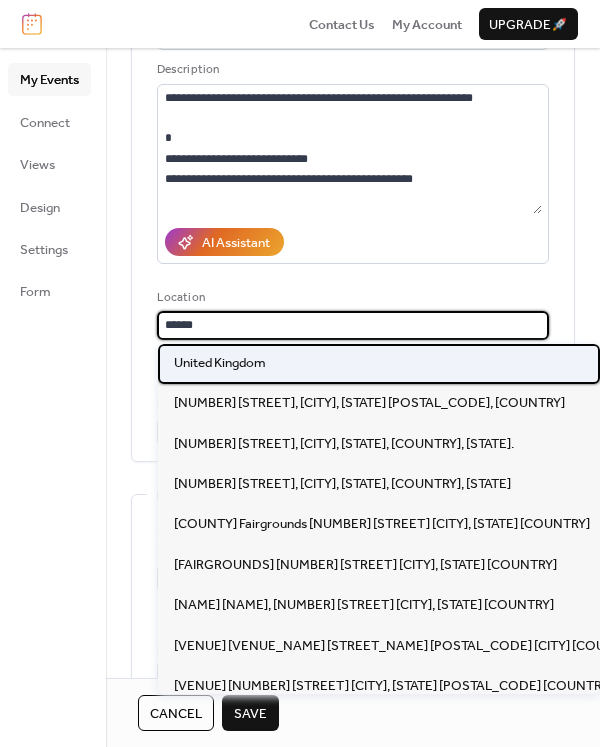 click on "United Kingdom" at bounding box center [220, 363] 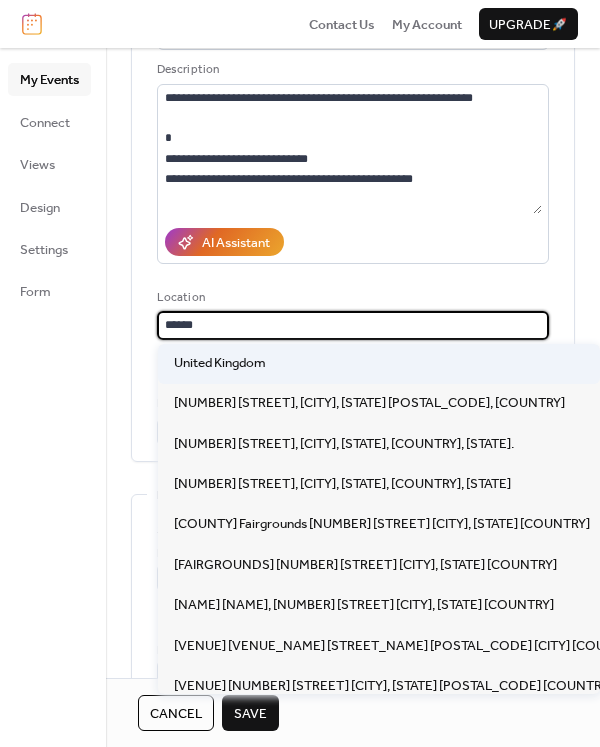 type on "**********" 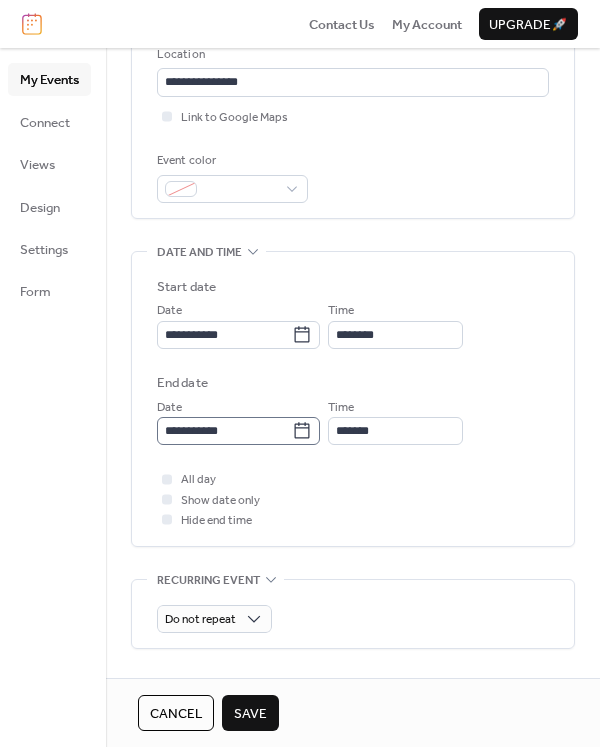 scroll, scrollTop: 432, scrollLeft: 0, axis: vertical 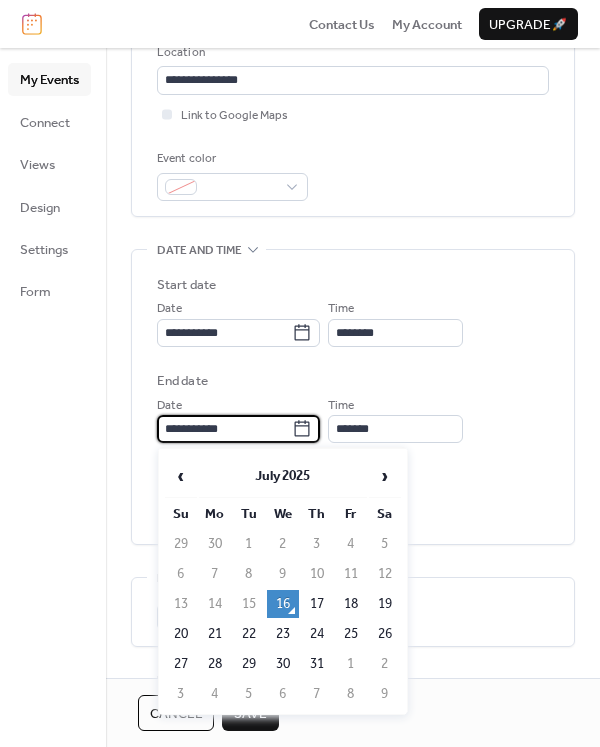 click on "**********" at bounding box center [224, 429] 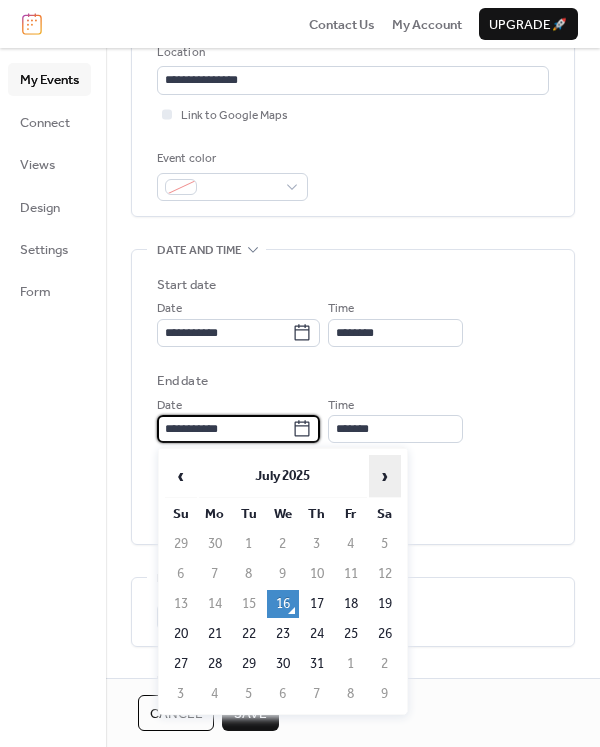 click on "›" at bounding box center [385, 476] 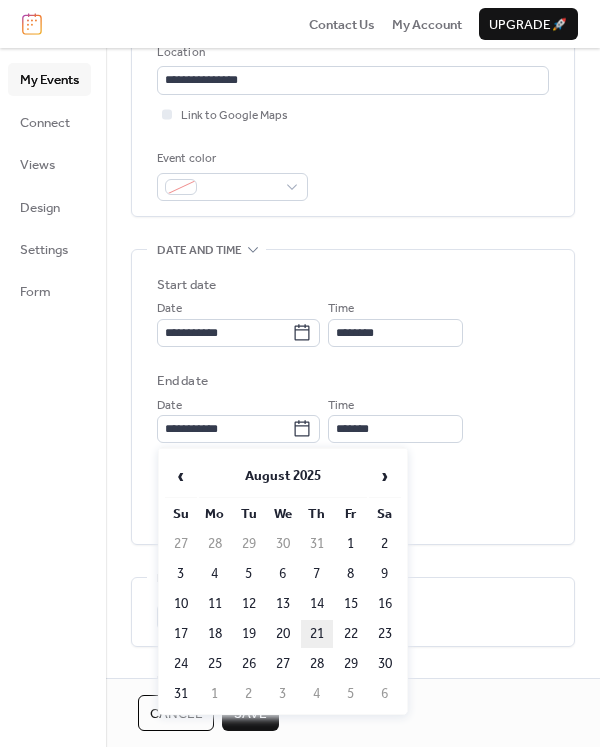 click on "21" at bounding box center [317, 634] 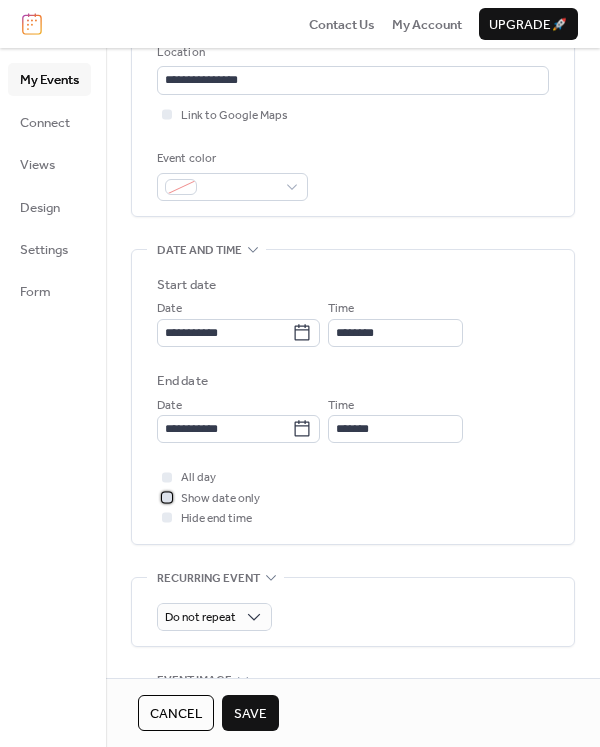 click at bounding box center (167, 497) 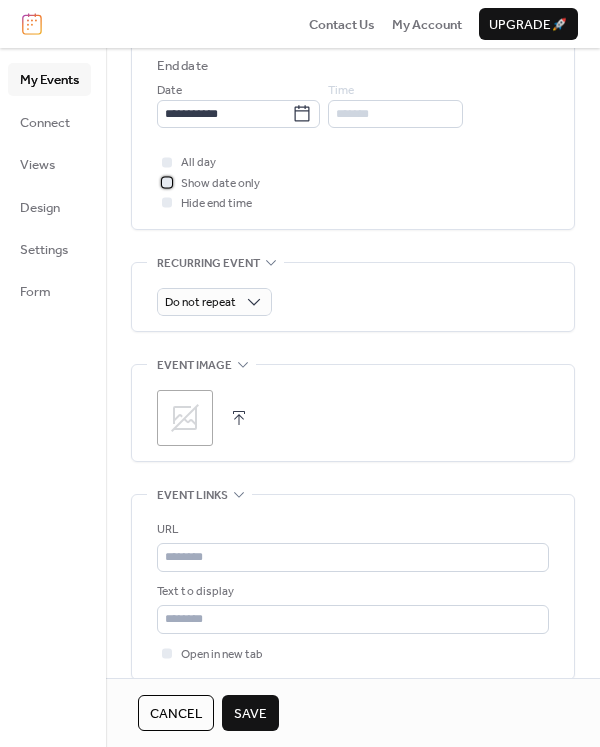 scroll, scrollTop: 917, scrollLeft: 0, axis: vertical 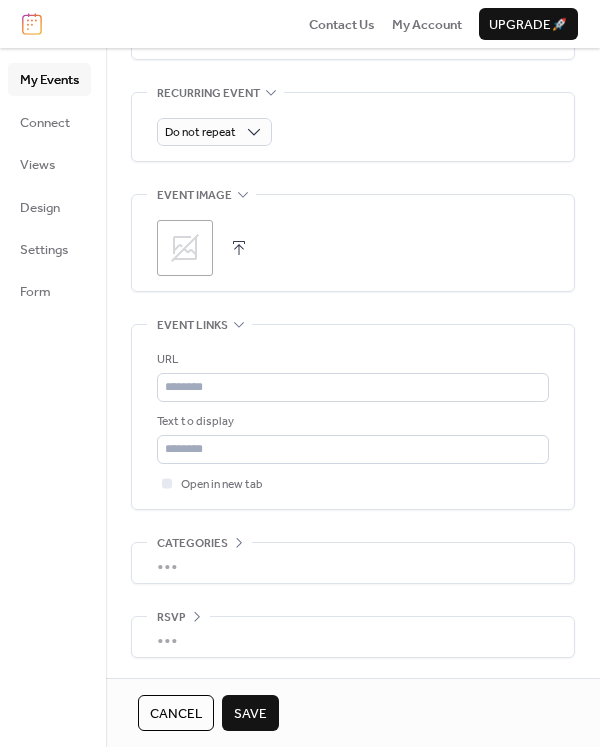 click at bounding box center [239, 248] 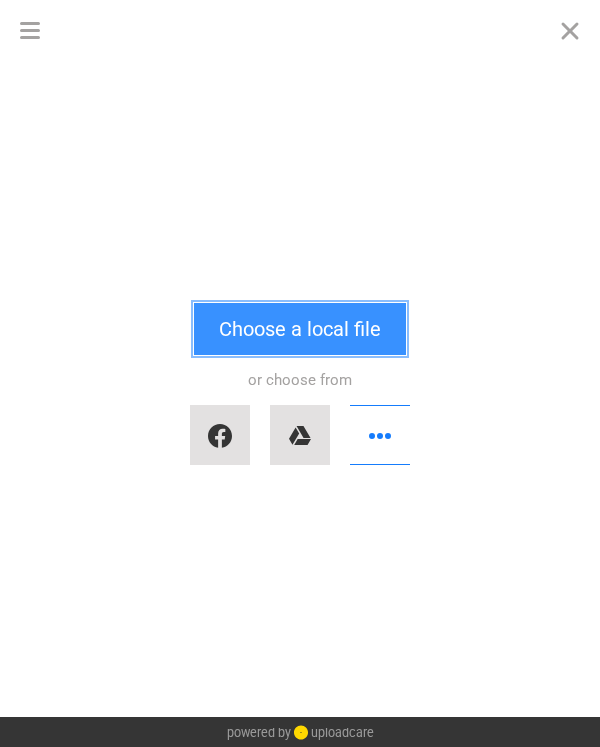 click on "Choose a local file" at bounding box center [300, 329] 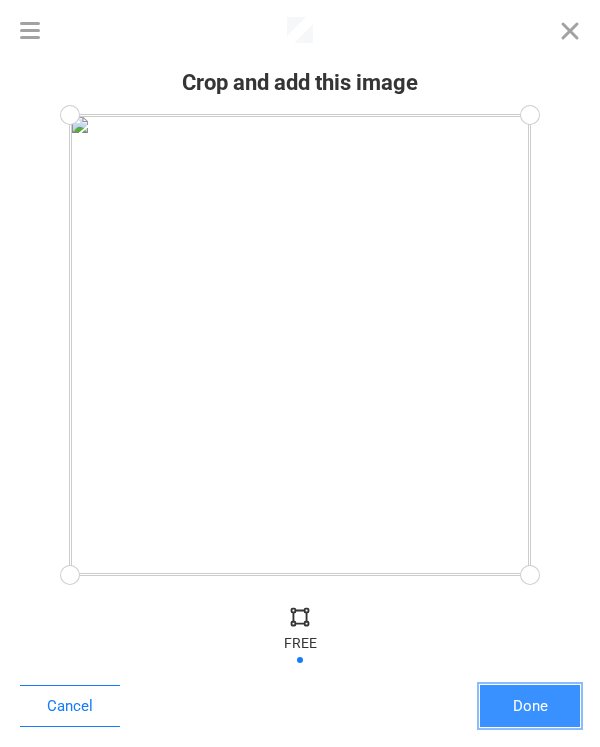 click on "Done" at bounding box center [530, 706] 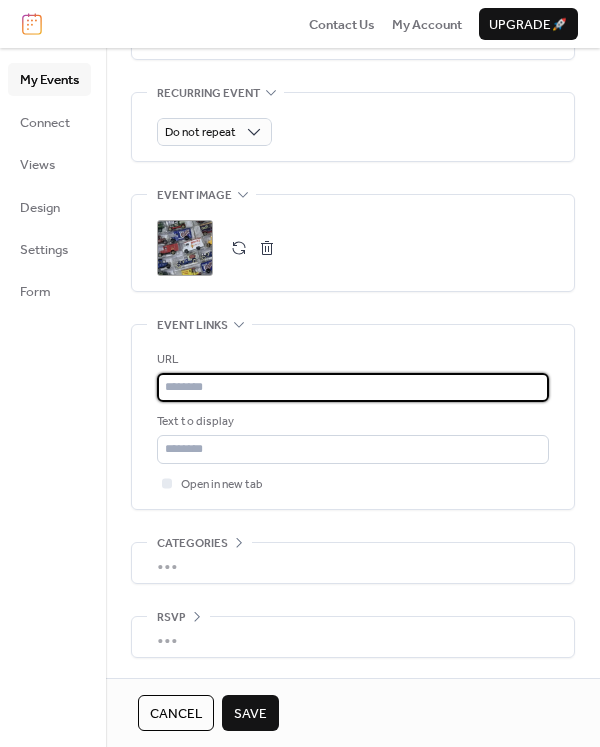 click at bounding box center (353, 387) 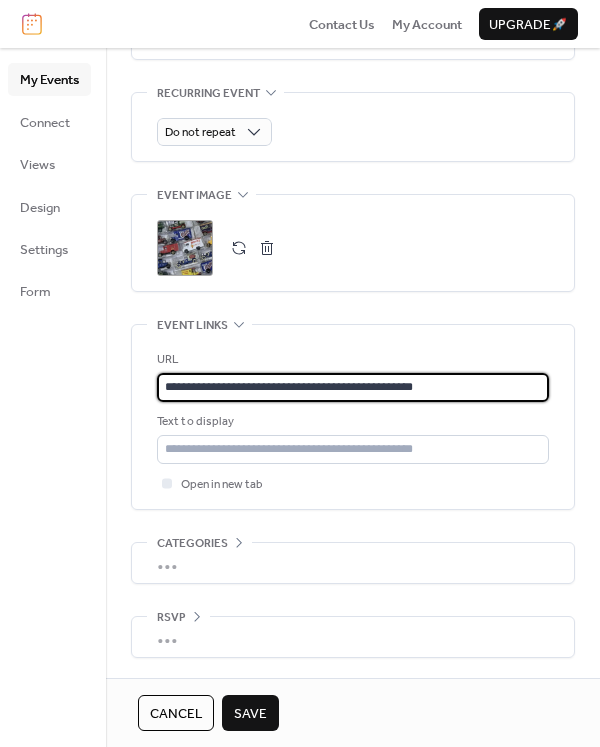 type on "**********" 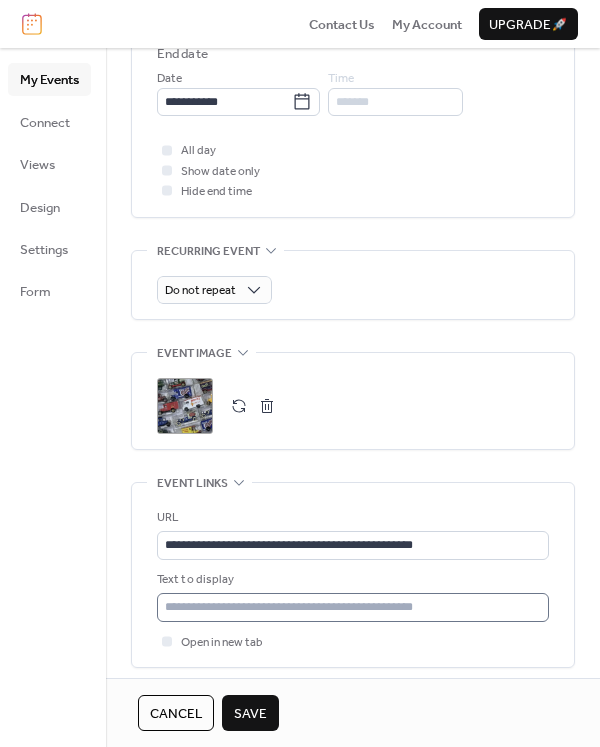scroll, scrollTop: 917, scrollLeft: 0, axis: vertical 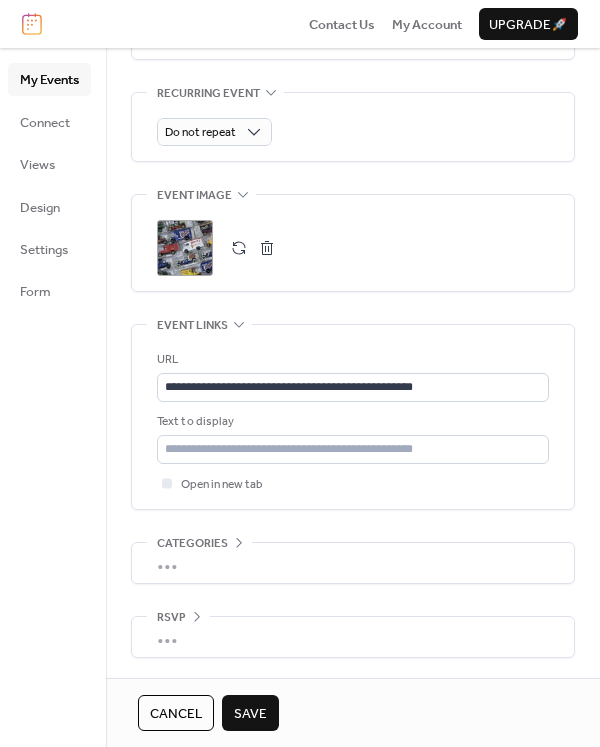 click on "Save" at bounding box center [250, 714] 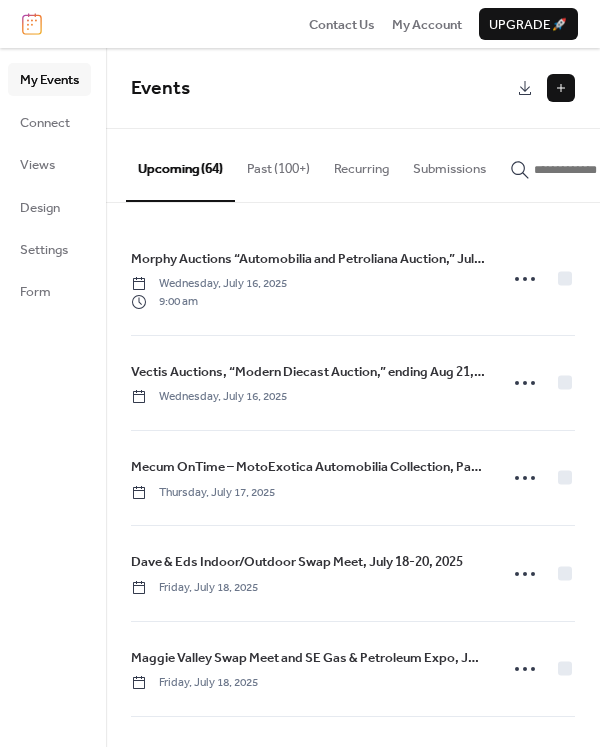 click at bounding box center [561, 88] 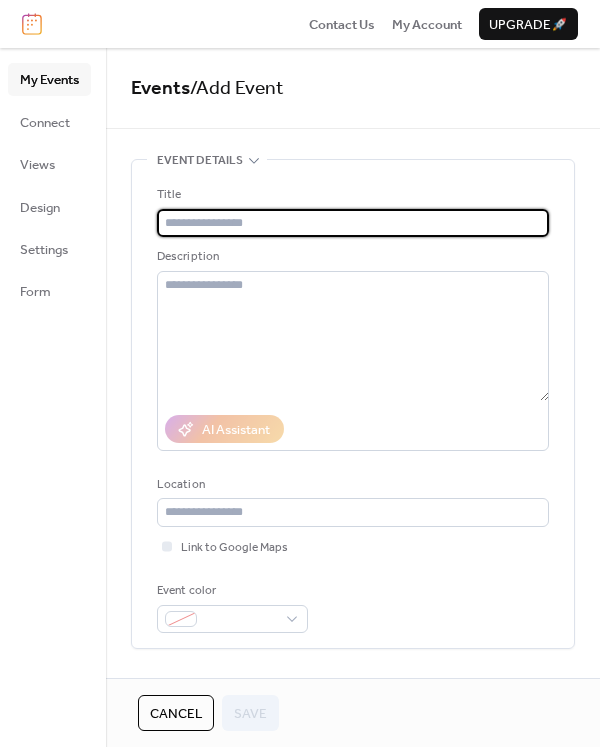 click at bounding box center [353, 223] 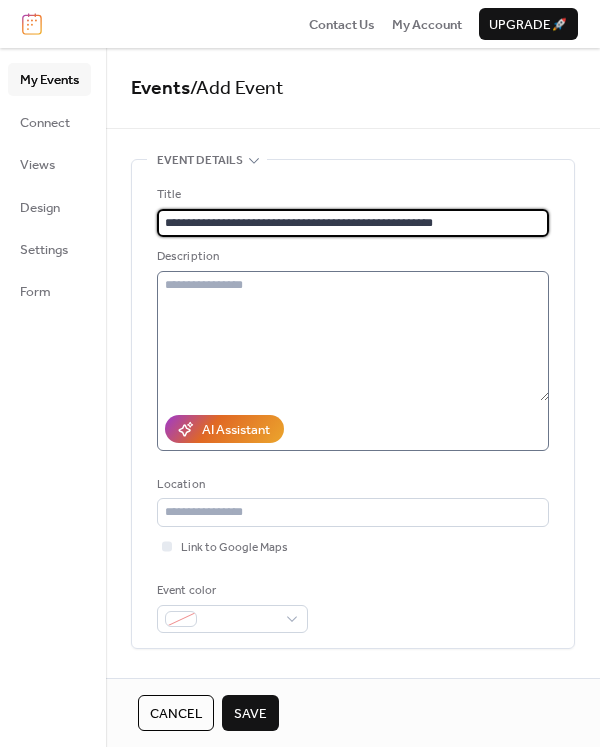 type on "**********" 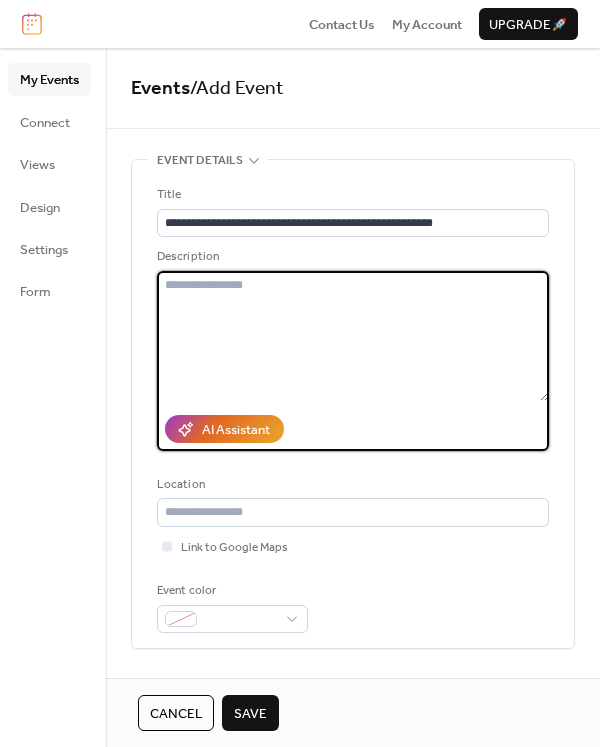 click at bounding box center (353, 336) 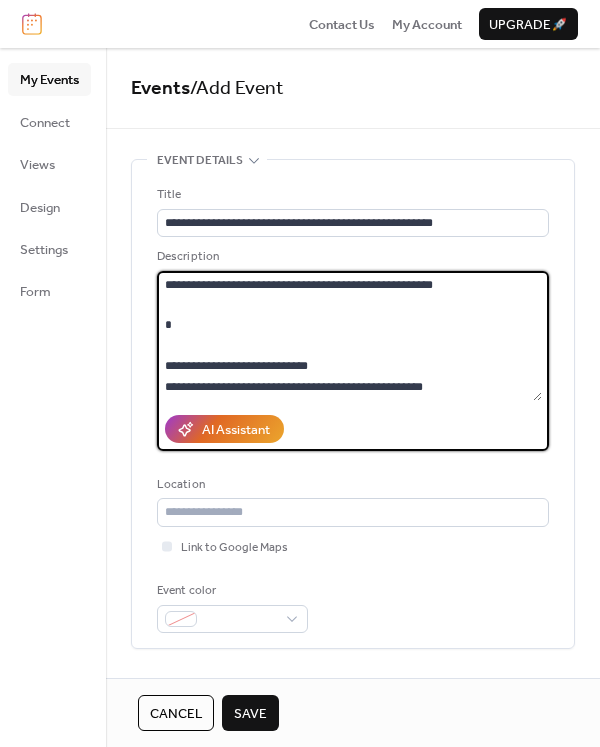 scroll, scrollTop: 38, scrollLeft: 0, axis: vertical 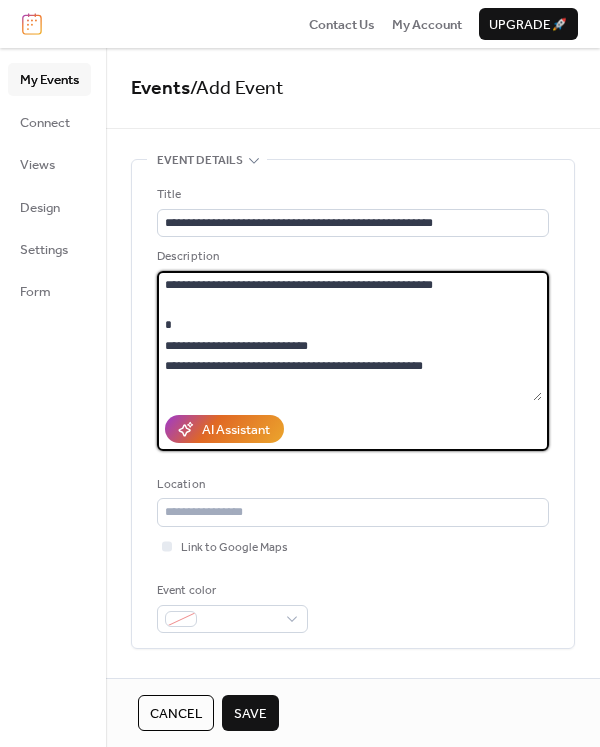 type on "**********" 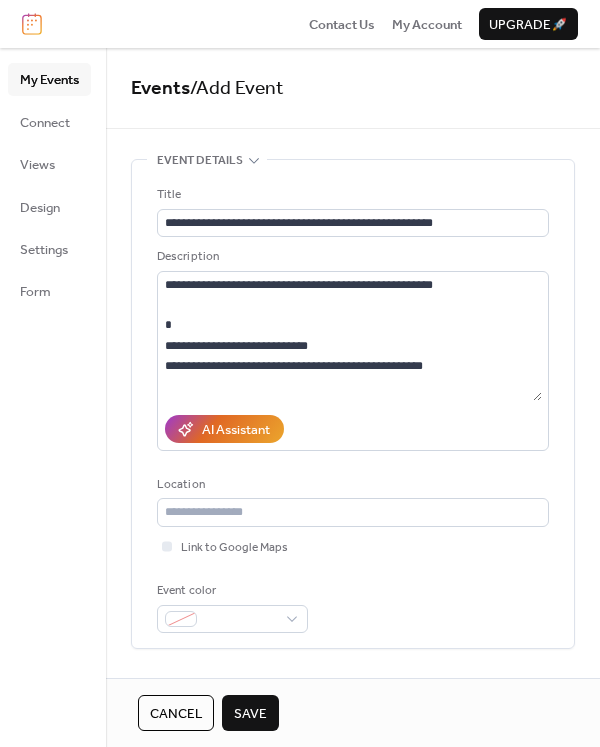 click on "**********" at bounding box center (353, 404) 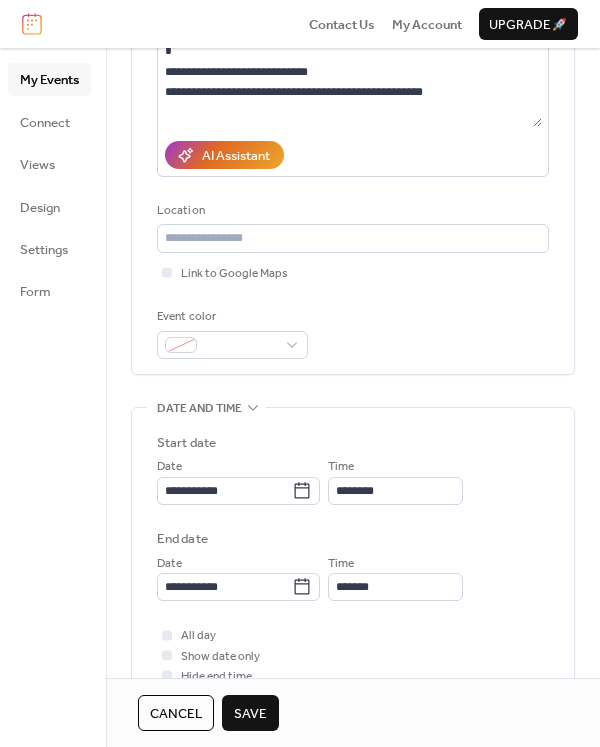 scroll, scrollTop: 328, scrollLeft: 0, axis: vertical 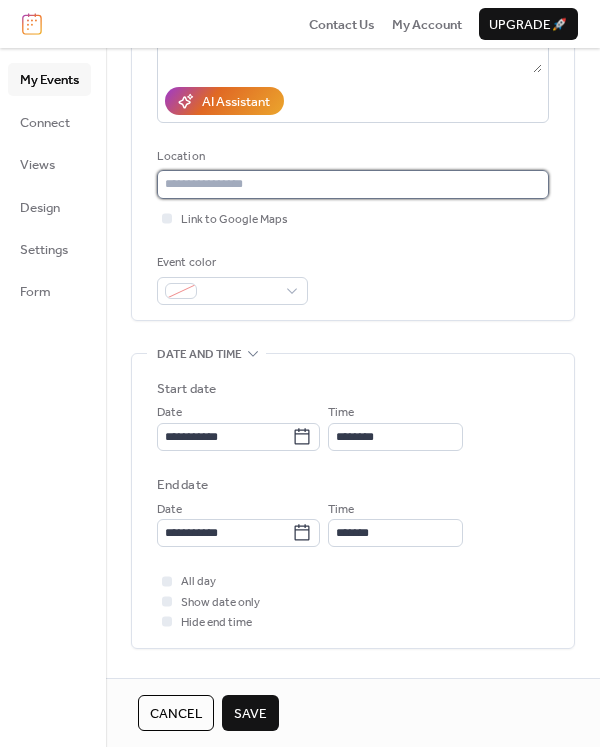 click at bounding box center [353, 184] 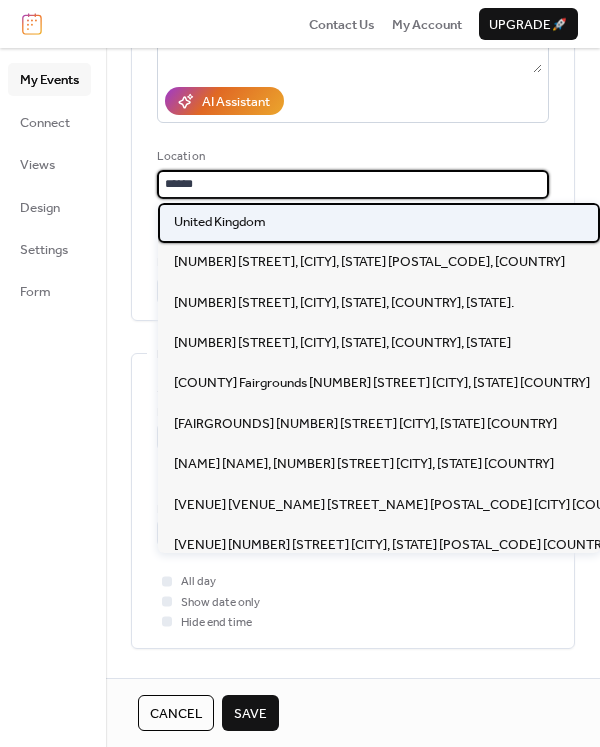 click on "United Kingdom" at bounding box center [220, 222] 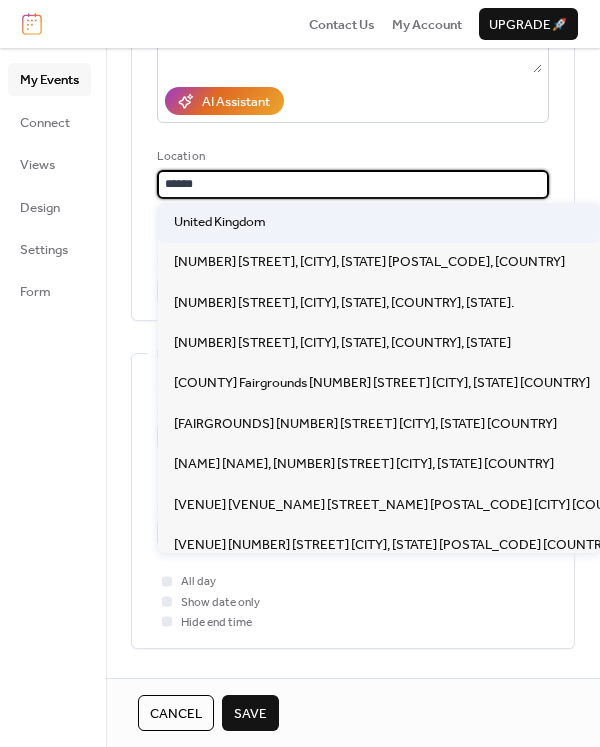 type on "**********" 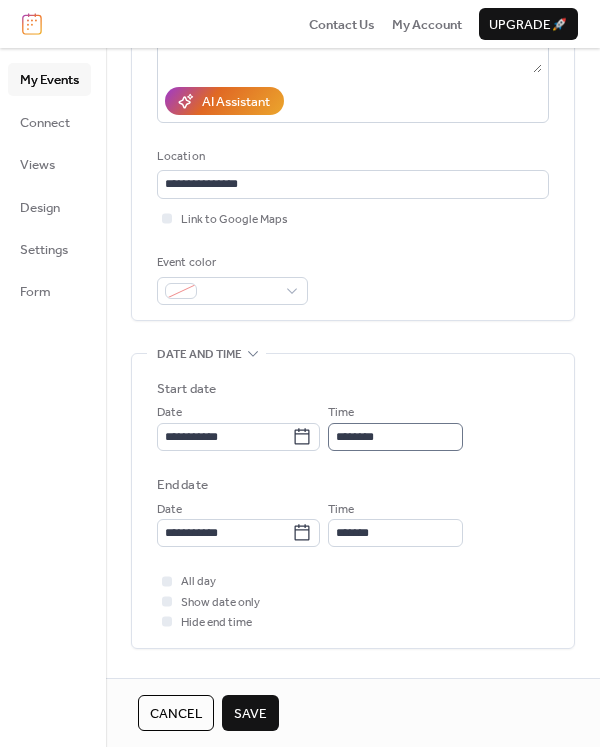 scroll, scrollTop: 1, scrollLeft: 0, axis: vertical 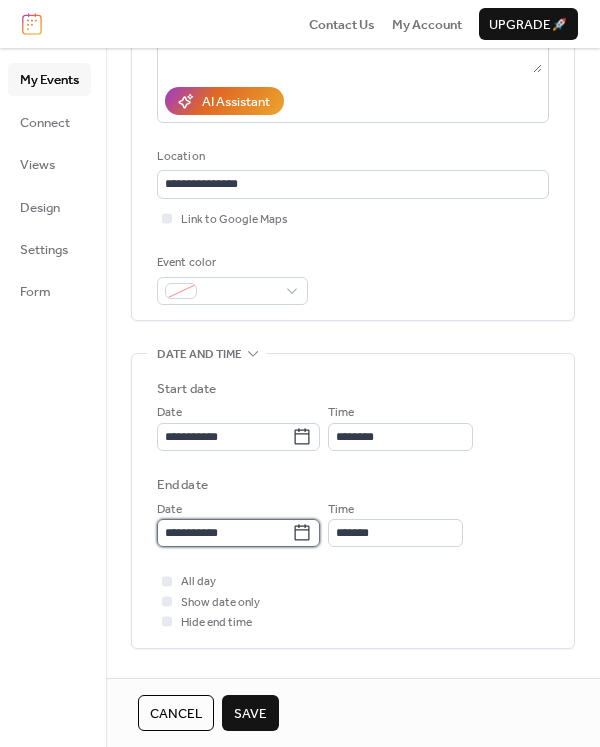 click on "**********" at bounding box center [224, 533] 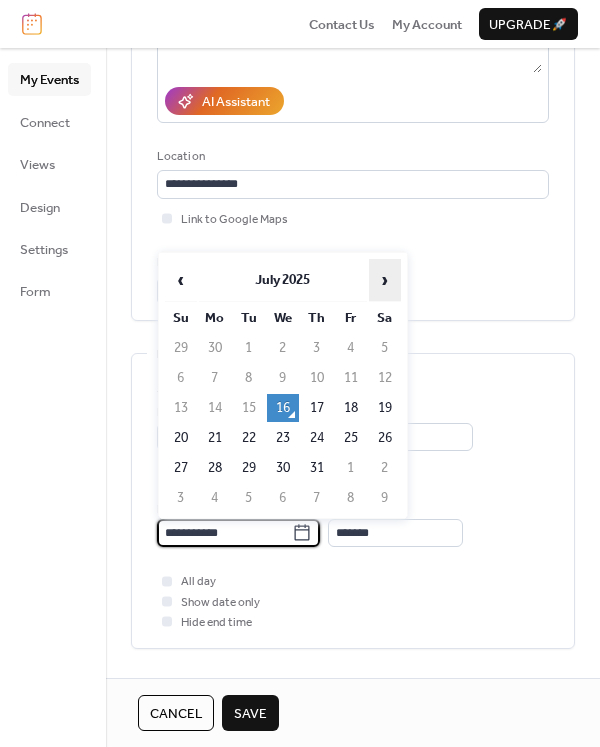 click on "›" at bounding box center [385, 280] 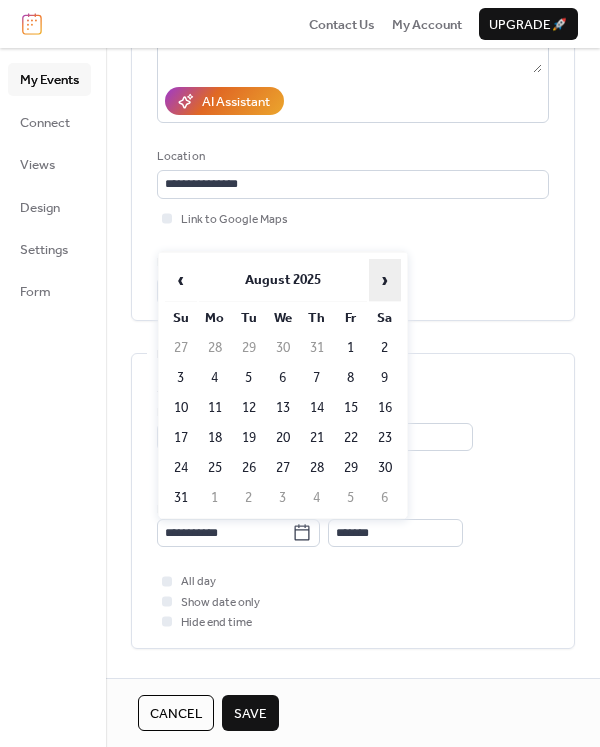 click on "›" at bounding box center (385, 280) 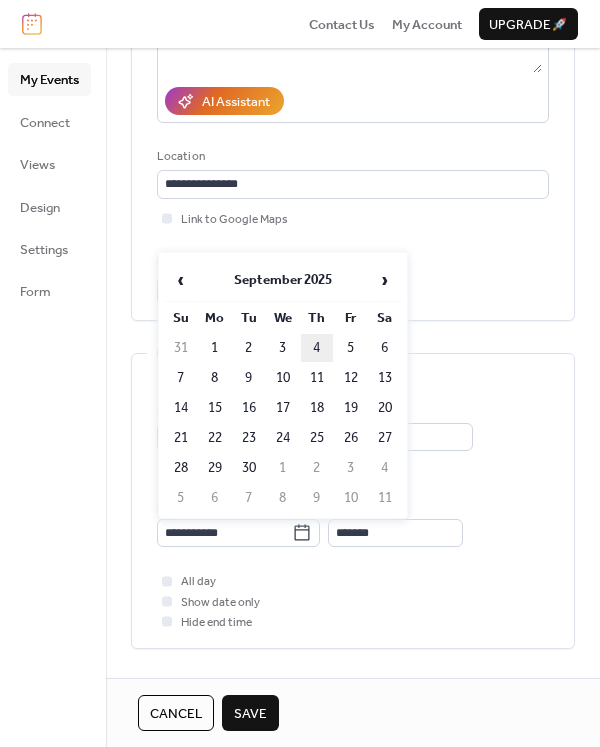 click on "4" at bounding box center [317, 348] 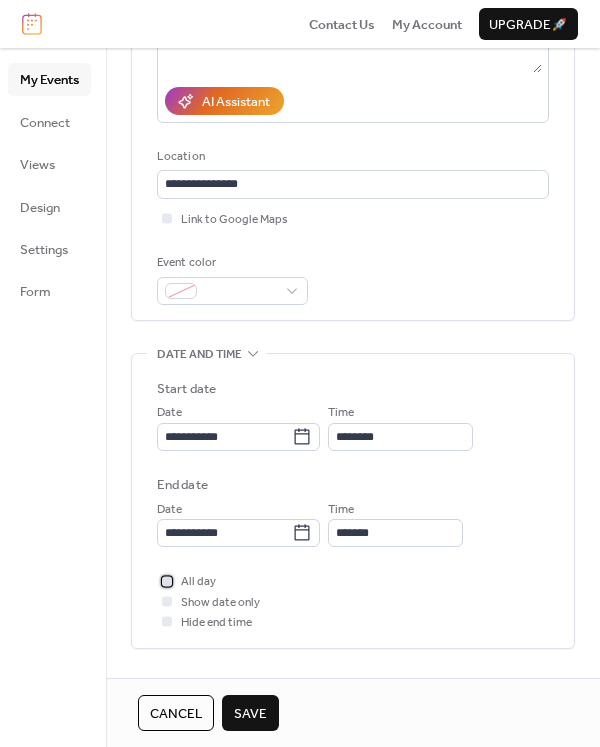 click at bounding box center (167, 581) 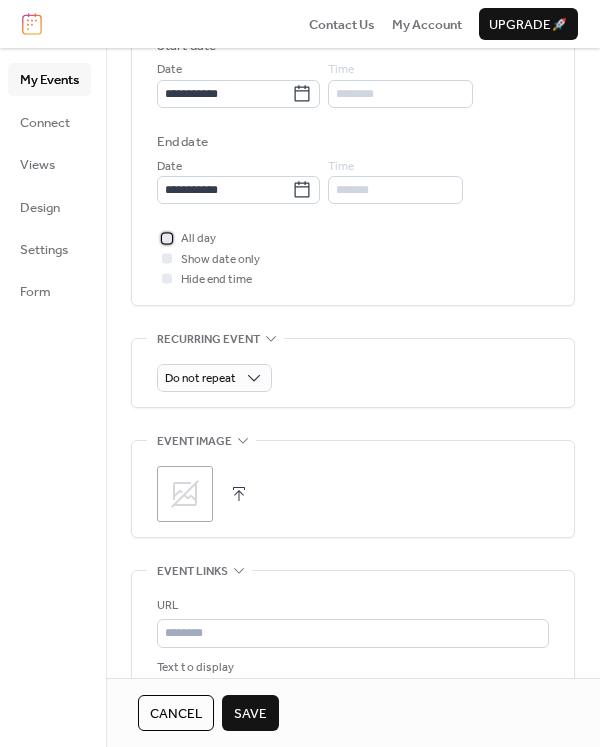 scroll, scrollTop: 683, scrollLeft: 0, axis: vertical 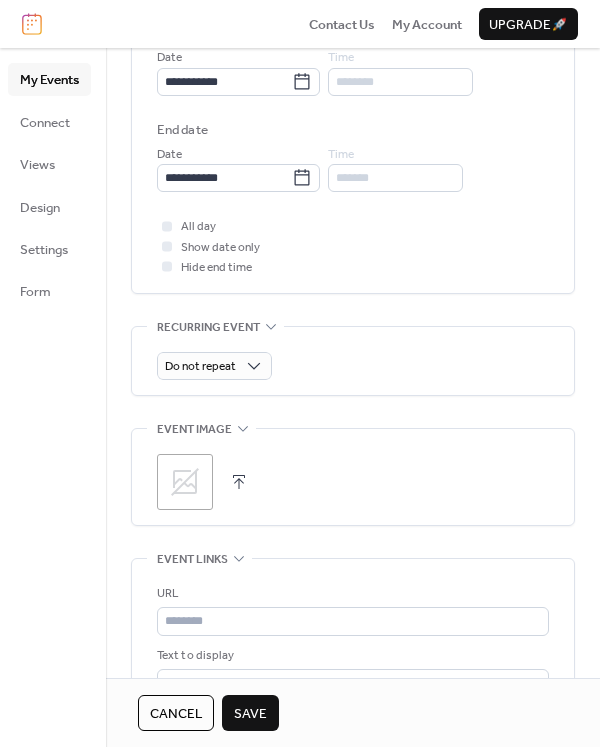 click at bounding box center [239, 482] 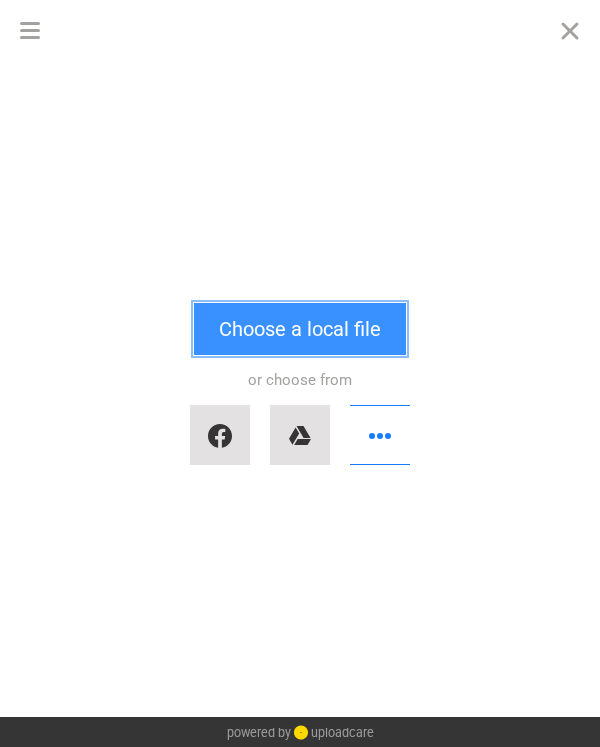 click on "Choose a local file" at bounding box center (300, 329) 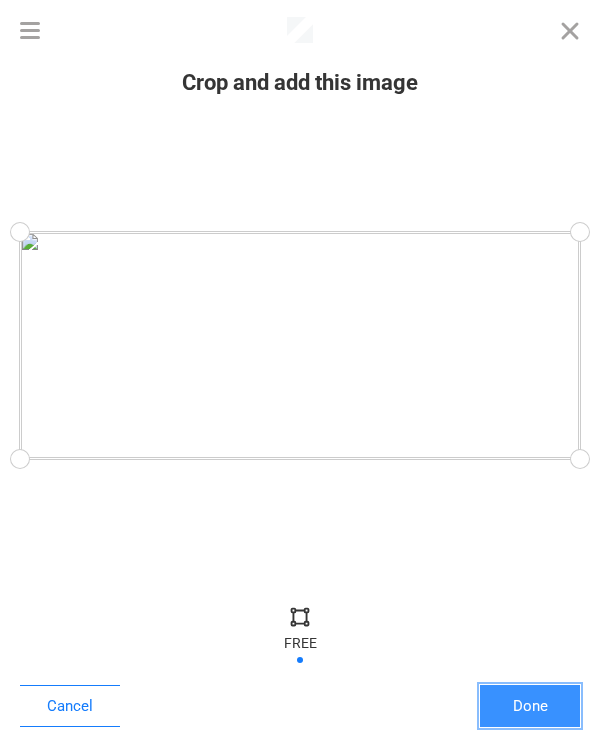 click on "Done" at bounding box center [530, 706] 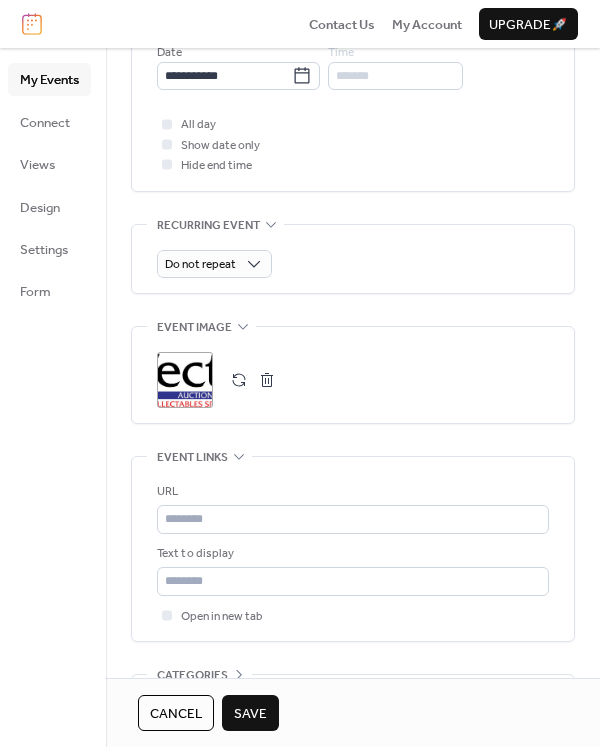 scroll, scrollTop: 786, scrollLeft: 0, axis: vertical 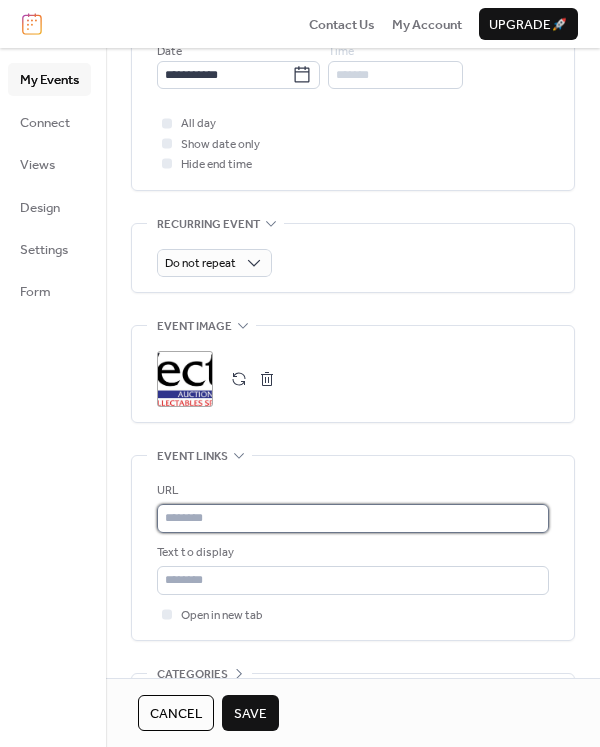 click at bounding box center (353, 518) 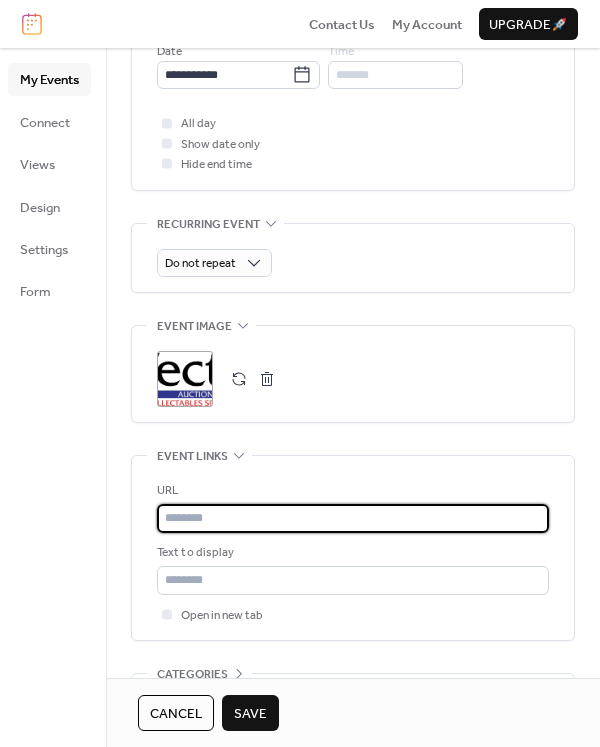 paste on "**********" 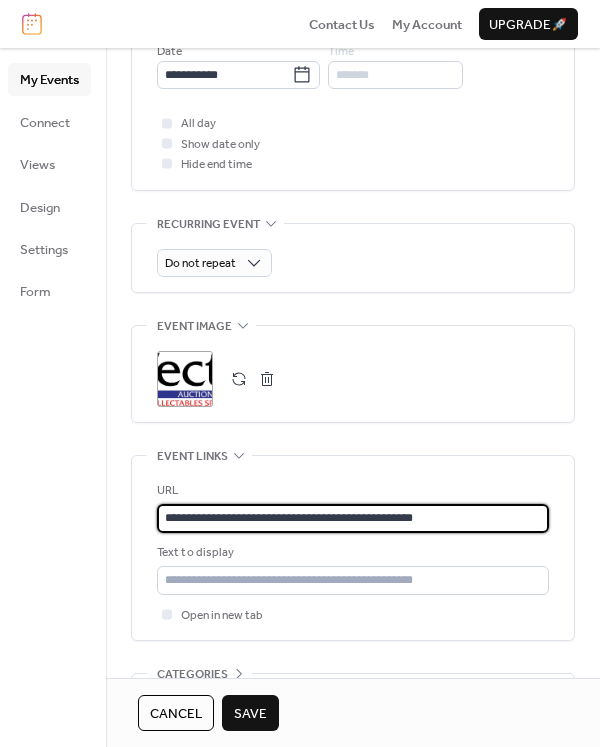 type on "**********" 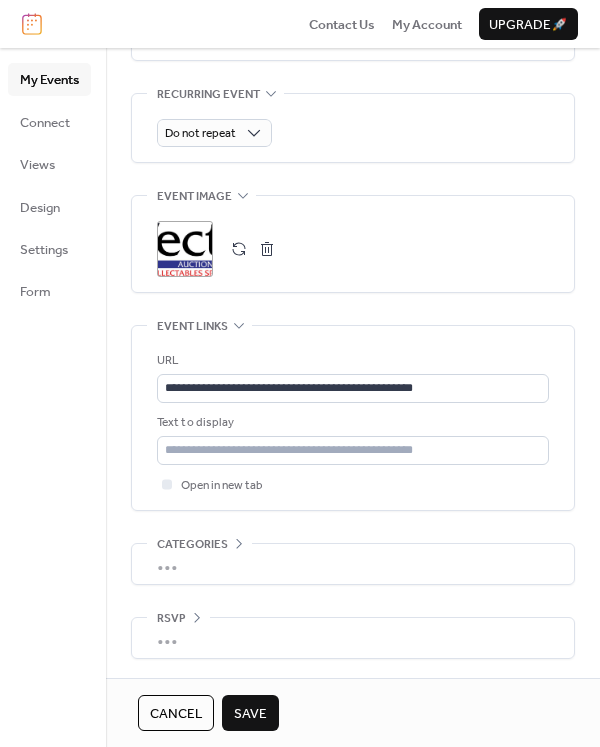 scroll, scrollTop: 917, scrollLeft: 0, axis: vertical 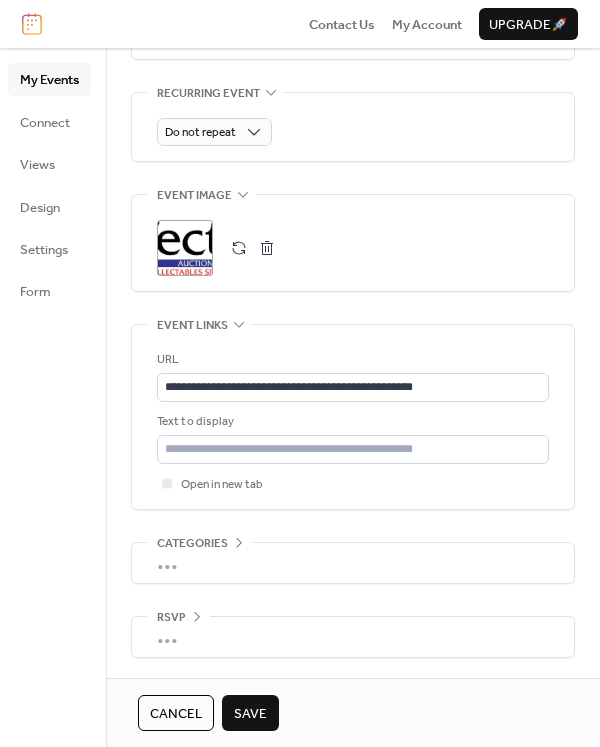 click on "Save" at bounding box center (250, 714) 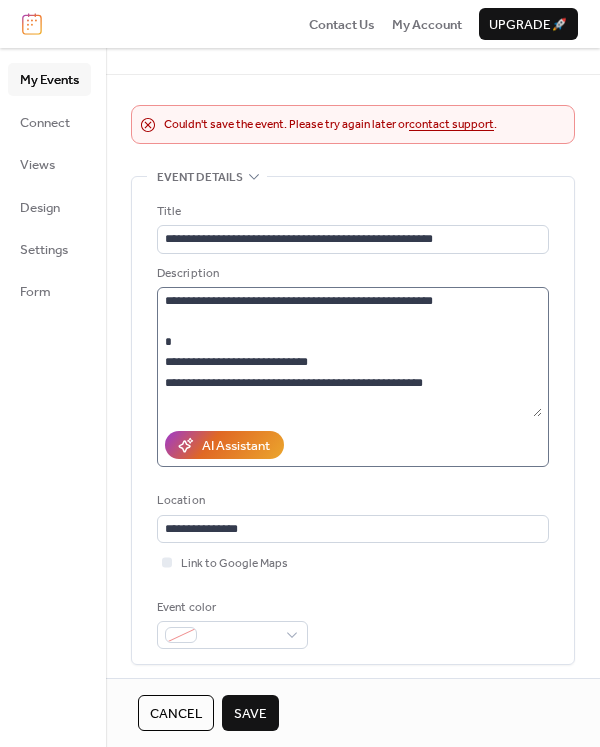 scroll, scrollTop: 0, scrollLeft: 0, axis: both 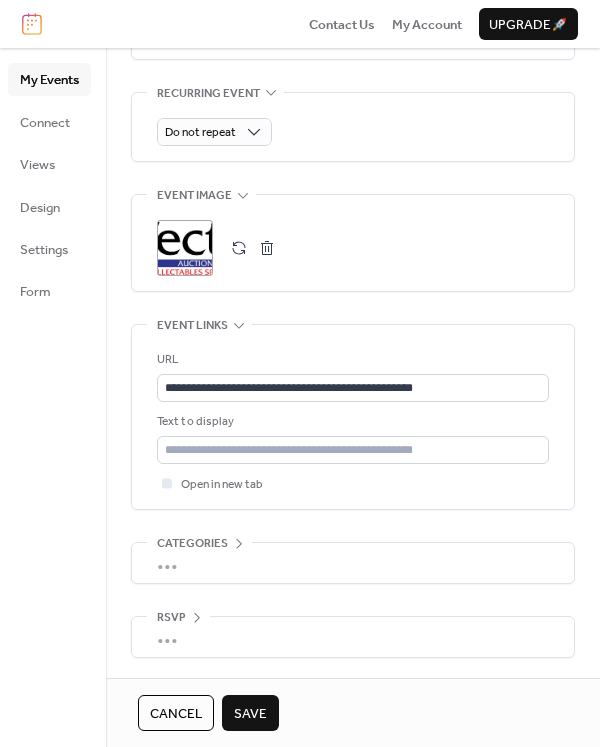 click on "Save" at bounding box center [250, 714] 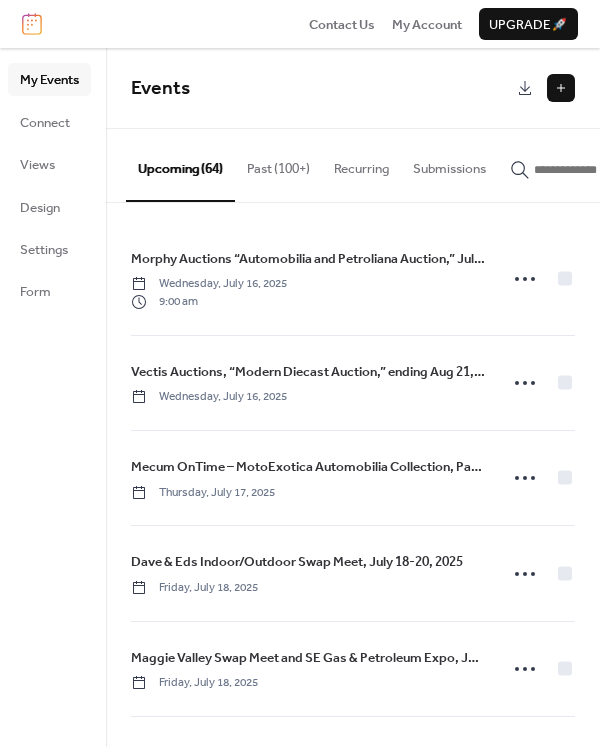 click at bounding box center [561, 88] 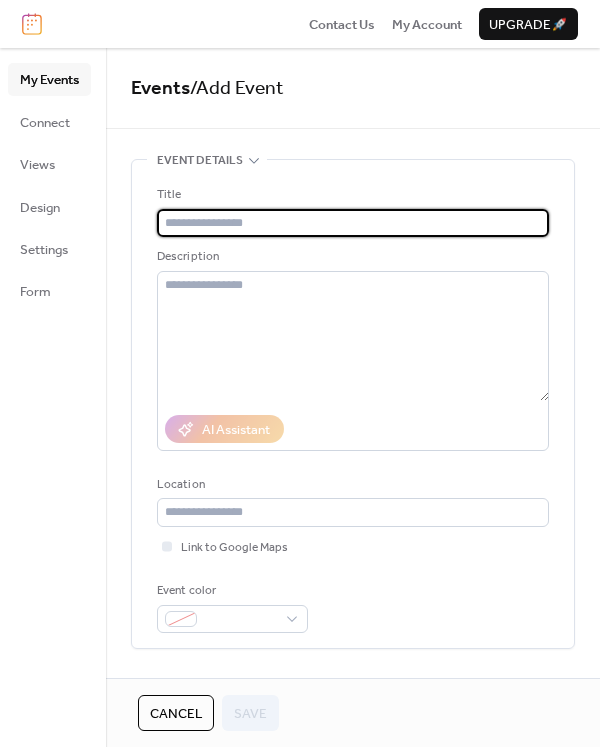 paste on "**********" 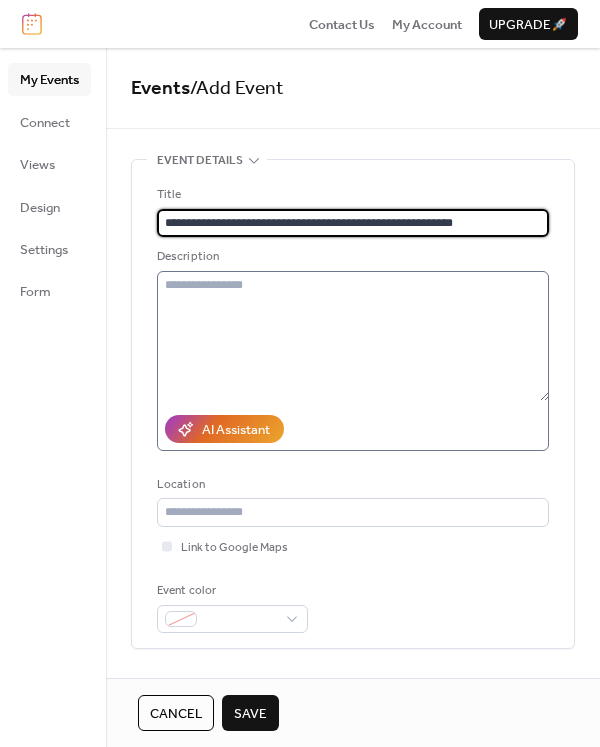 type on "**********" 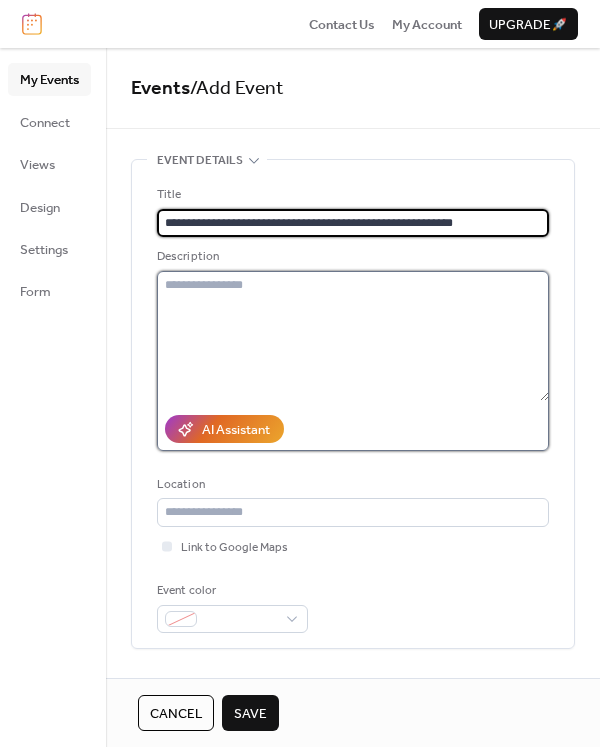 click at bounding box center (353, 336) 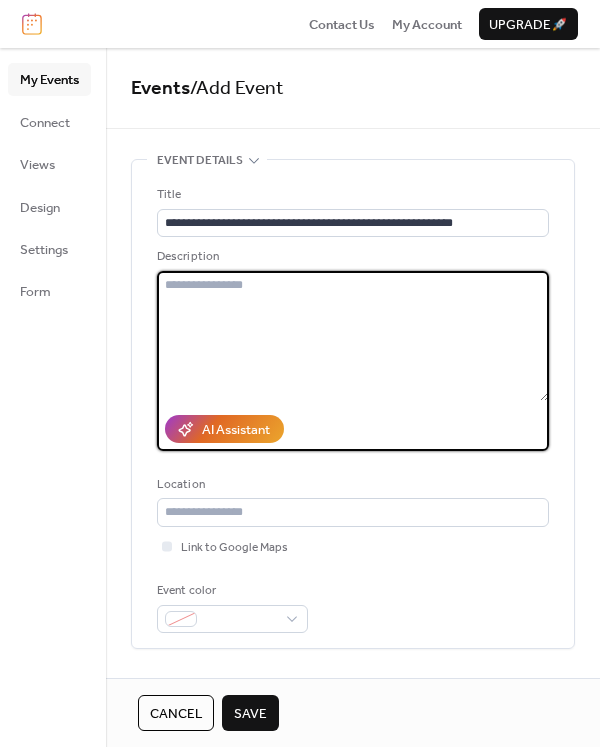 paste on "**********" 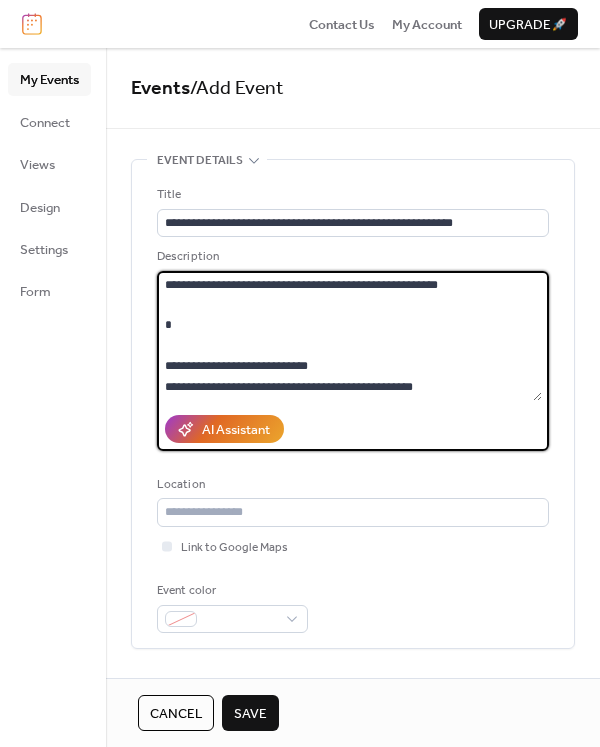 click on "**********" at bounding box center [349, 336] 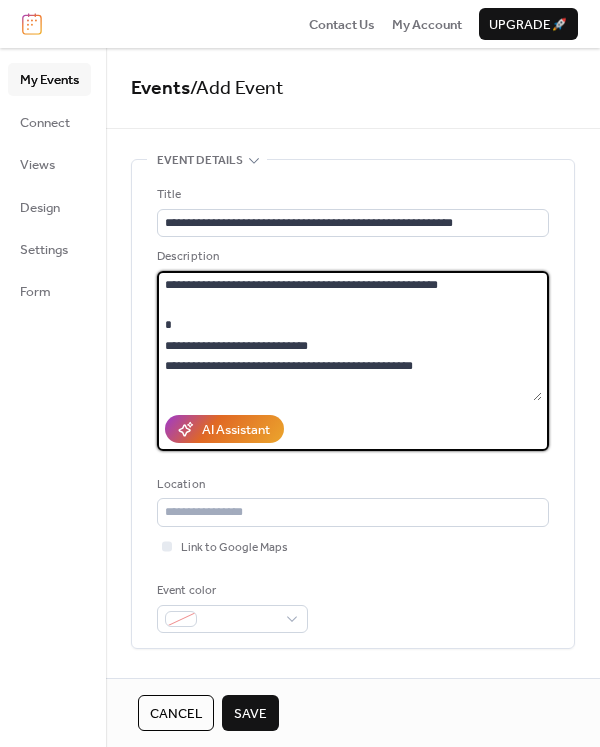 type on "**********" 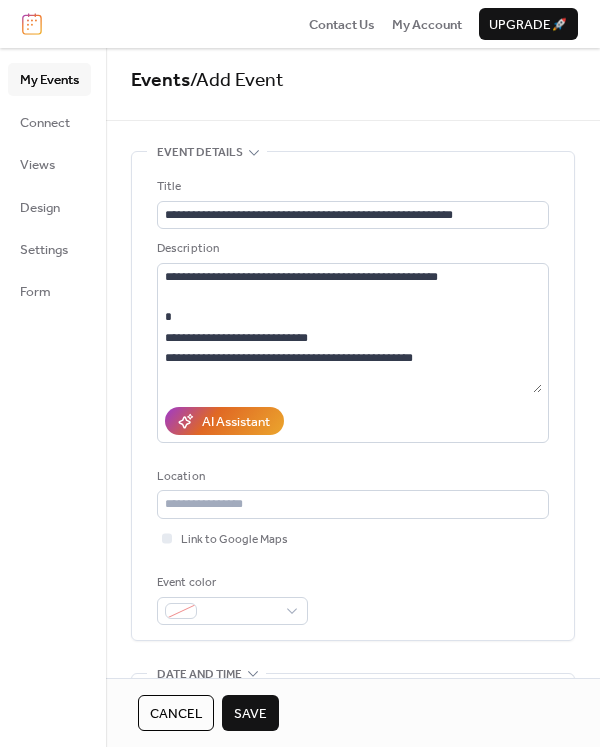 scroll, scrollTop: 21, scrollLeft: 0, axis: vertical 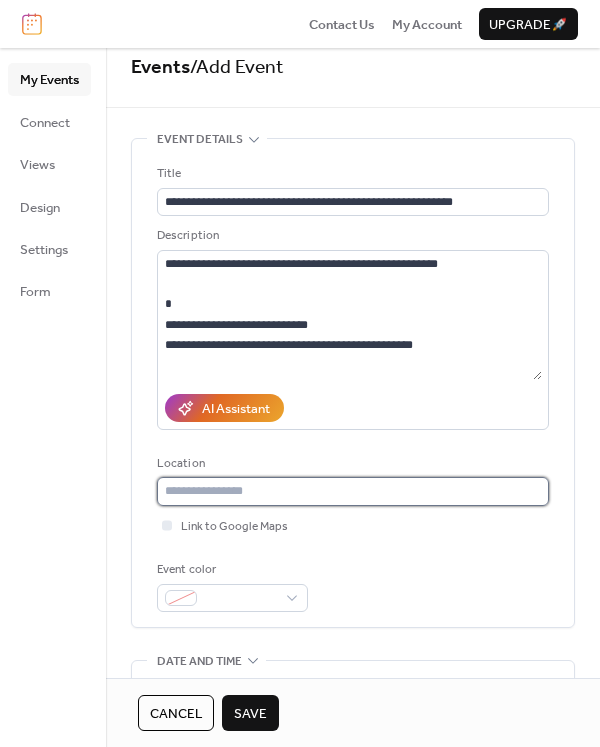click at bounding box center (353, 491) 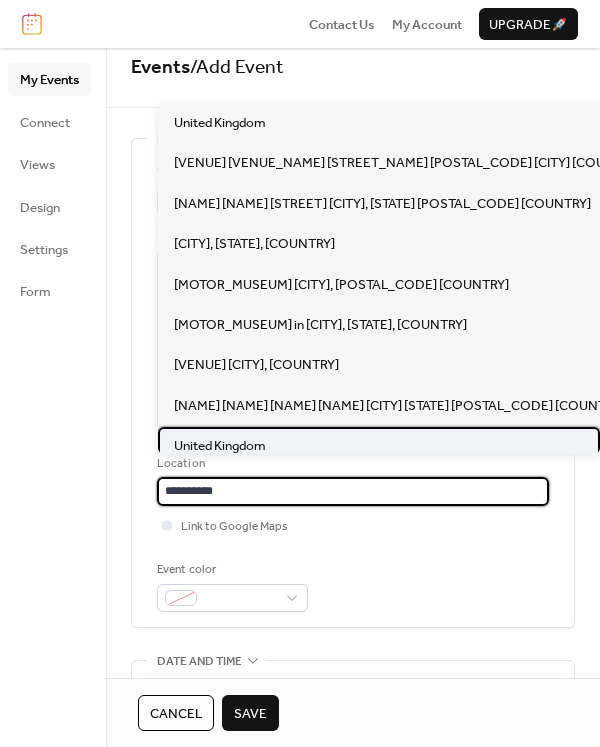 click on "United Kingdom" at bounding box center (220, 446) 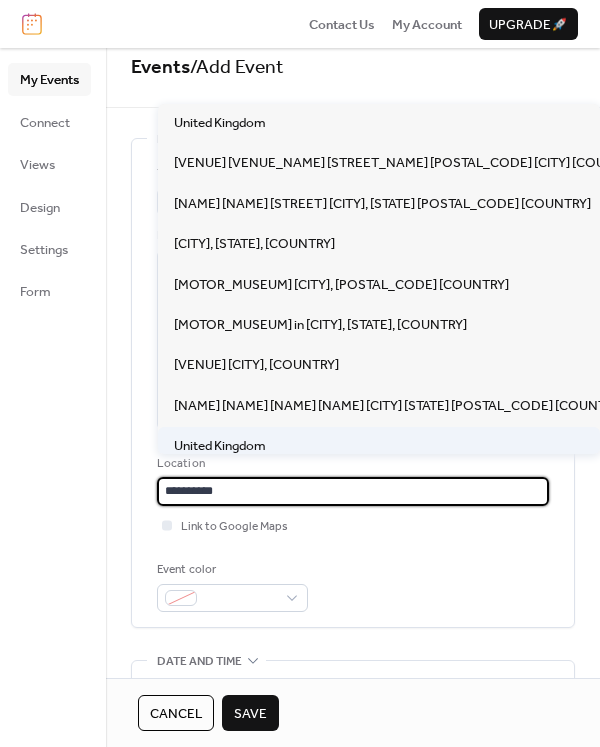 type on "**********" 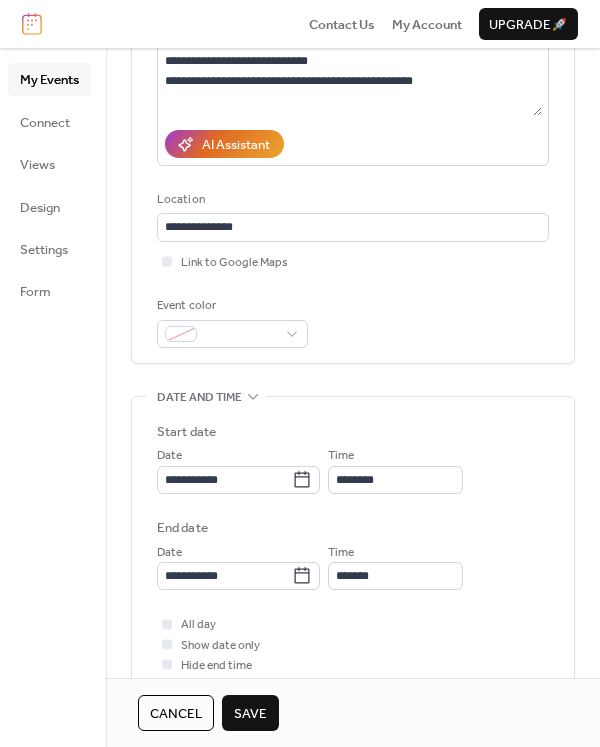 scroll, scrollTop: 289, scrollLeft: 0, axis: vertical 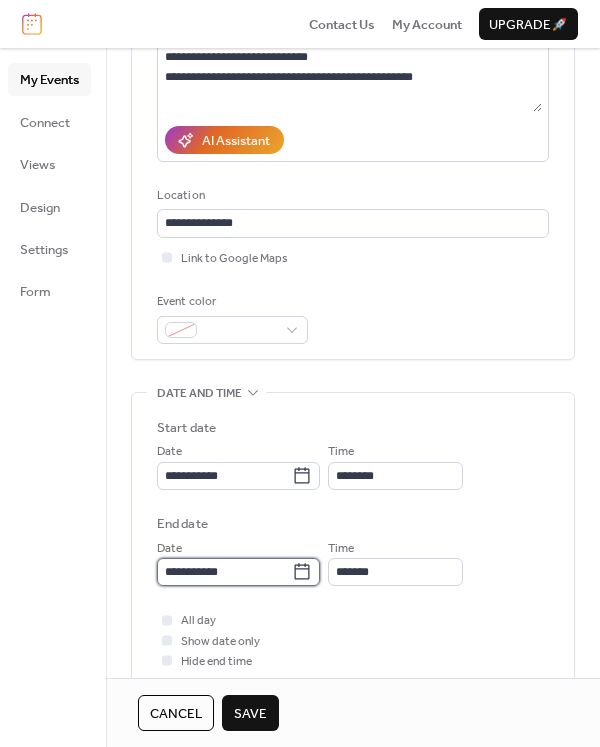 click on "**********" at bounding box center [224, 572] 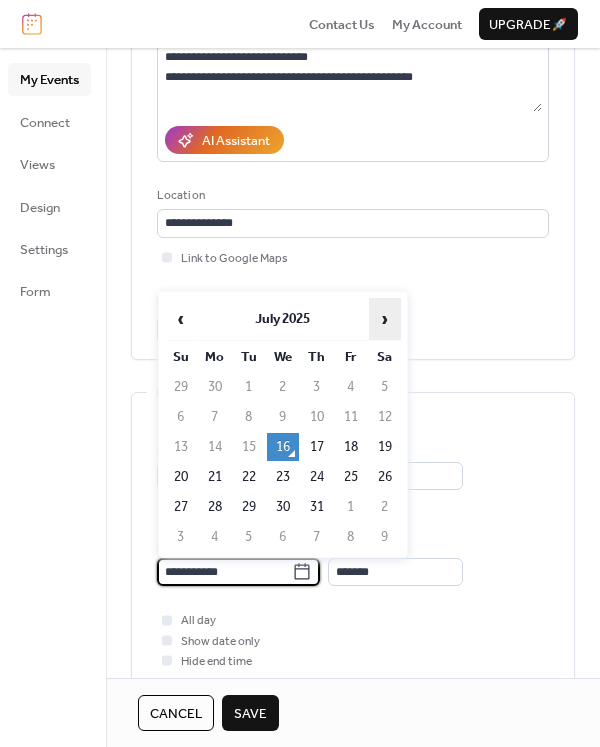 click on "›" at bounding box center [385, 319] 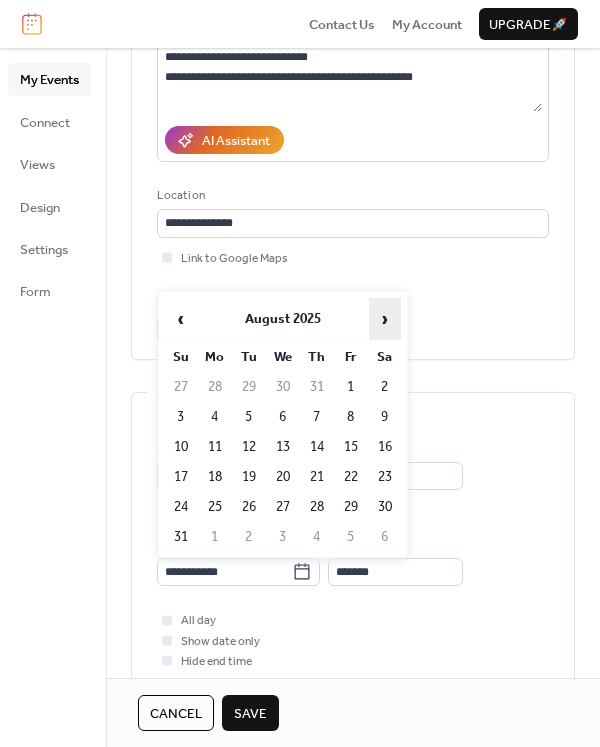 click on "›" at bounding box center (385, 319) 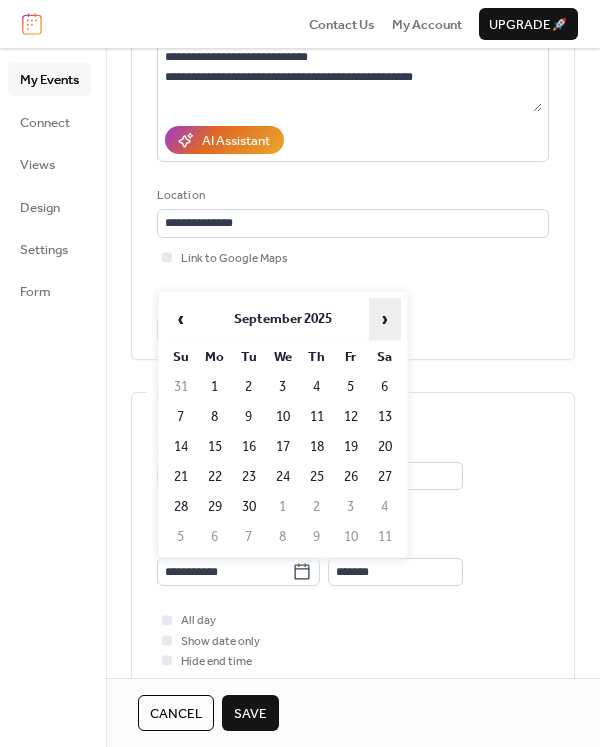 click on "›" at bounding box center [385, 319] 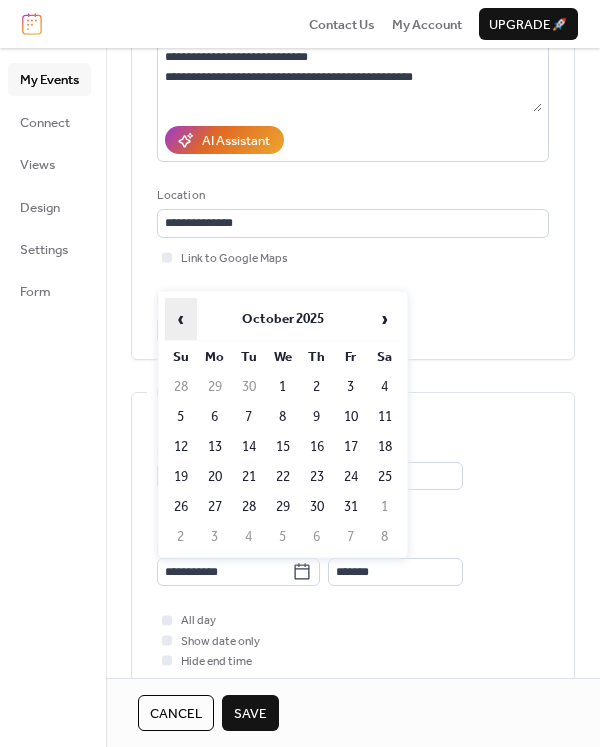 click on "‹" at bounding box center [181, 319] 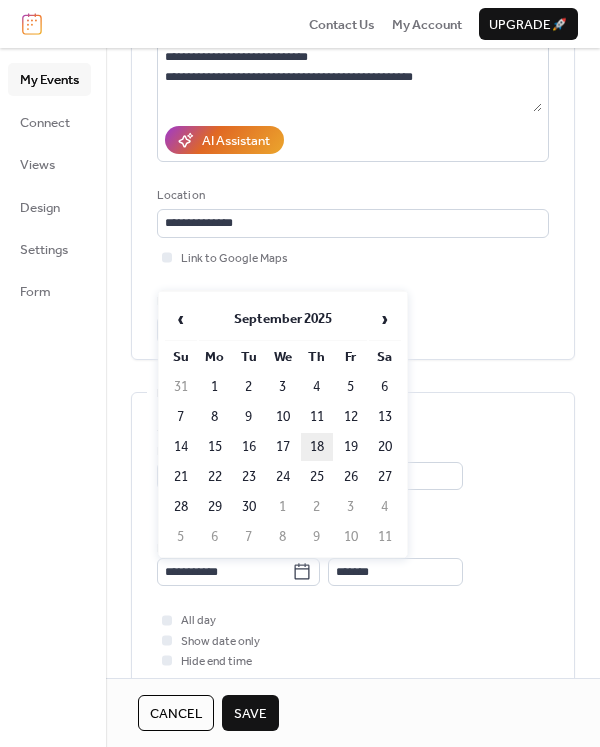 click on "18" at bounding box center (317, 447) 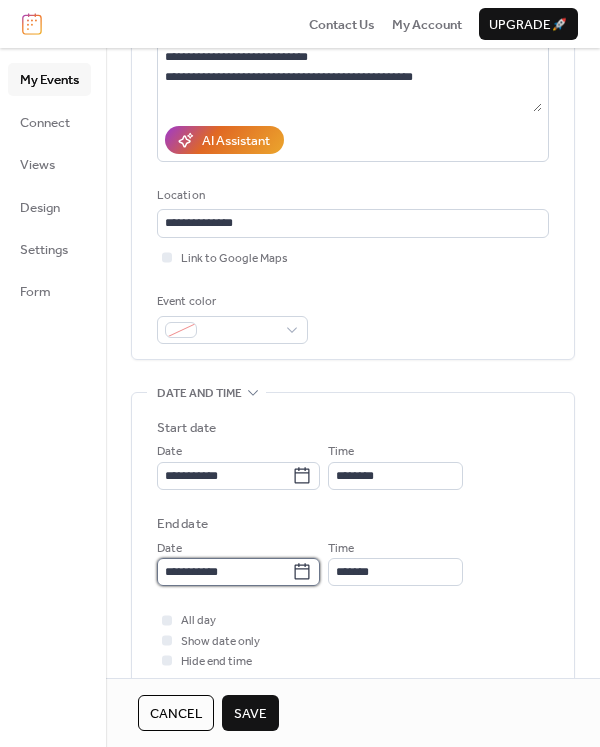 click on "**********" at bounding box center [224, 572] 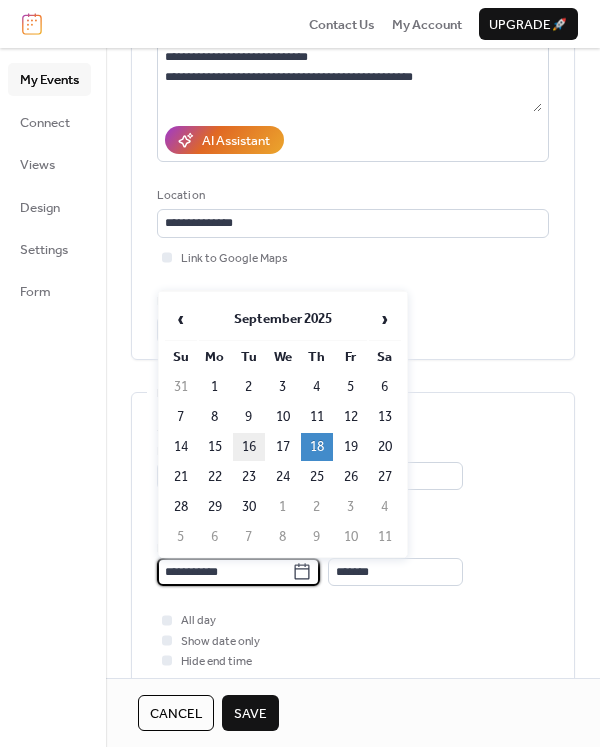 click on "16" at bounding box center [249, 447] 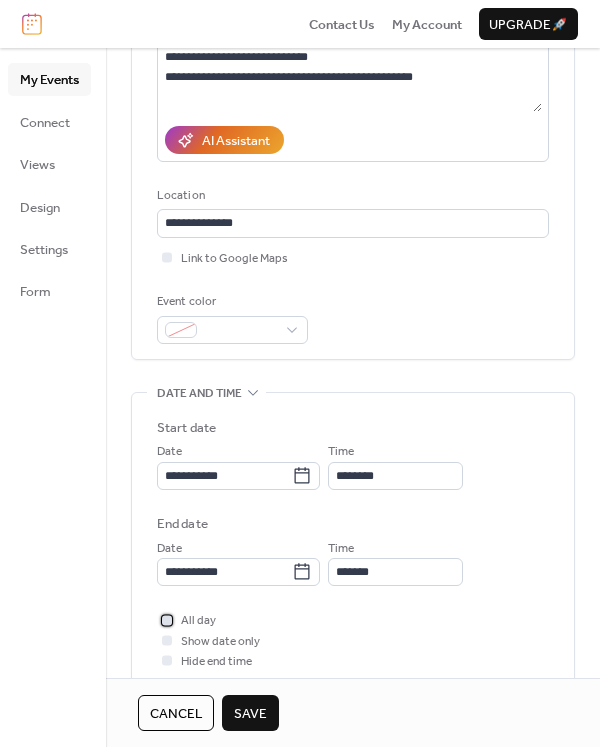 click at bounding box center [167, 620] 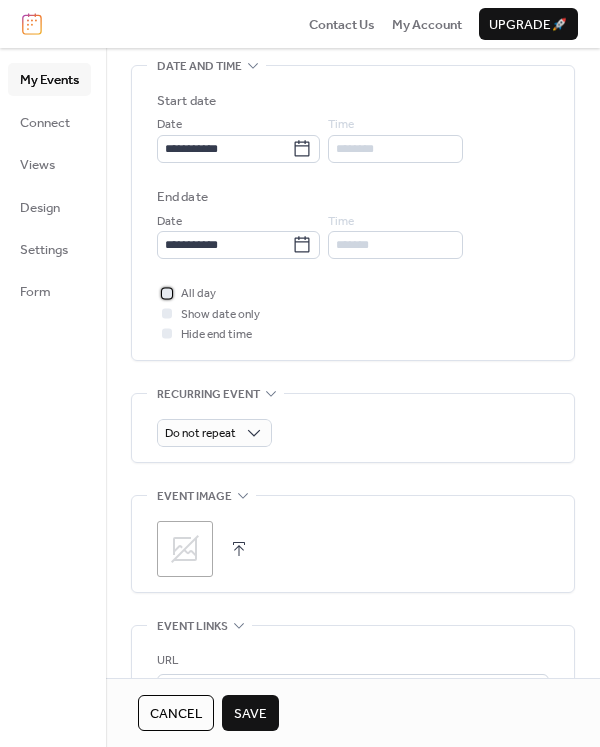 scroll, scrollTop: 633, scrollLeft: 0, axis: vertical 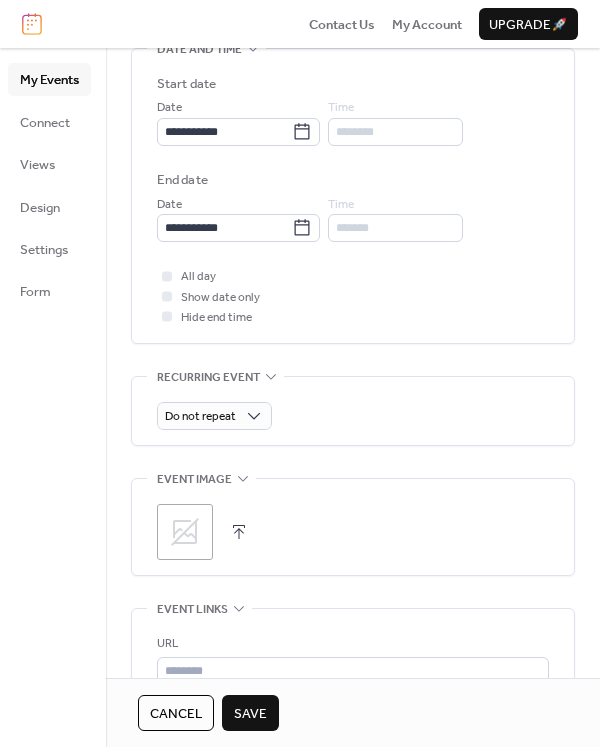 click at bounding box center [239, 532] 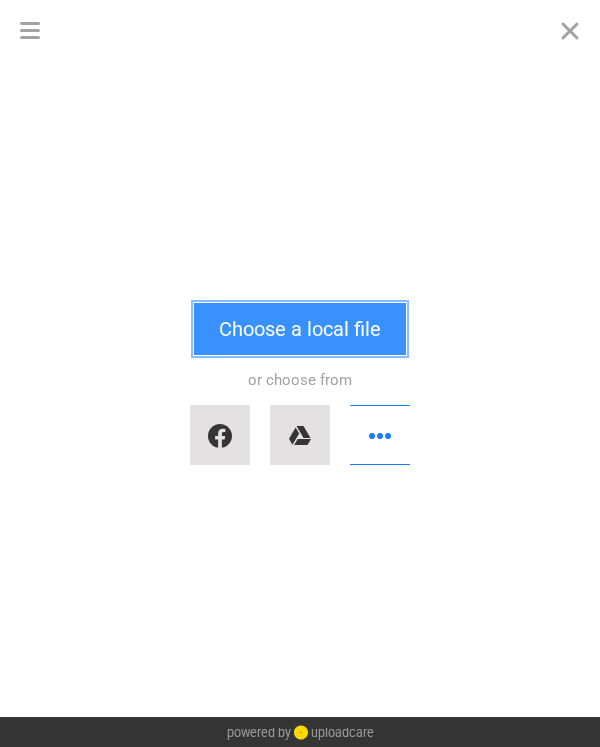 click on "Choose a local file" at bounding box center [300, 329] 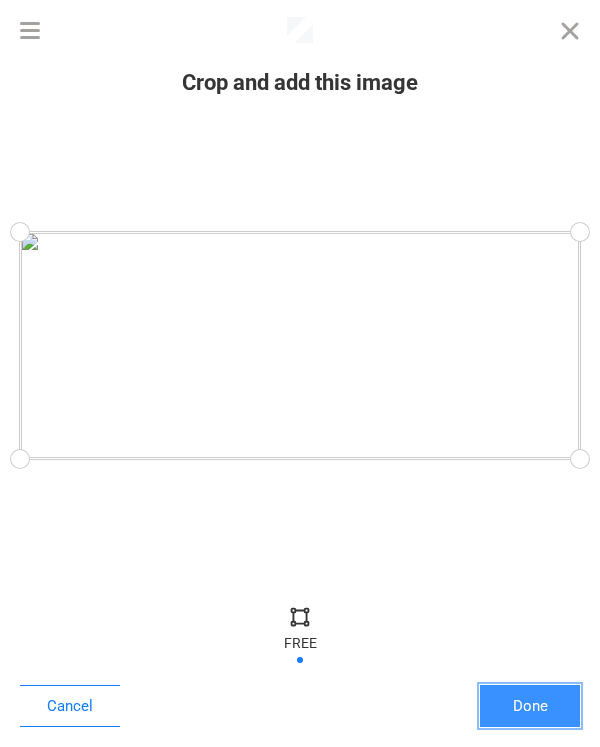 click on "Done" at bounding box center [530, 706] 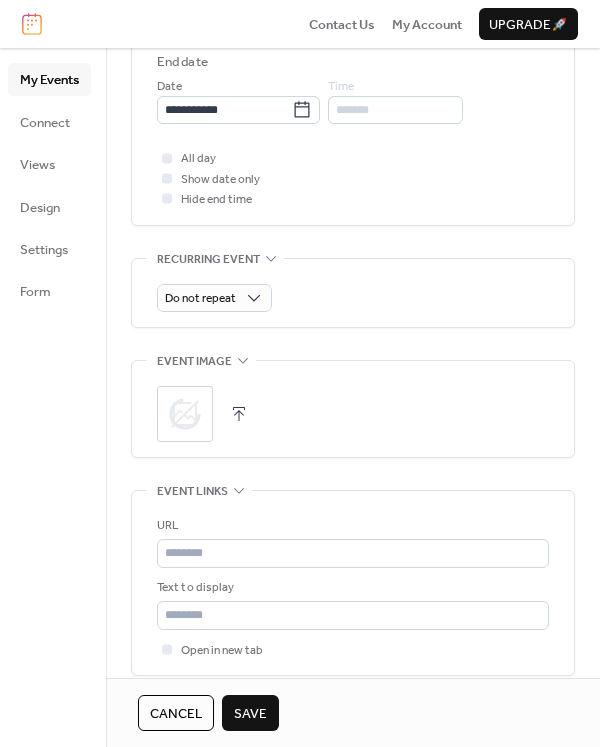 scroll, scrollTop: 917, scrollLeft: 0, axis: vertical 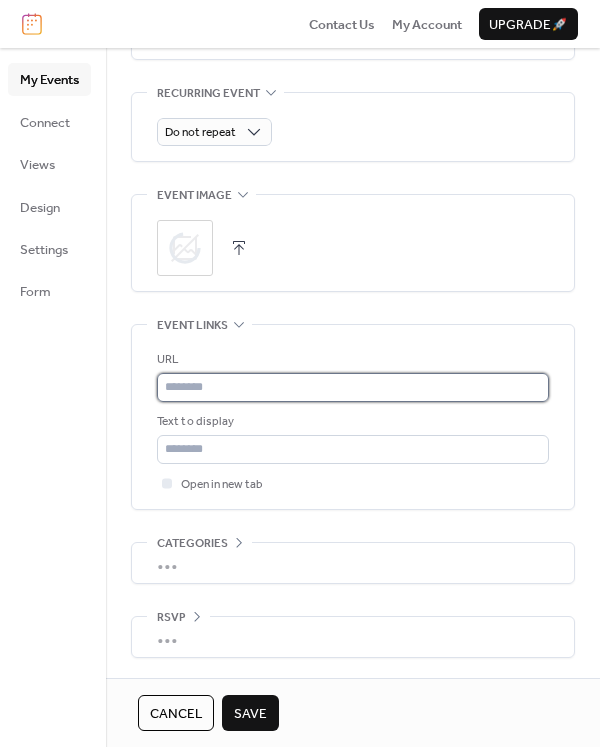 click at bounding box center (353, 387) 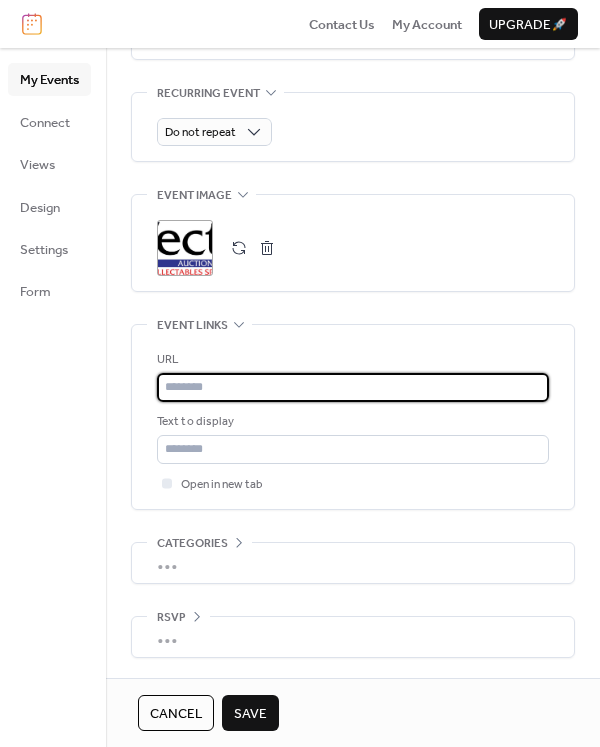paste on "**********" 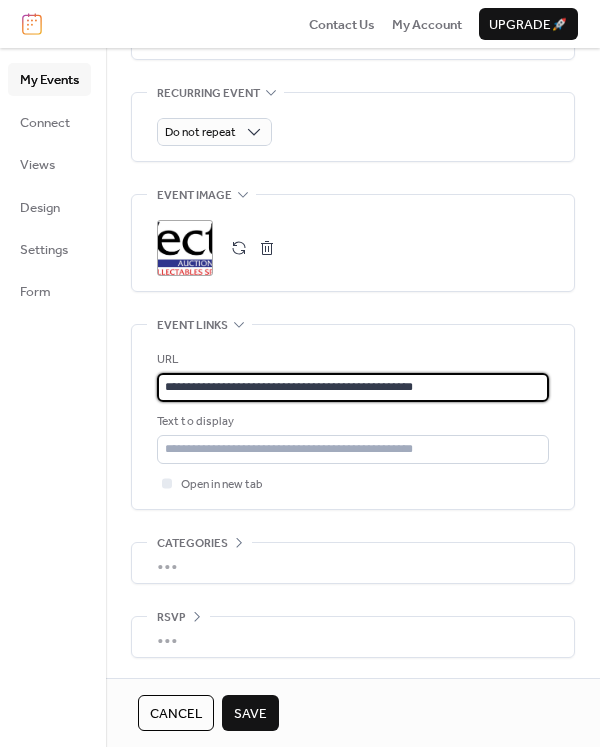 type on "**********" 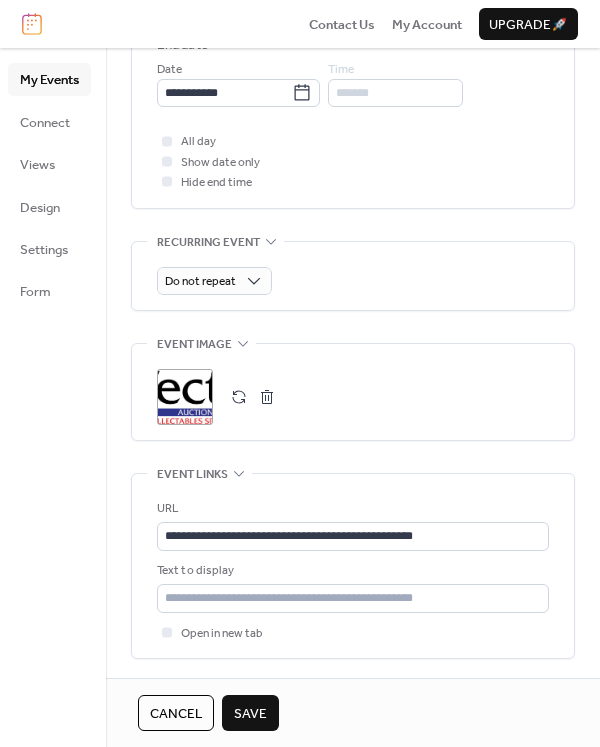 scroll, scrollTop: 917, scrollLeft: 0, axis: vertical 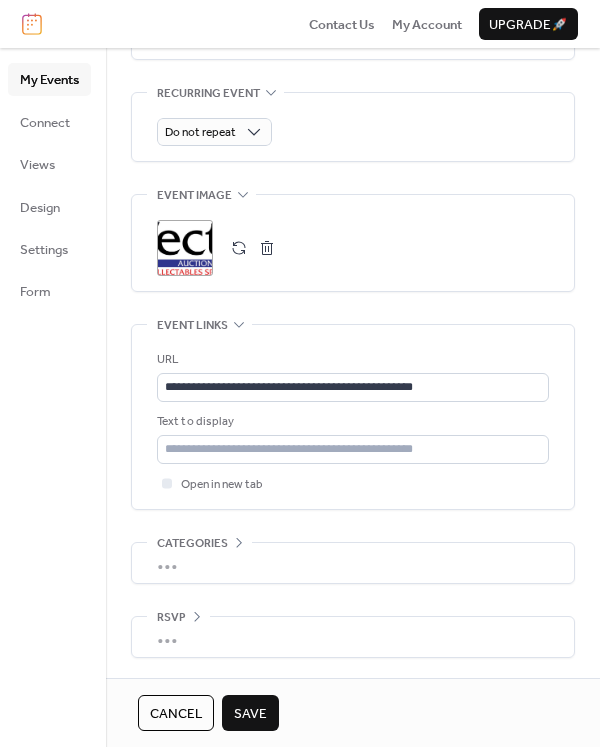 click on "Save" at bounding box center [250, 714] 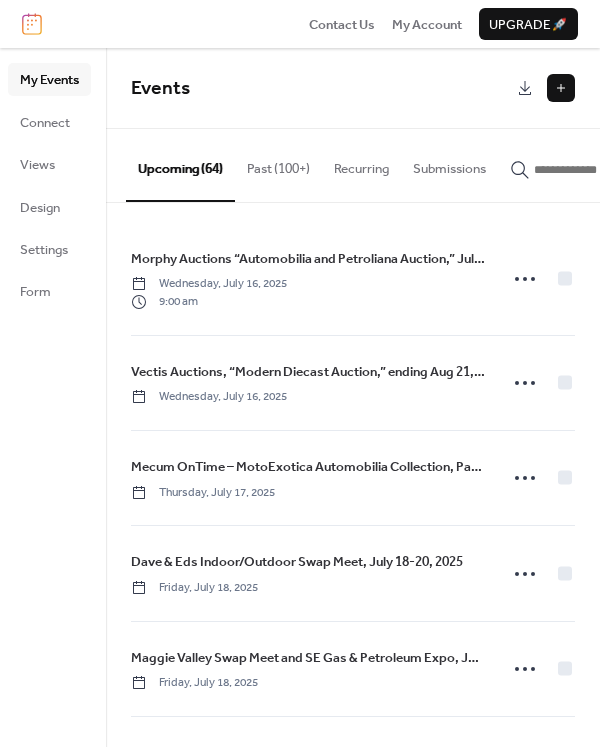 click at bounding box center [561, 88] 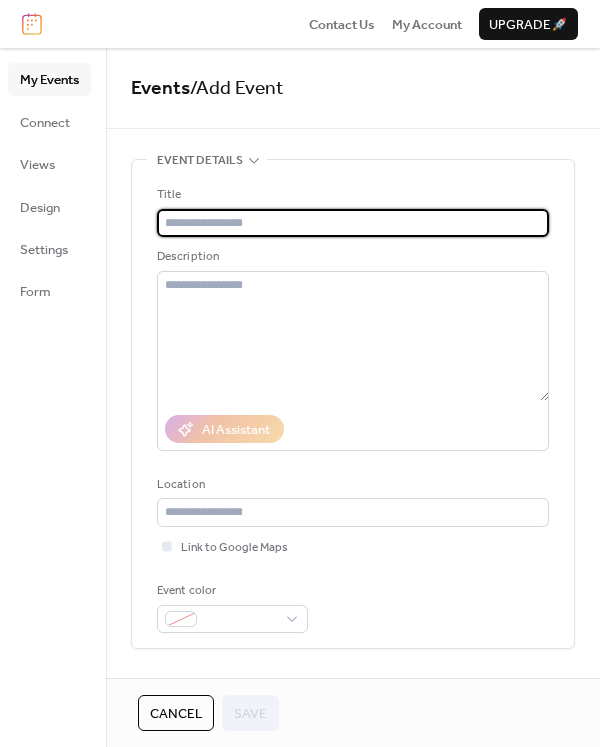 click at bounding box center [353, 223] 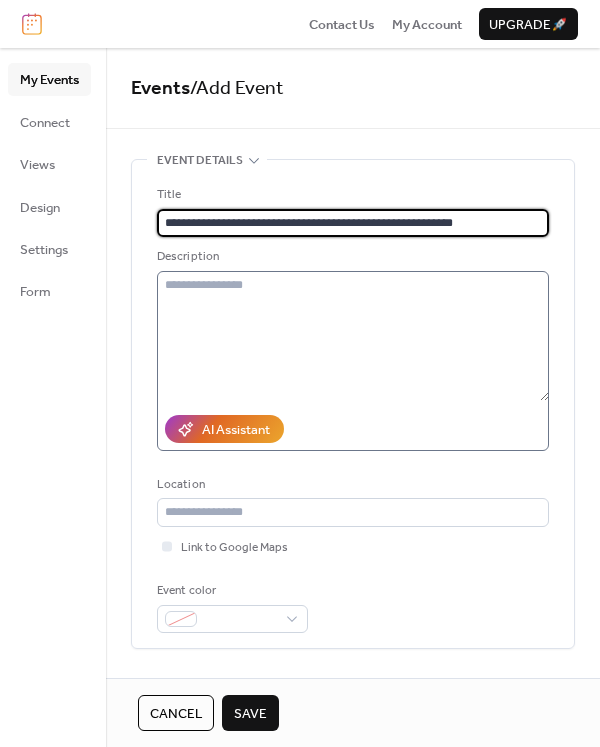 type on "**********" 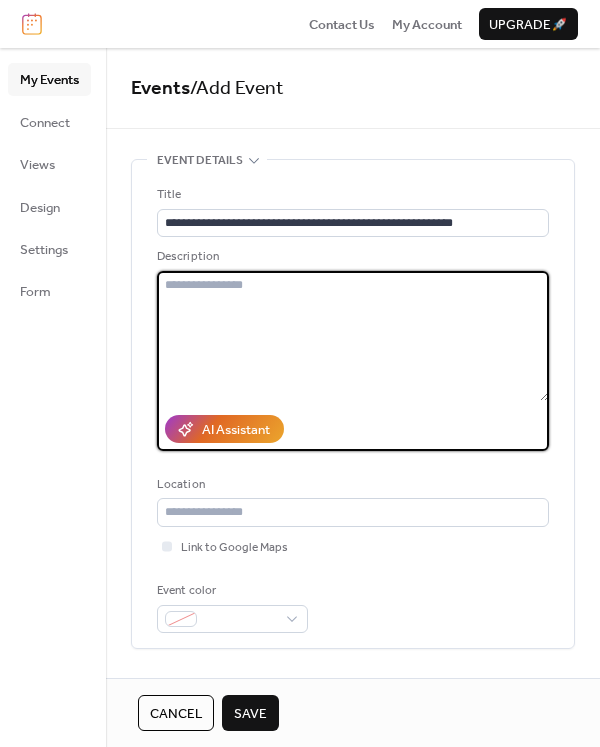 click at bounding box center [353, 336] 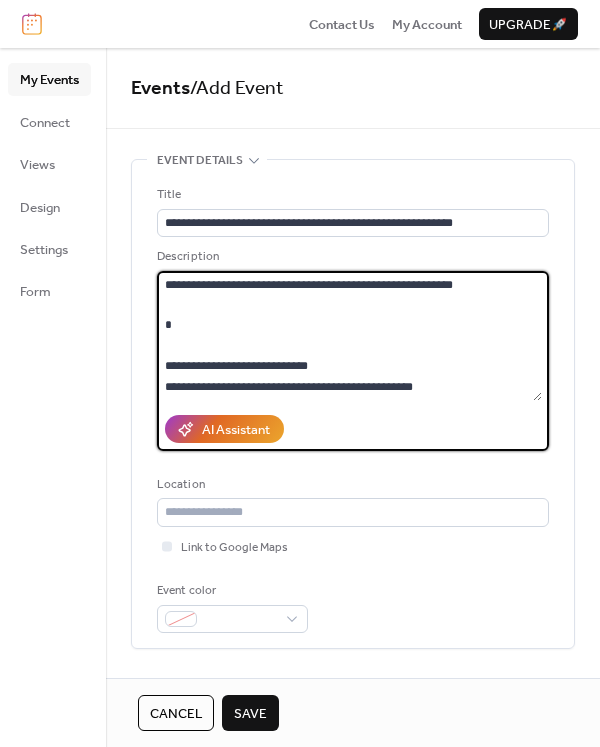 click on "**********" at bounding box center [349, 336] 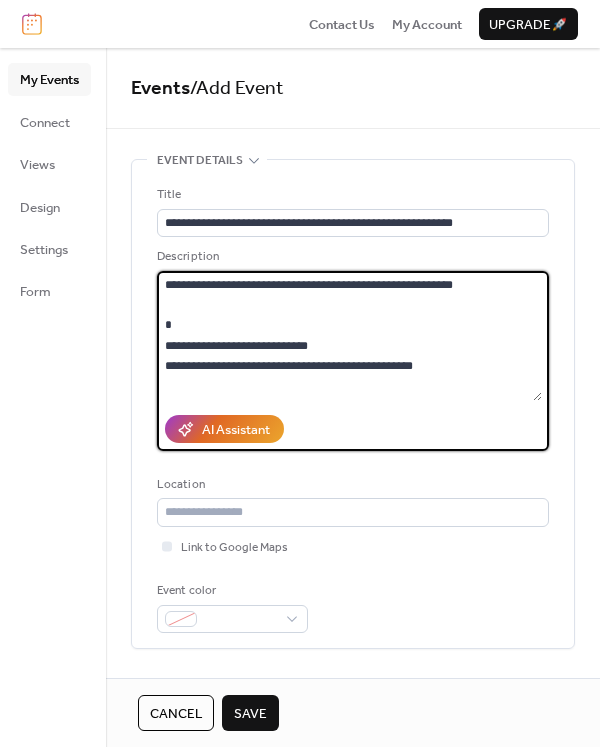 type on "**********" 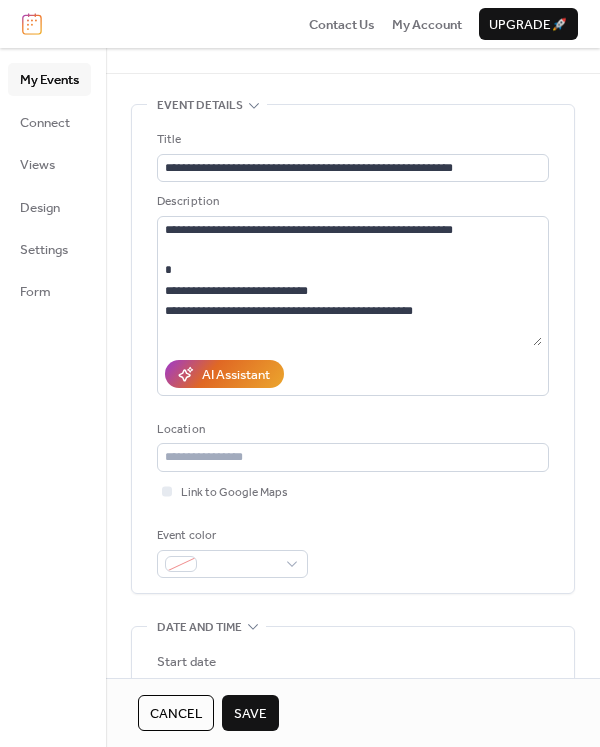 scroll, scrollTop: 161, scrollLeft: 0, axis: vertical 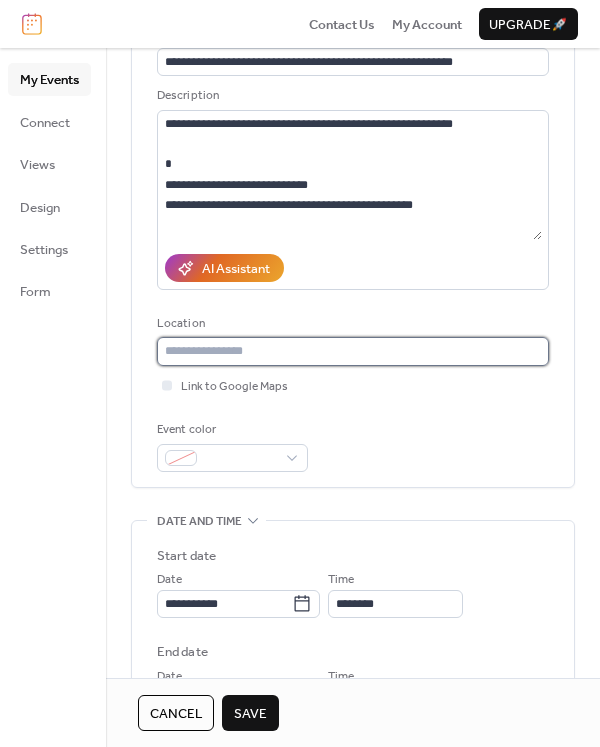 click at bounding box center [353, 351] 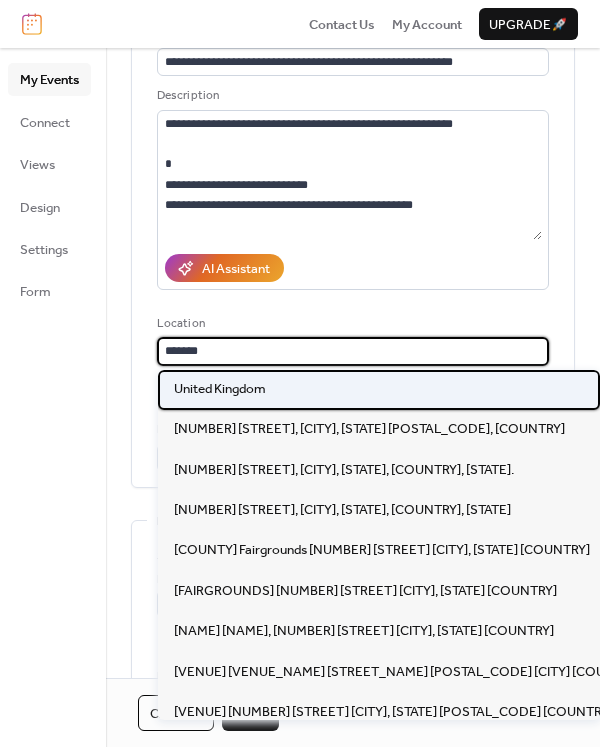 click on "United Kingdom" at bounding box center [220, 389] 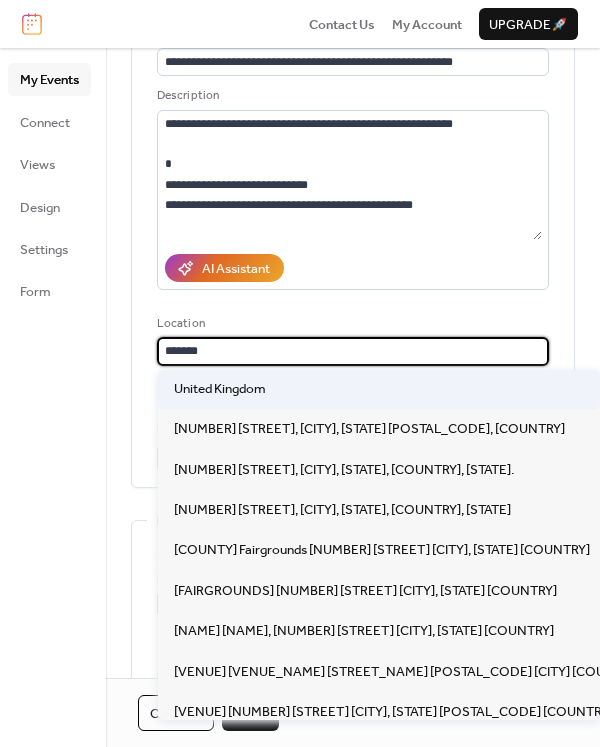 type on "**********" 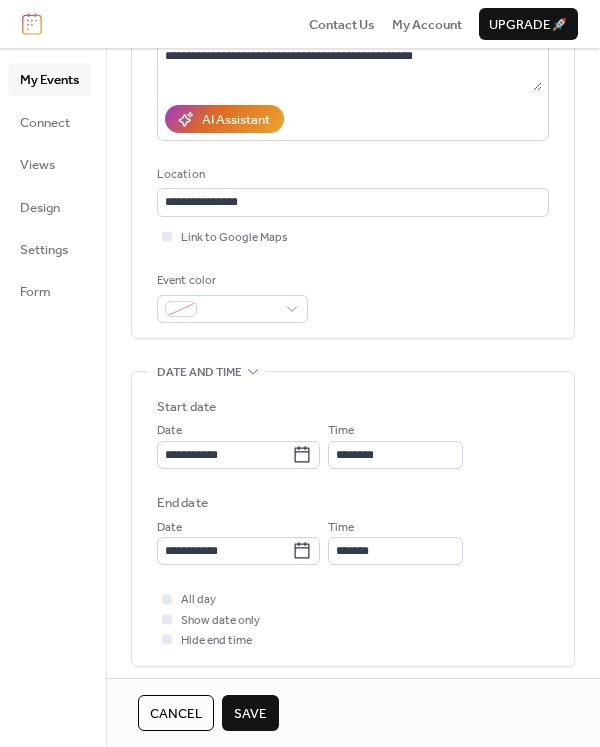 scroll, scrollTop: 0, scrollLeft: 0, axis: both 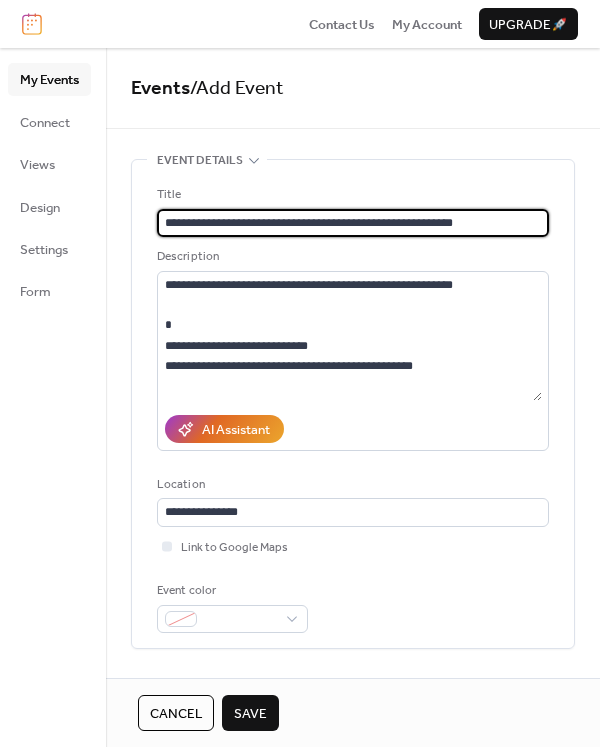 click on "**********" at bounding box center [353, 223] 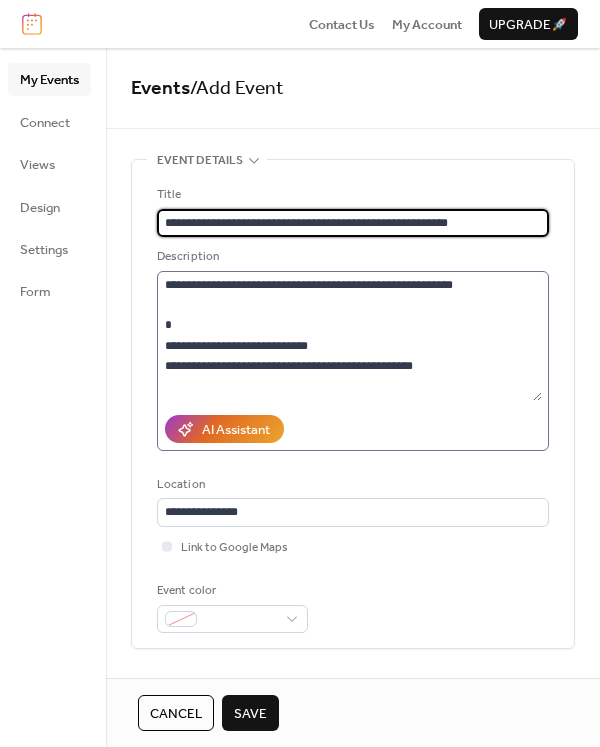 type on "**********" 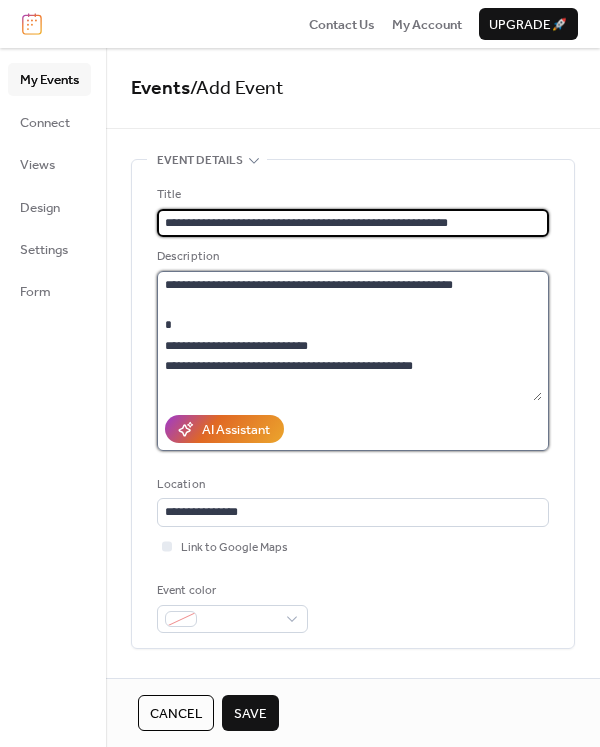 click on "**********" at bounding box center (349, 336) 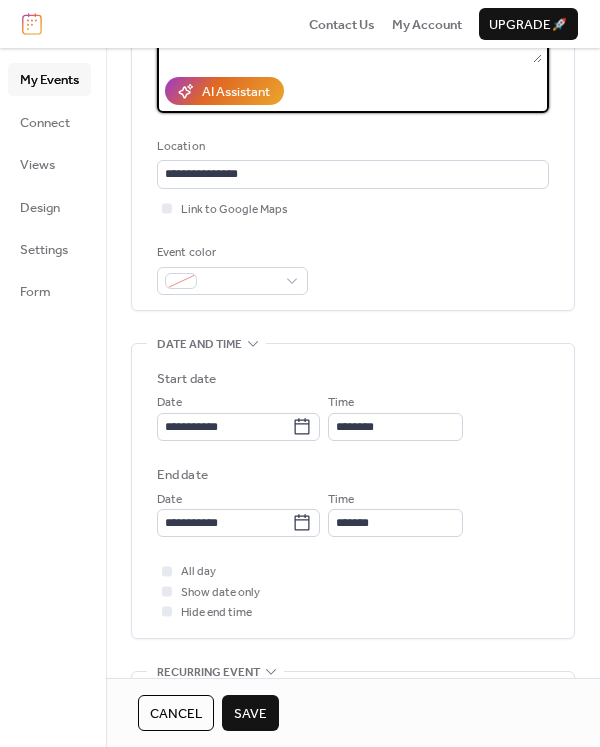 scroll, scrollTop: 423, scrollLeft: 0, axis: vertical 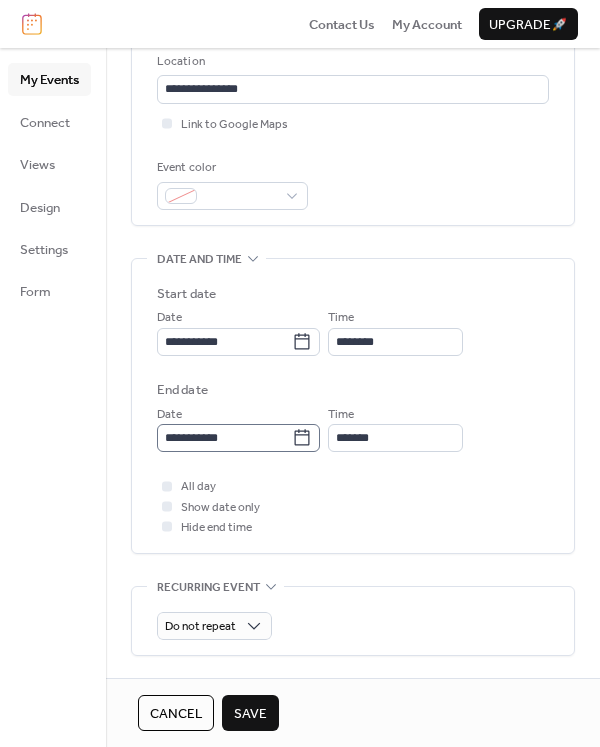type on "**********" 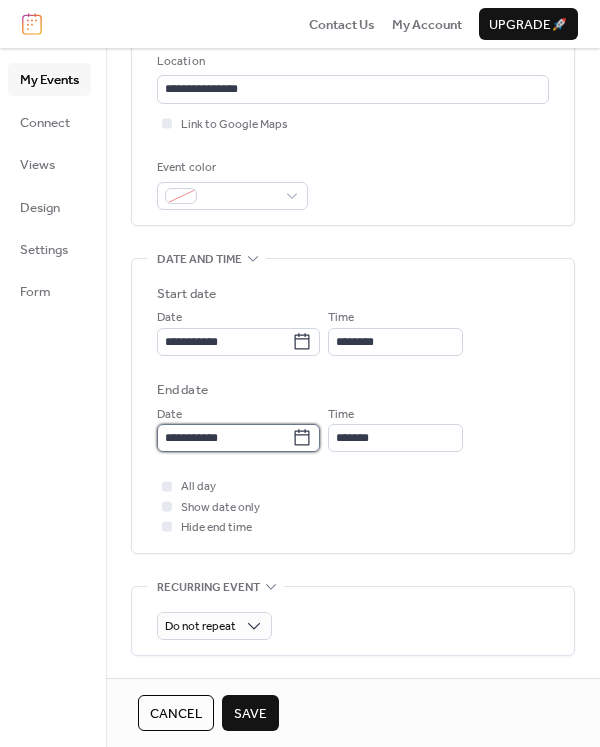 click on "**********" at bounding box center [224, 438] 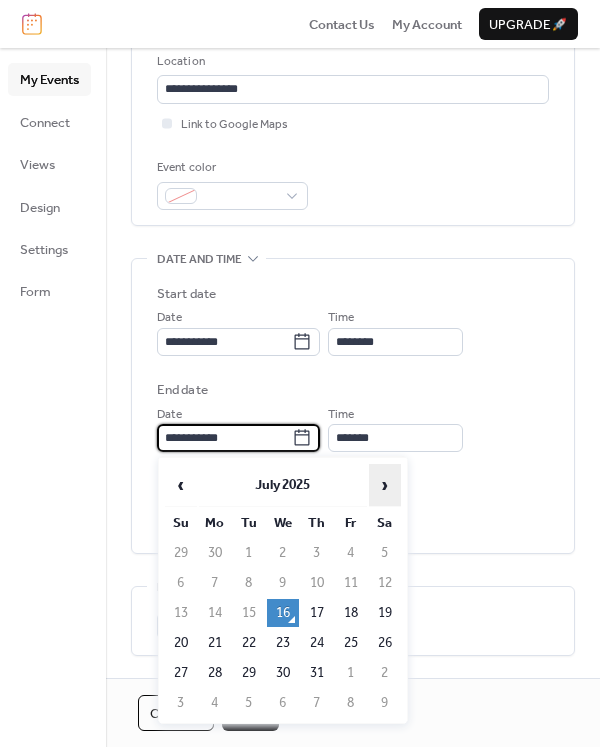 click on "›" at bounding box center (385, 485) 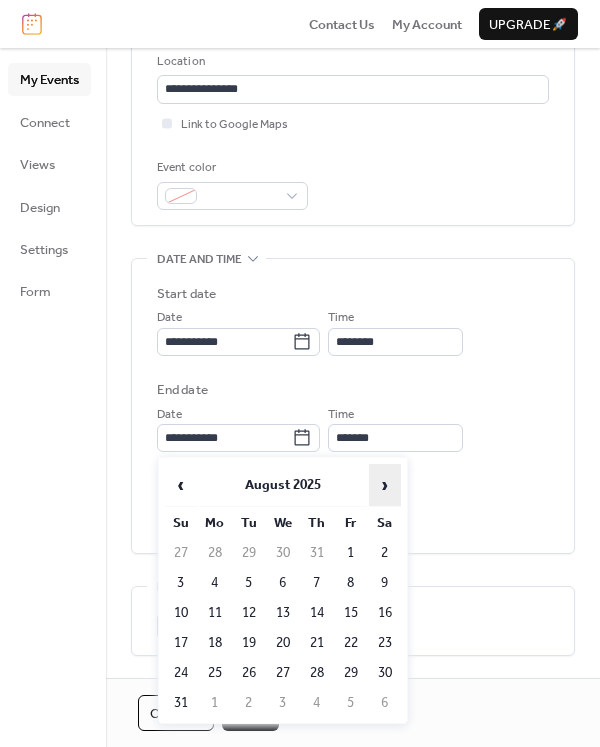 click on "›" at bounding box center (385, 485) 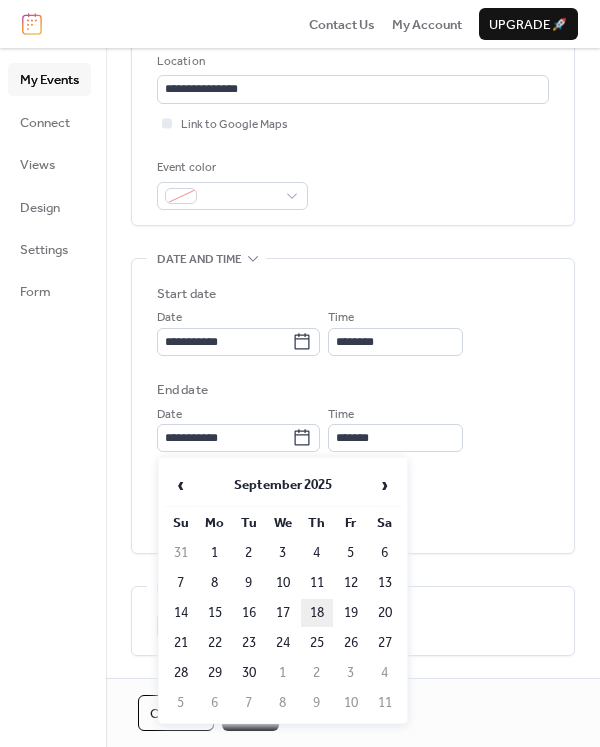 click on "18" at bounding box center [317, 613] 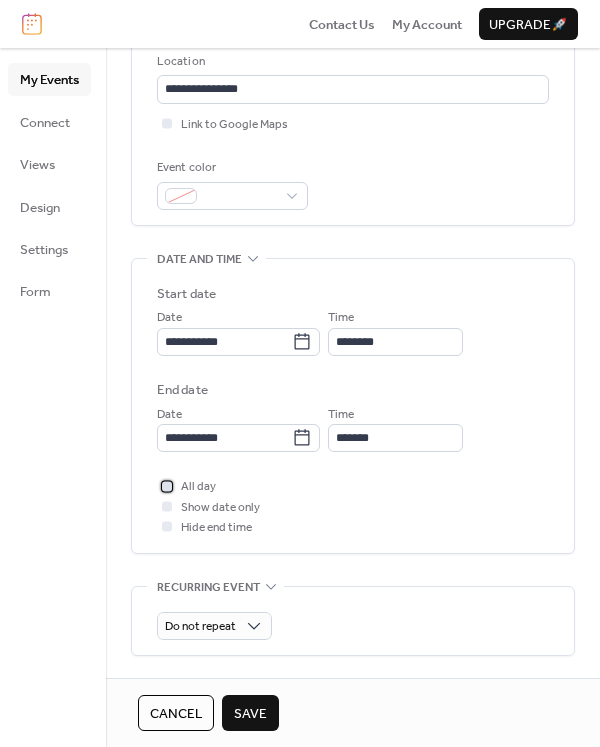 click at bounding box center [167, 486] 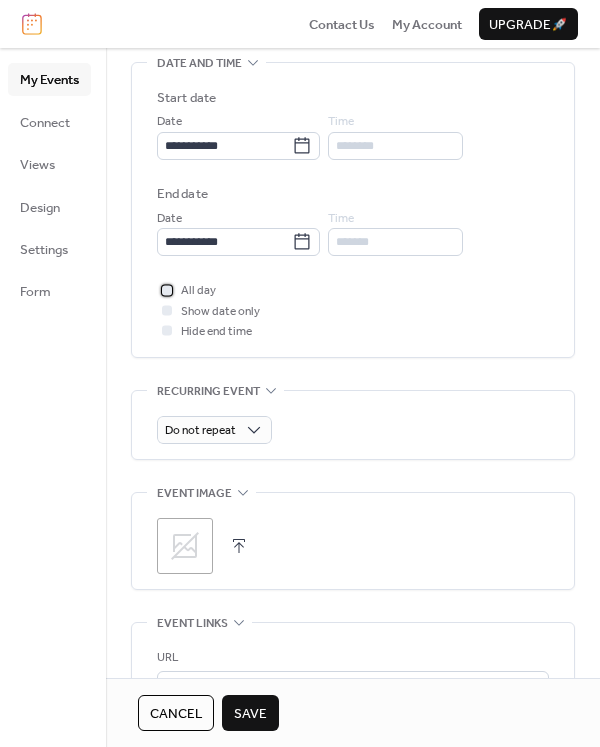 scroll, scrollTop: 831, scrollLeft: 0, axis: vertical 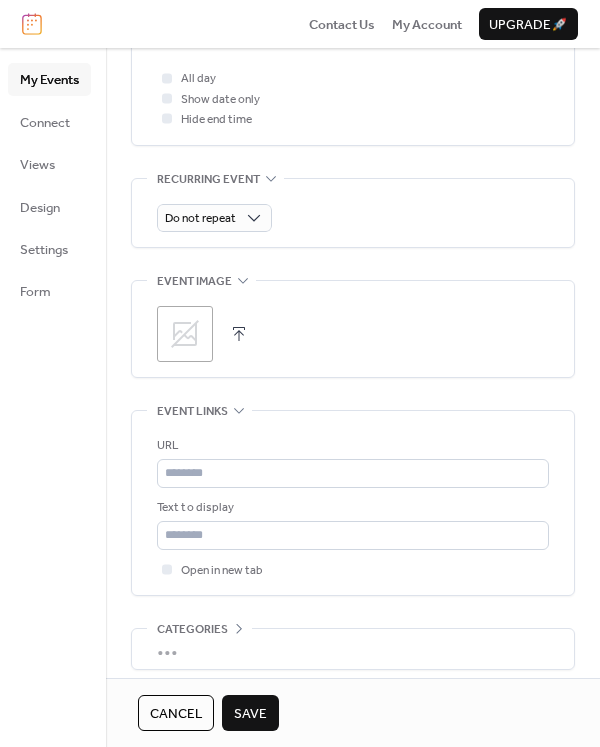 click at bounding box center (239, 334) 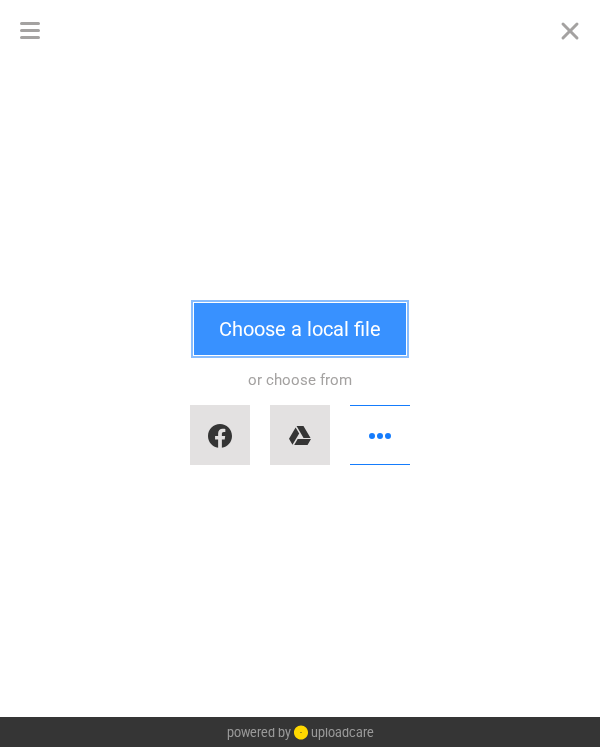 click on "Choose a local file" at bounding box center [300, 329] 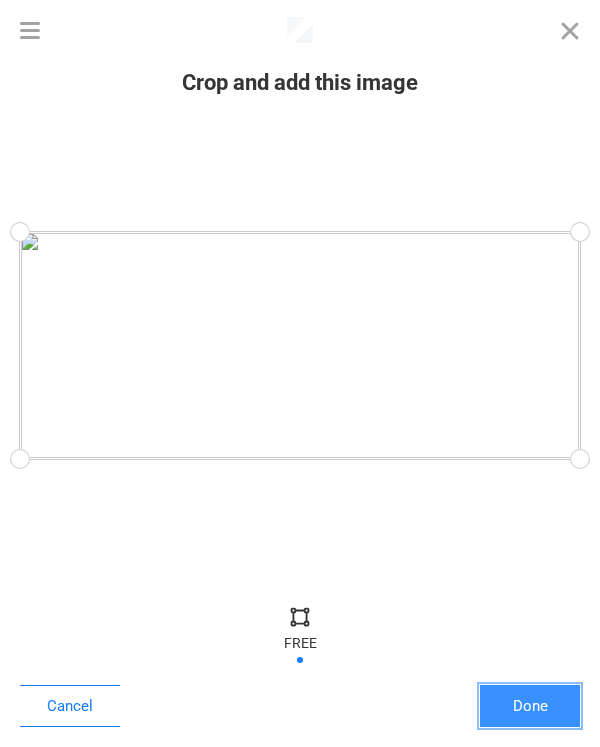 click on "Done" at bounding box center (530, 706) 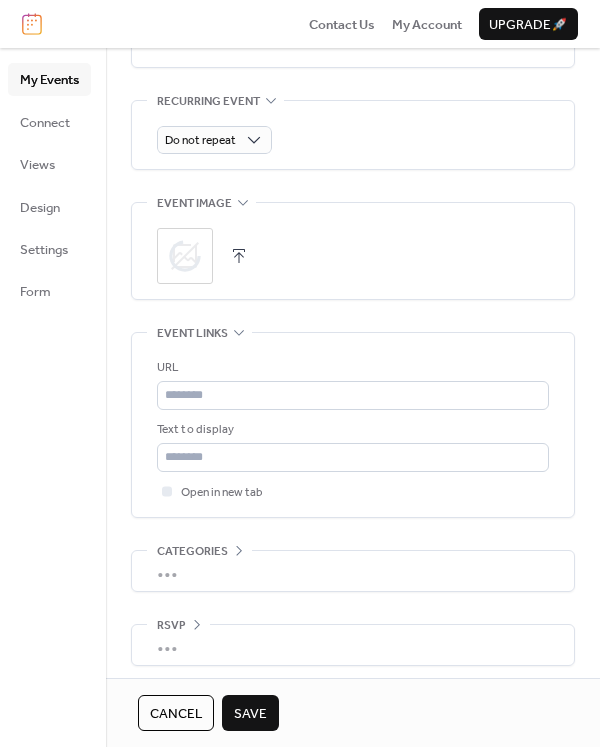 scroll, scrollTop: 917, scrollLeft: 0, axis: vertical 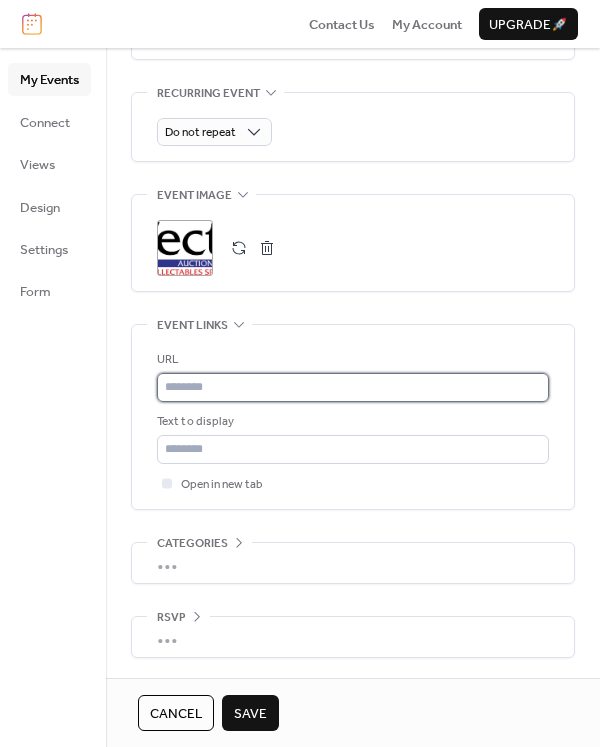 click at bounding box center [353, 387] 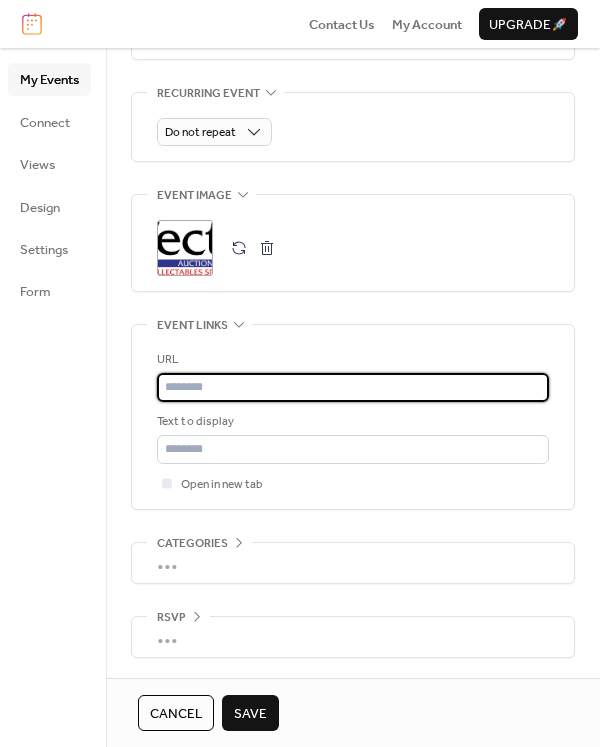 paste on "**********" 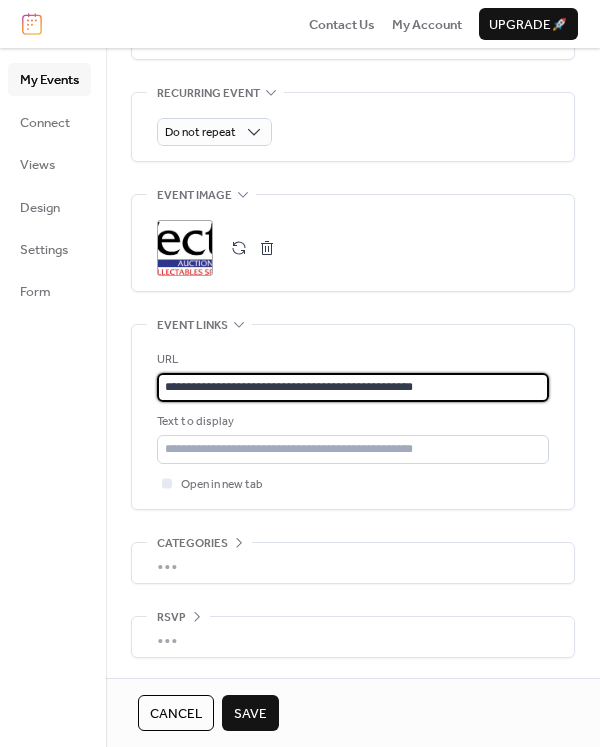 type on "**********" 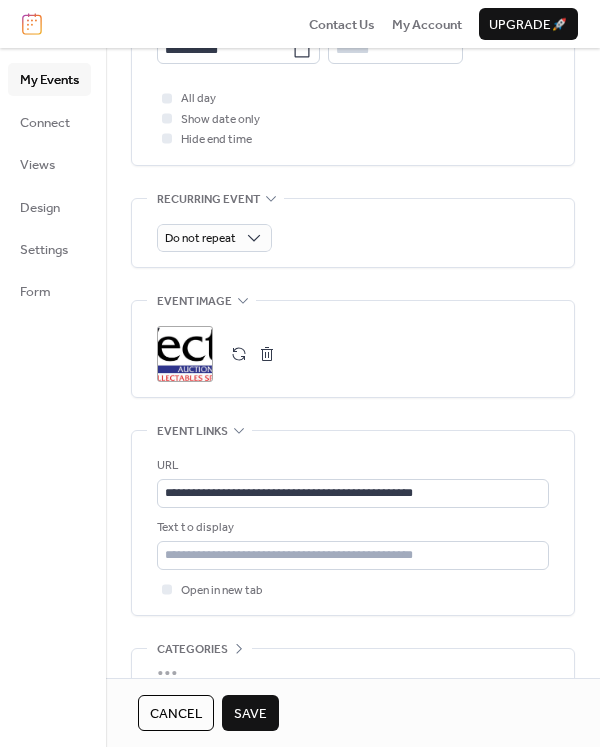 scroll, scrollTop: 917, scrollLeft: 0, axis: vertical 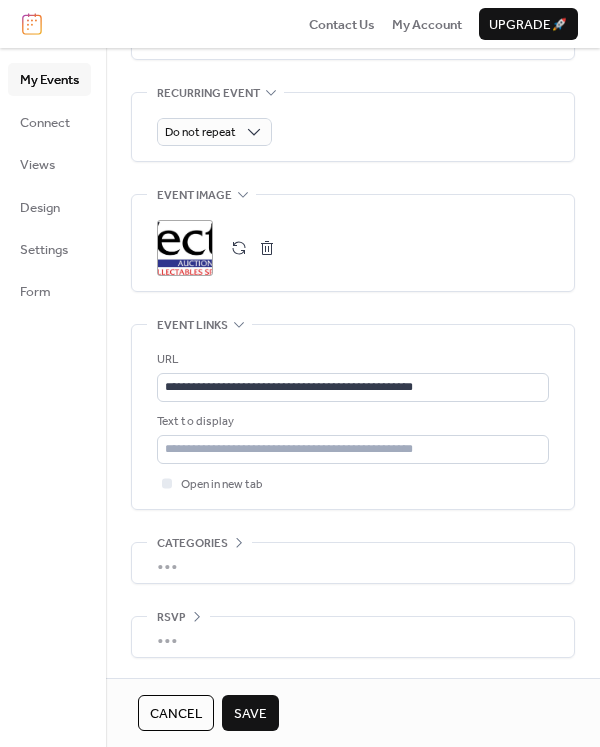 click on "Save" at bounding box center (250, 714) 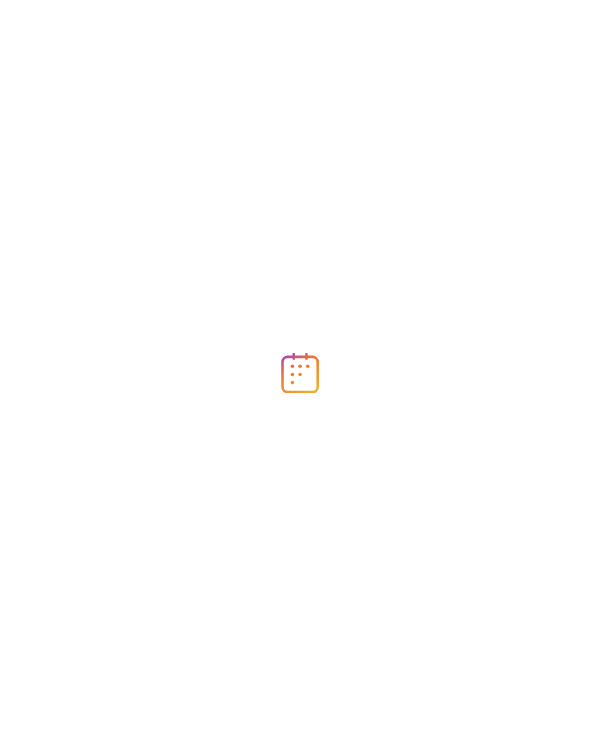 scroll, scrollTop: 0, scrollLeft: 0, axis: both 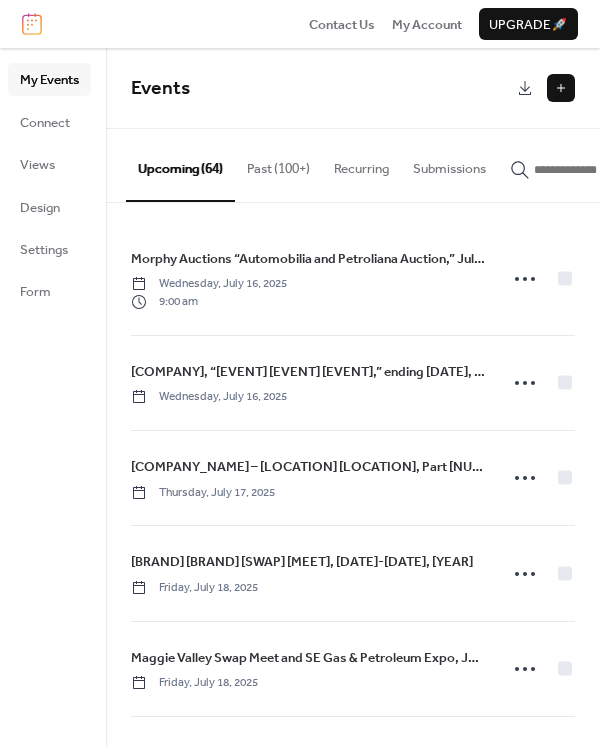 click at bounding box center (561, 88) 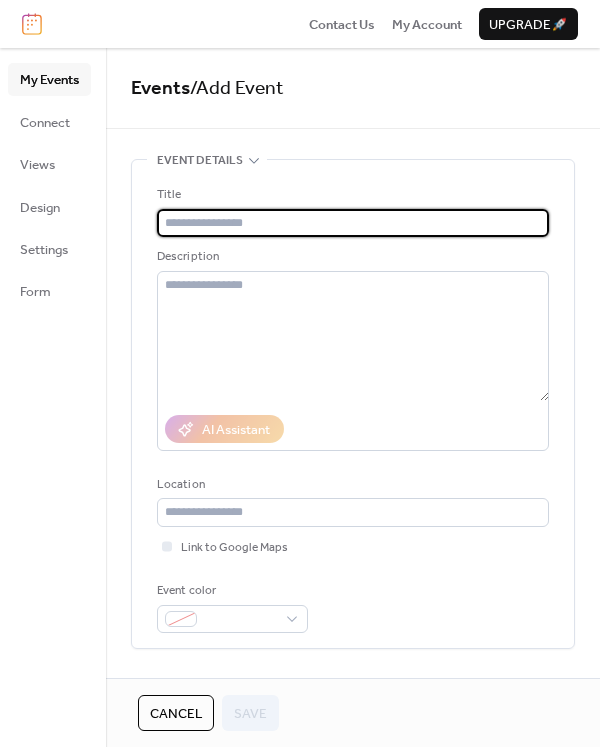 click at bounding box center [353, 223] 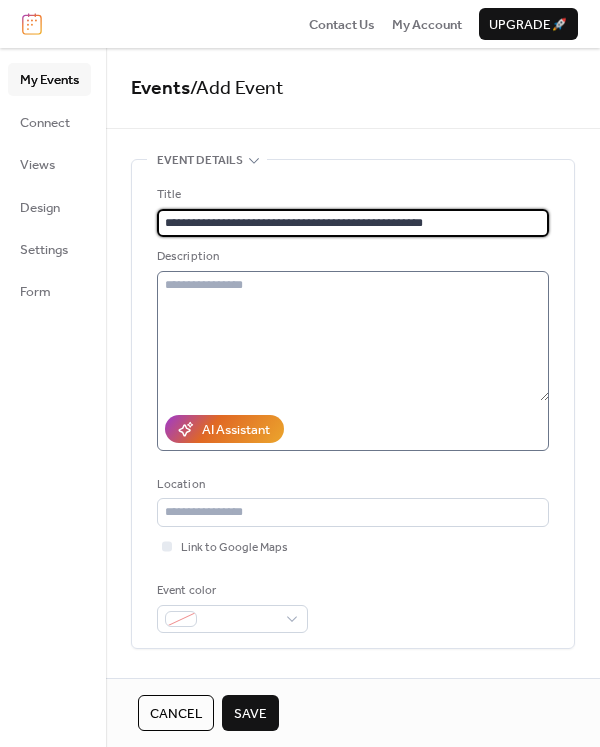 type on "**********" 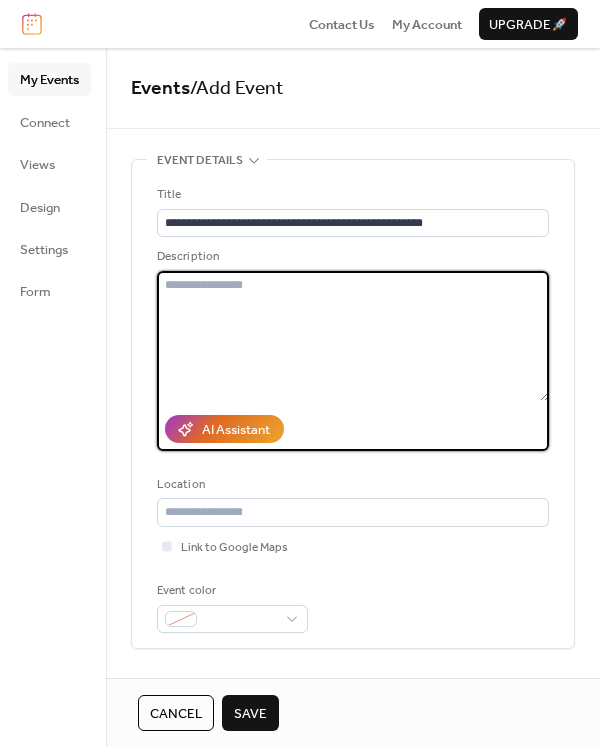 click at bounding box center [353, 336] 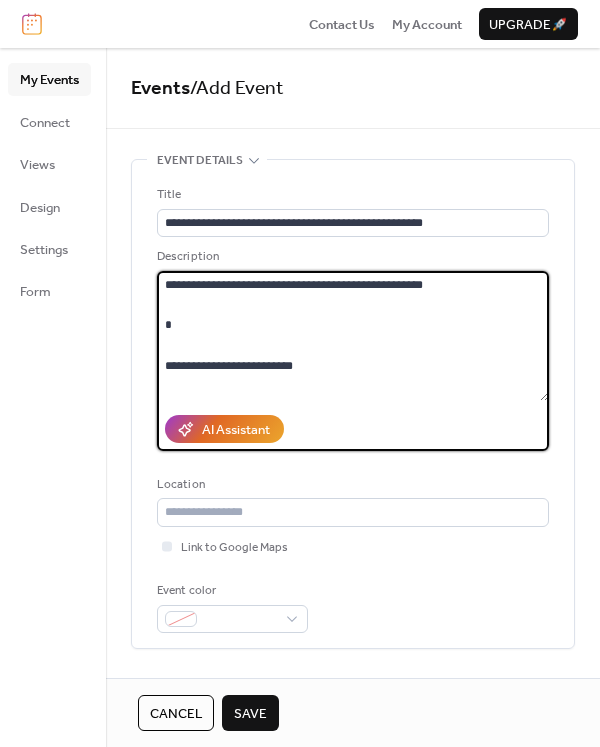 scroll, scrollTop: 323, scrollLeft: 0, axis: vertical 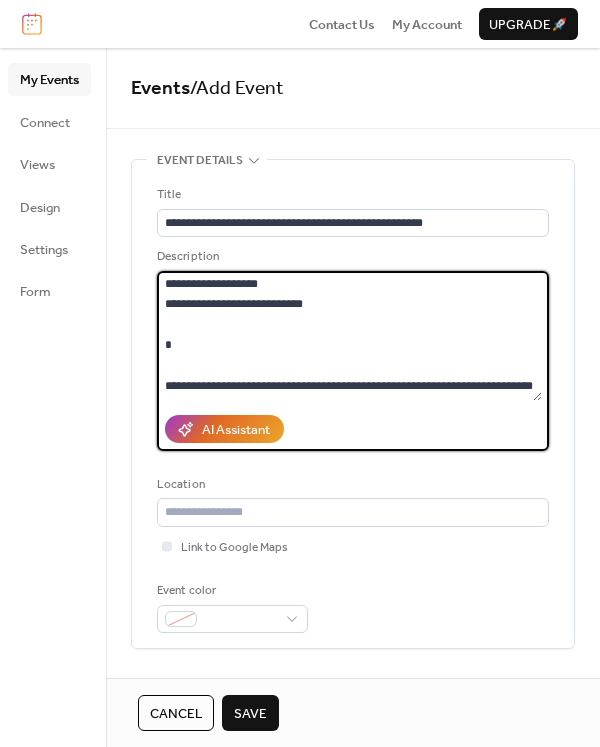 click on "**********" at bounding box center (349, 336) 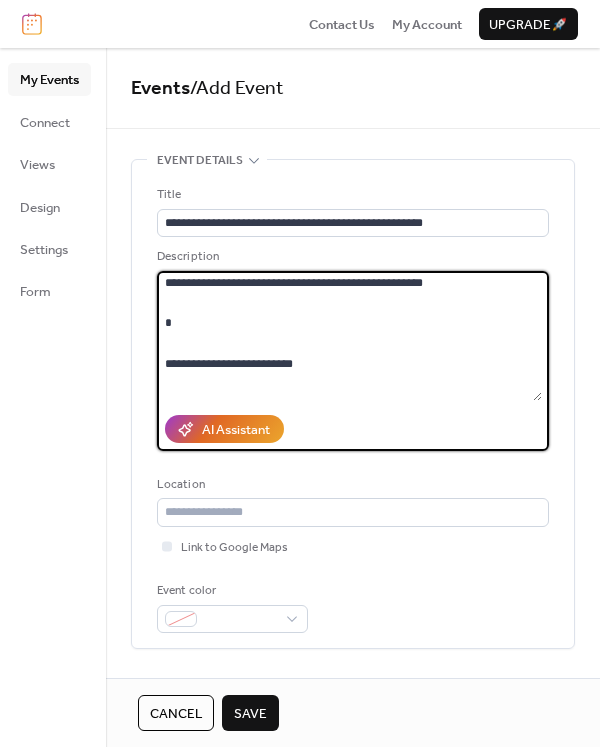 scroll, scrollTop: 0, scrollLeft: 0, axis: both 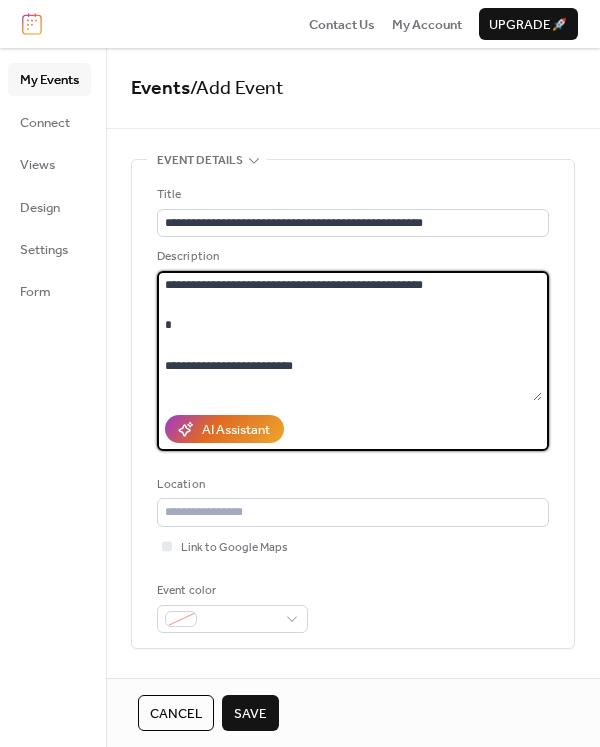 click on "**********" at bounding box center [349, 336] 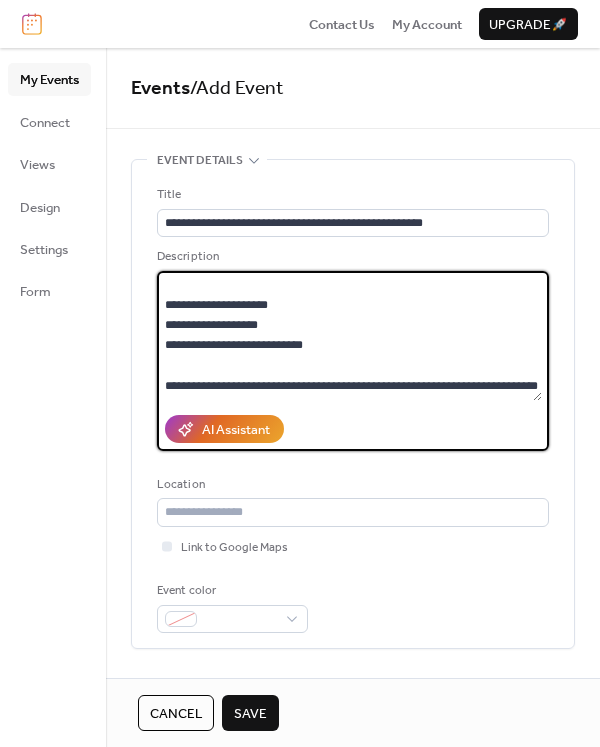scroll, scrollTop: 245, scrollLeft: 0, axis: vertical 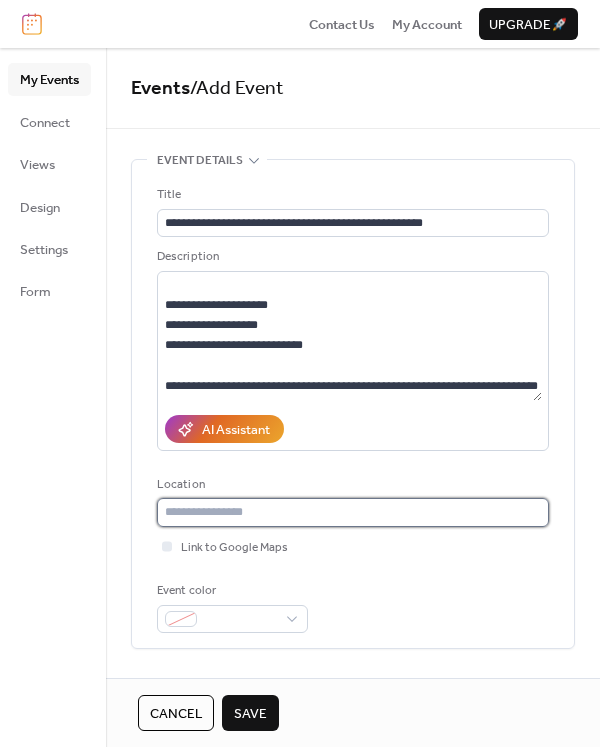 click at bounding box center [353, 512] 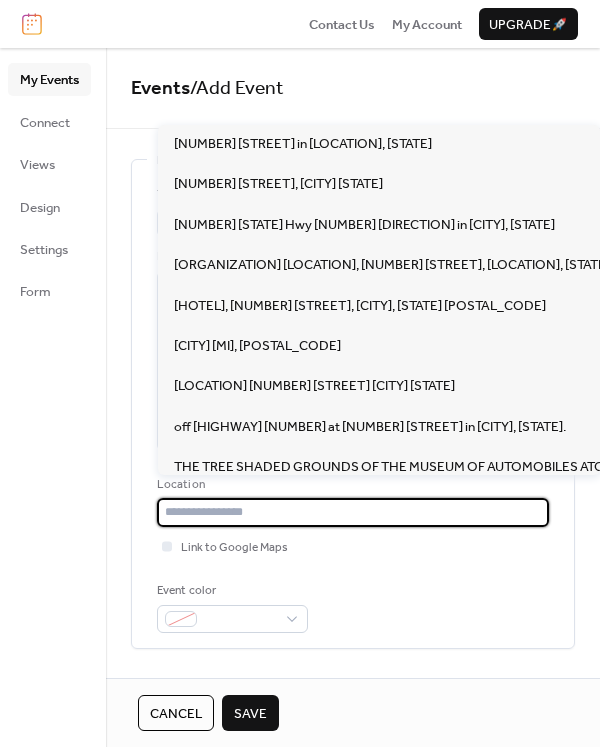 paste on "**********" 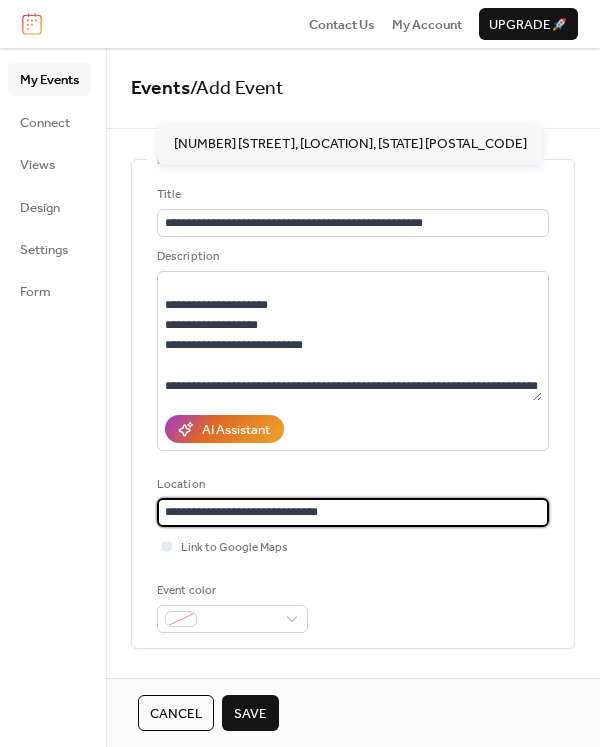 type on "**********" 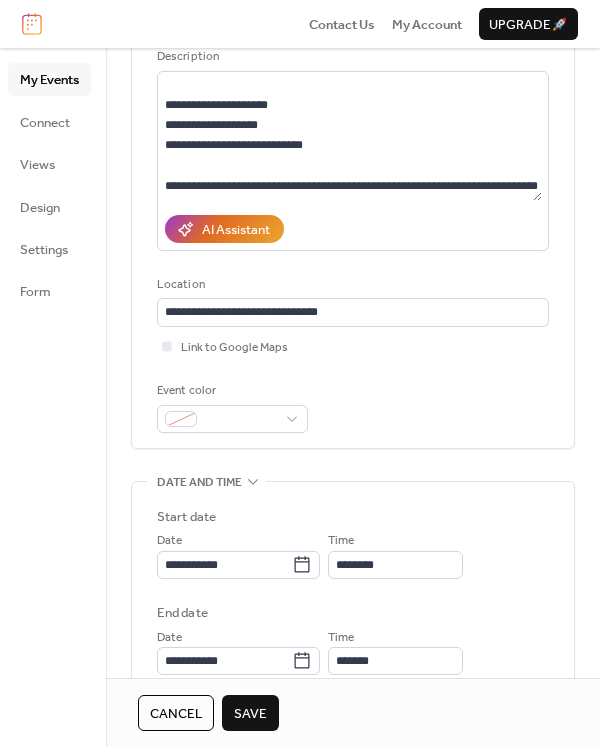 scroll, scrollTop: 503, scrollLeft: 0, axis: vertical 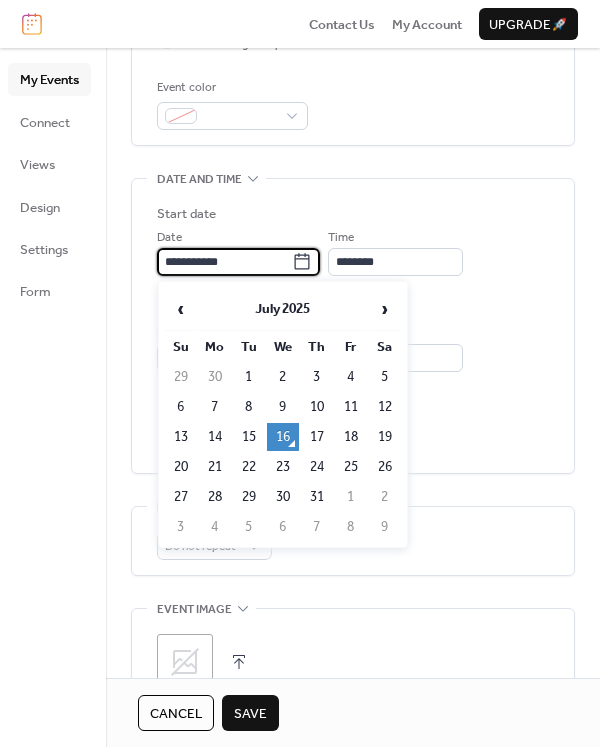 click on "**********" at bounding box center [224, 262] 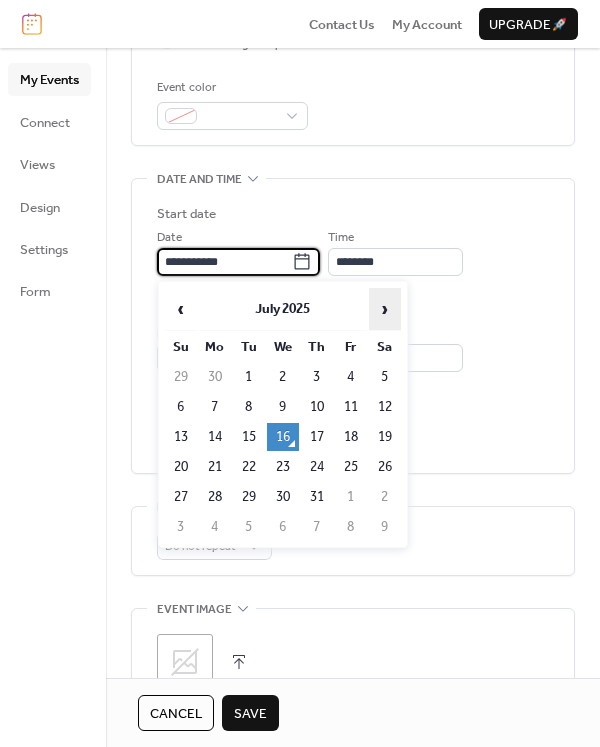 click on "›" at bounding box center [385, 309] 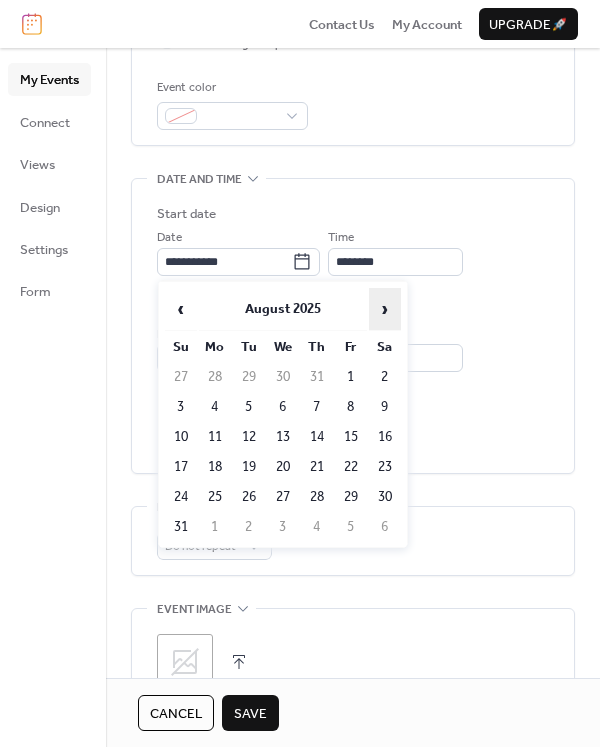 click on "›" at bounding box center (385, 309) 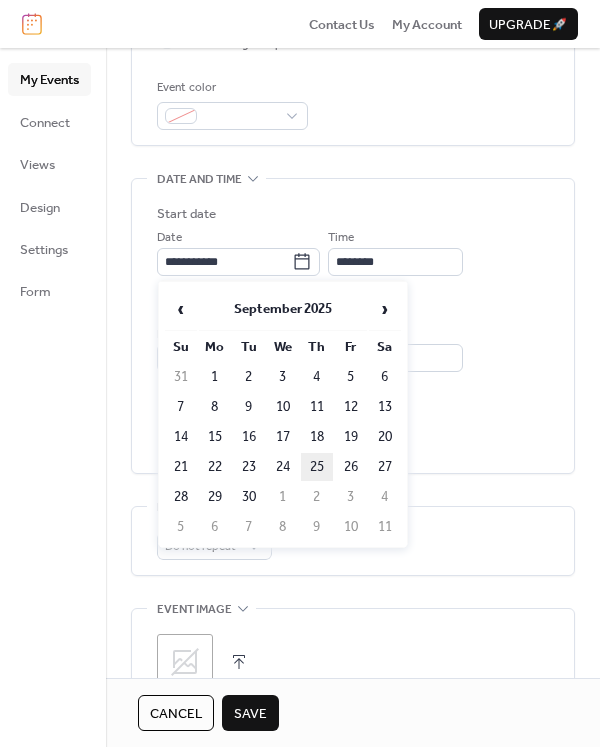 click on "25" at bounding box center (317, 467) 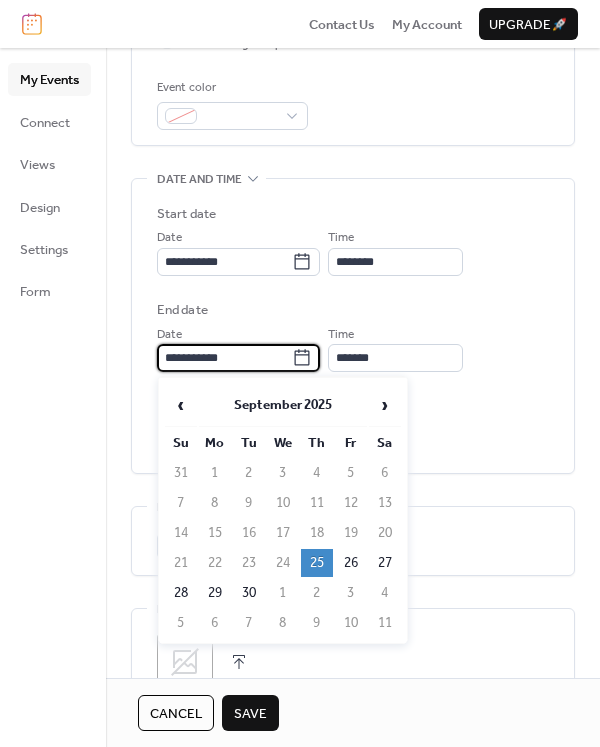 click on "**********" at bounding box center [224, 358] 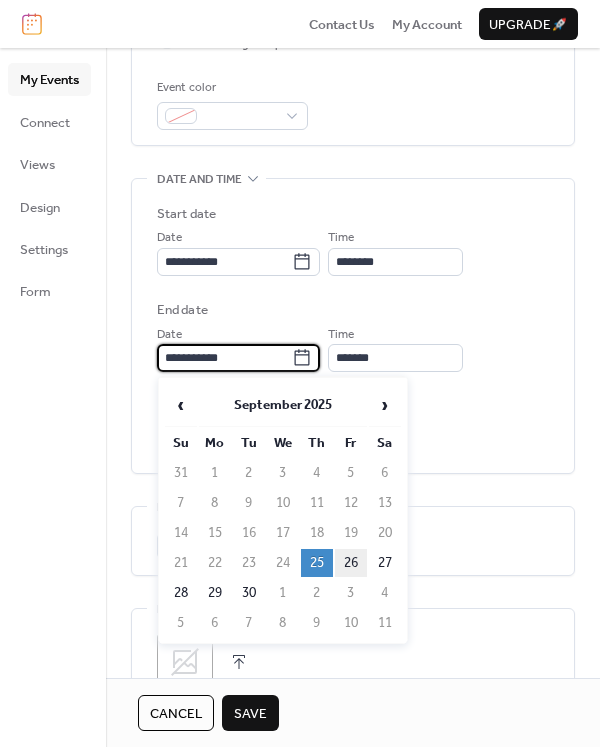 click on "26" at bounding box center [351, 563] 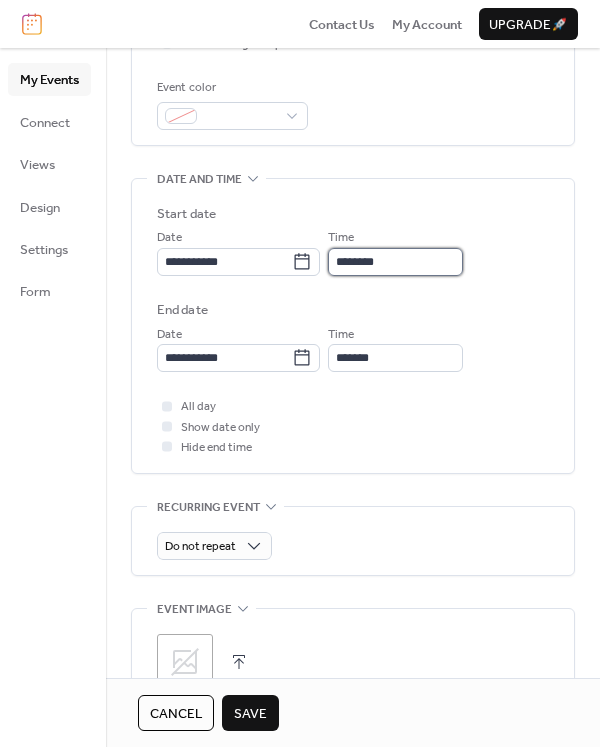 click on "********" at bounding box center [395, 262] 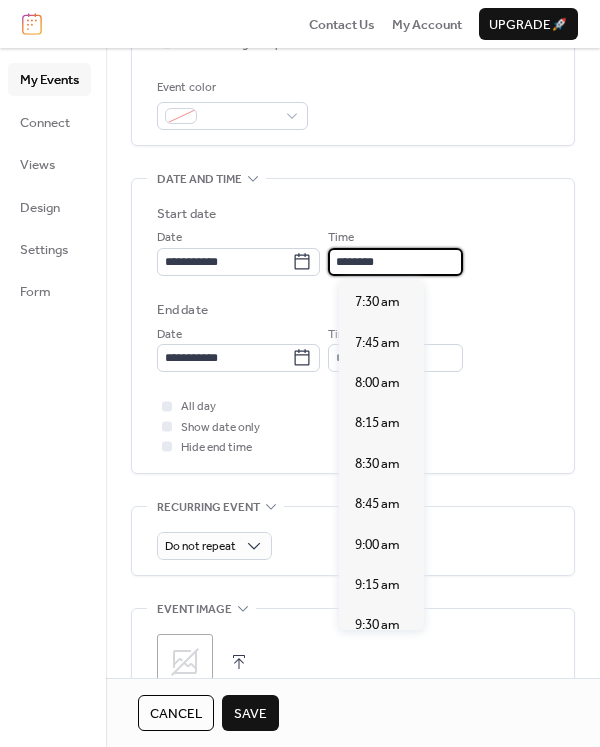 scroll, scrollTop: 1212, scrollLeft: 0, axis: vertical 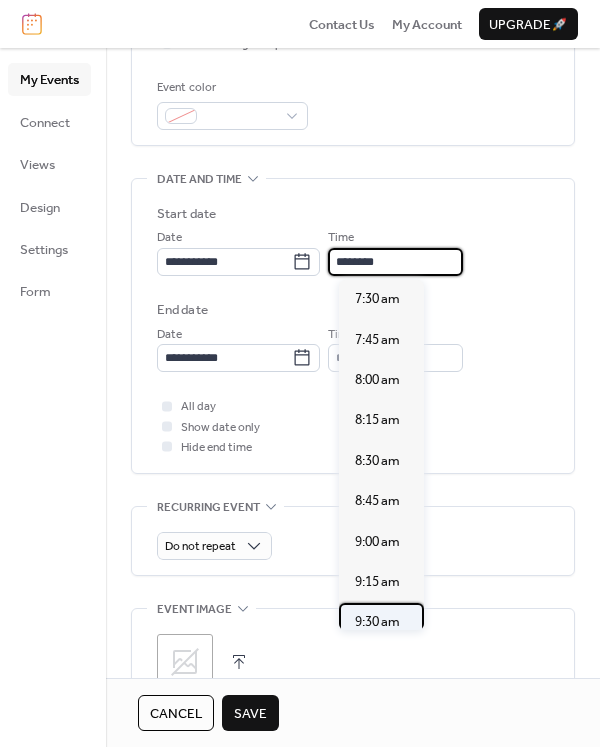 click on "9:30 am" at bounding box center (377, 622) 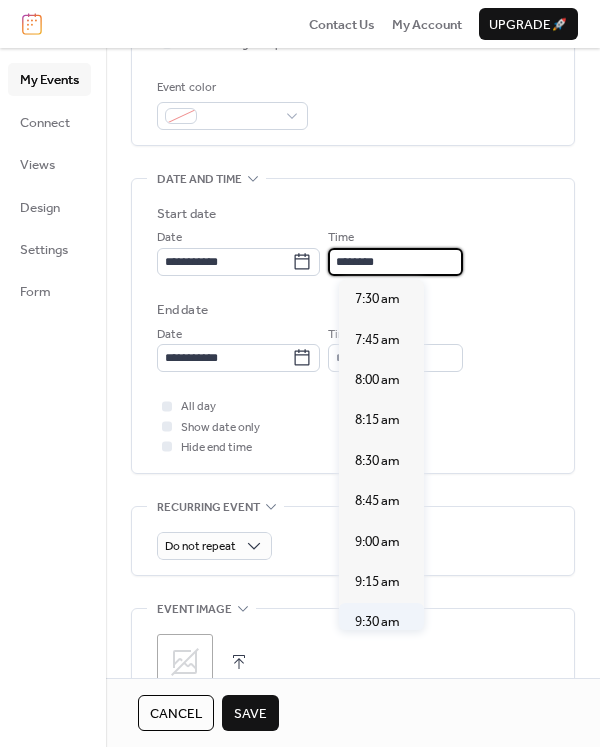 type on "*******" 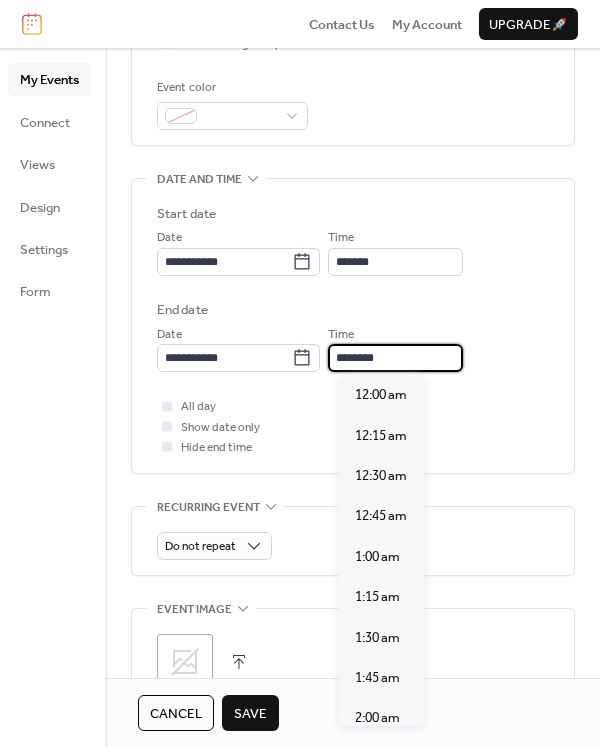 click on "********" at bounding box center [395, 358] 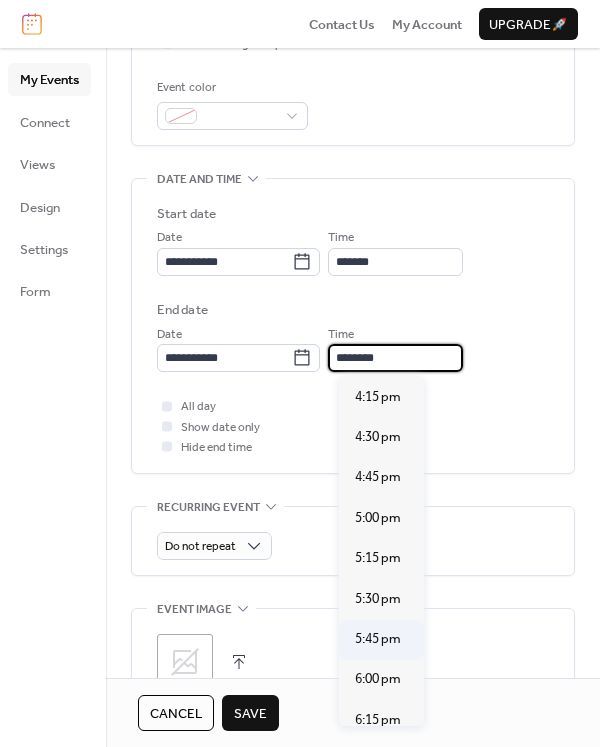 scroll, scrollTop: 2638, scrollLeft: 0, axis: vertical 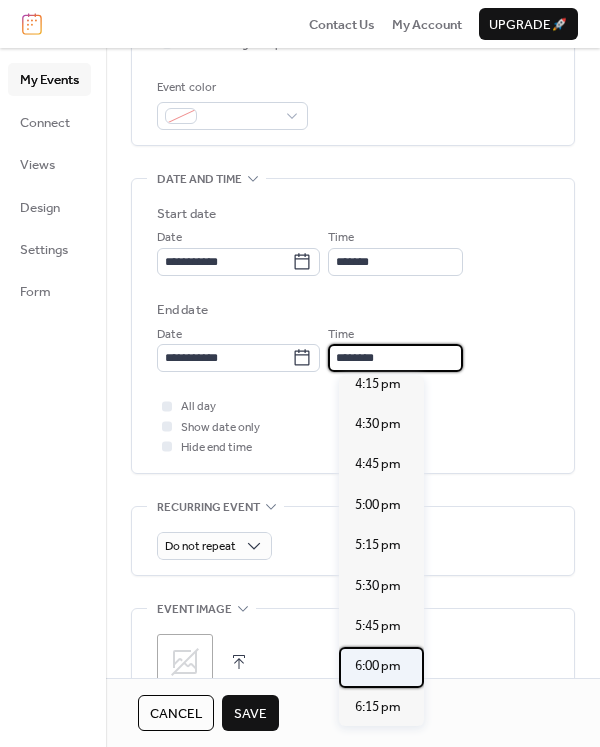 click on "6:00 pm" at bounding box center [378, 666] 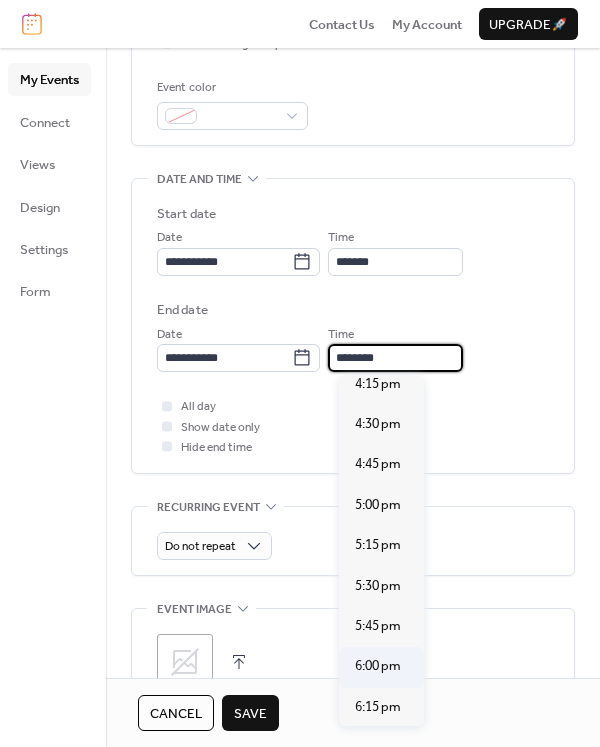 type on "*******" 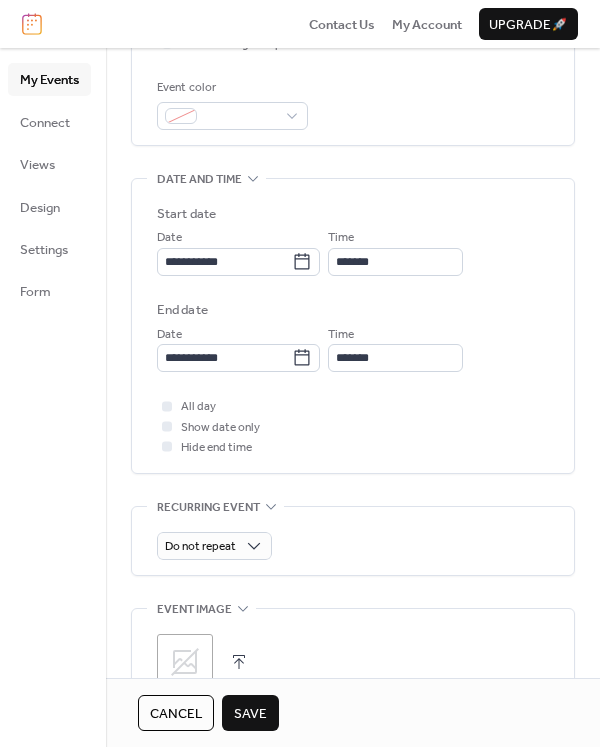 scroll, scrollTop: 670, scrollLeft: 0, axis: vertical 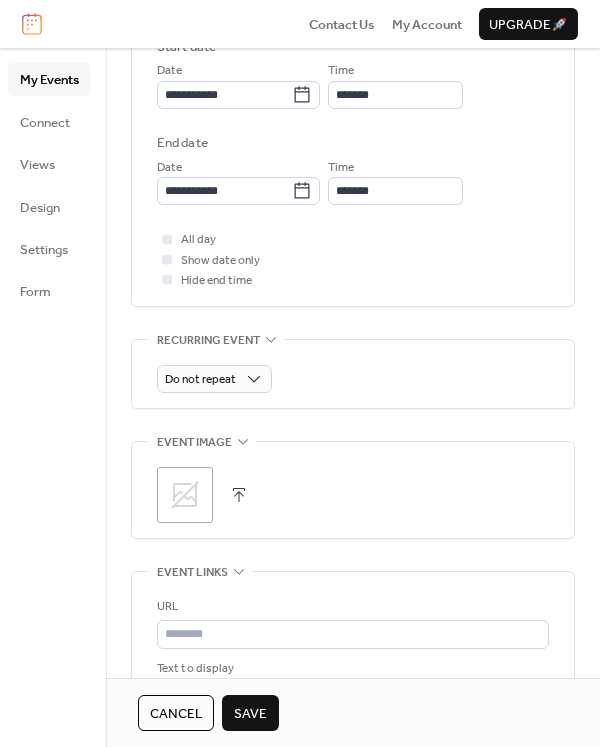 click at bounding box center (239, 495) 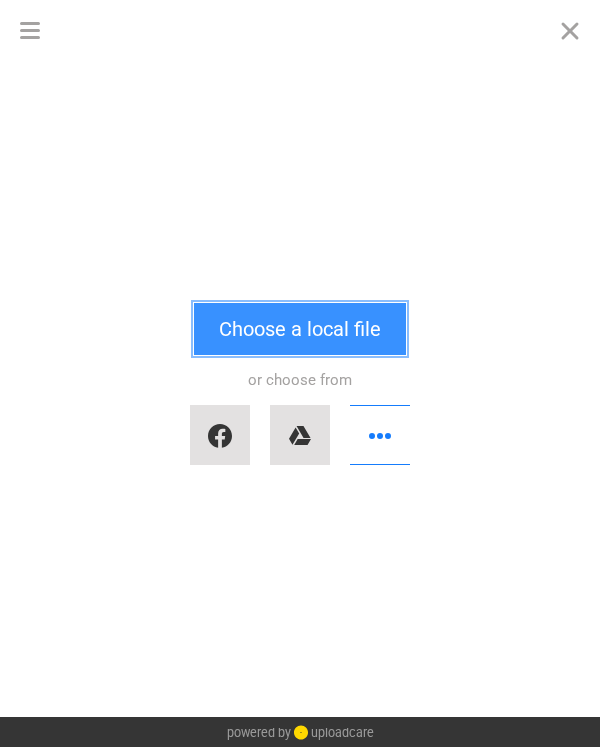 click on "Choose a local file" at bounding box center [300, 329] 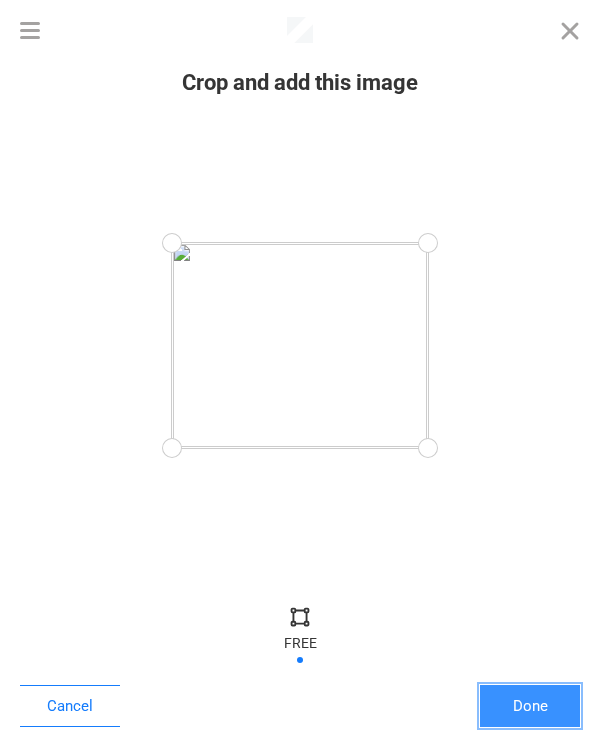click on "Done" at bounding box center (530, 706) 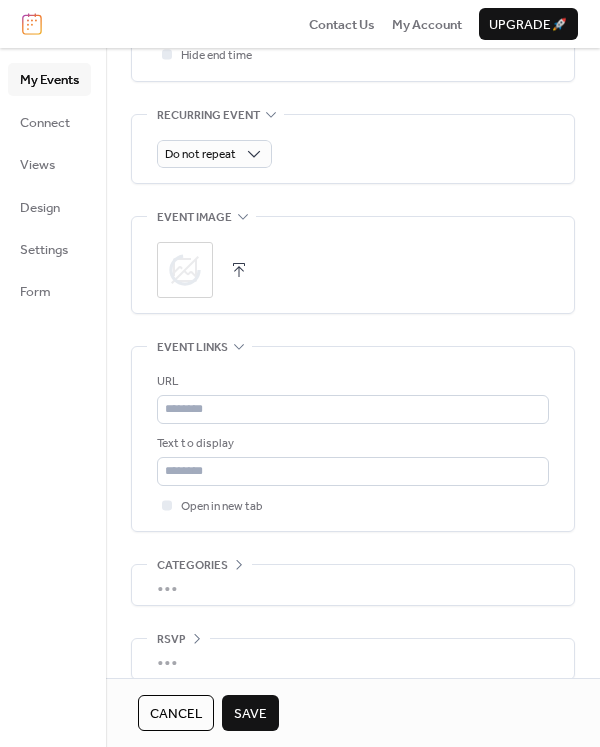 scroll, scrollTop: 917, scrollLeft: 0, axis: vertical 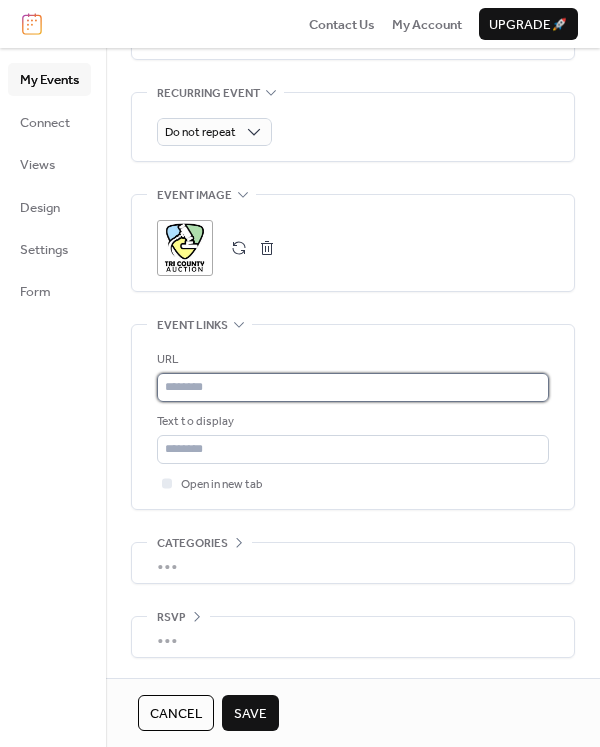 click at bounding box center (353, 387) 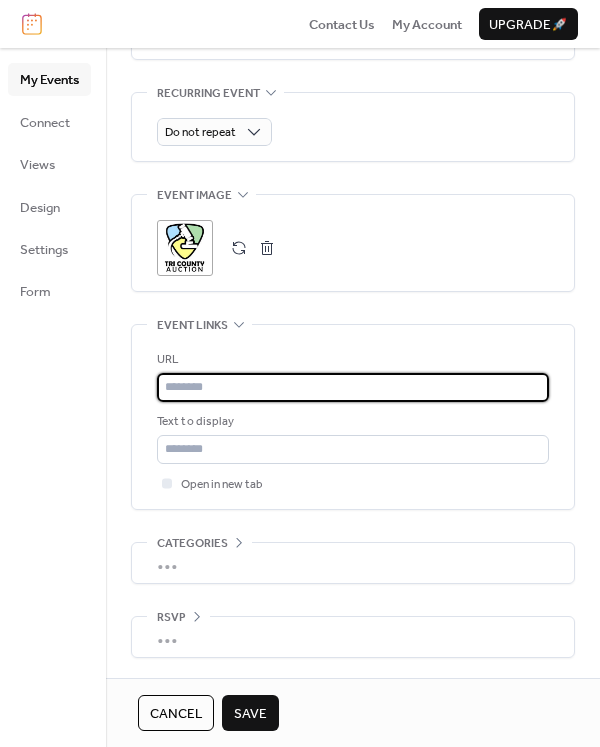 paste on "**********" 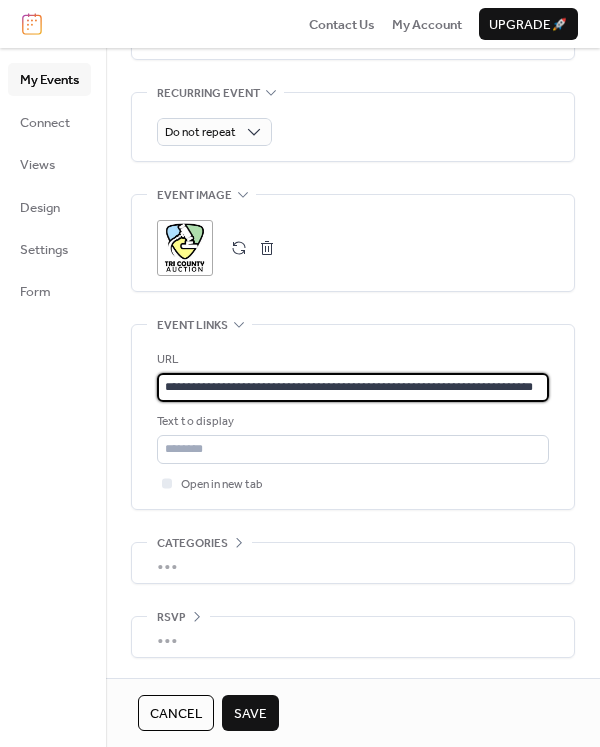 scroll, scrollTop: 0, scrollLeft: 42, axis: horizontal 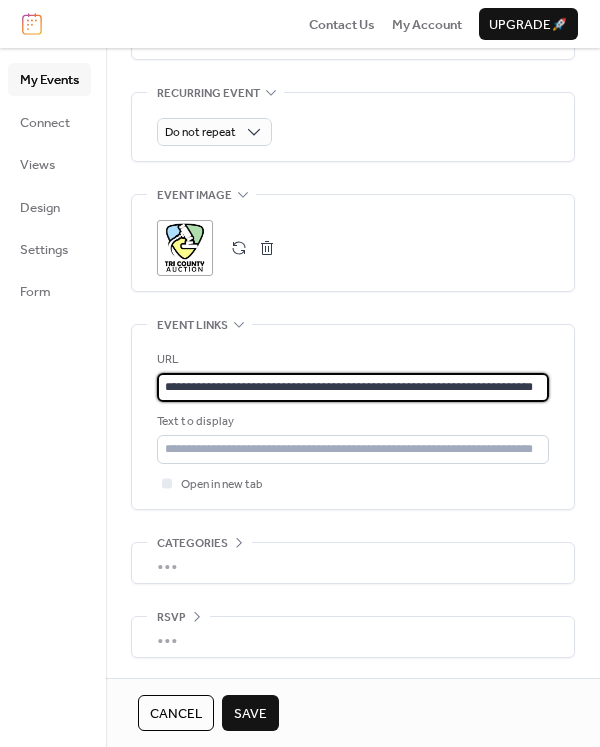 type on "**********" 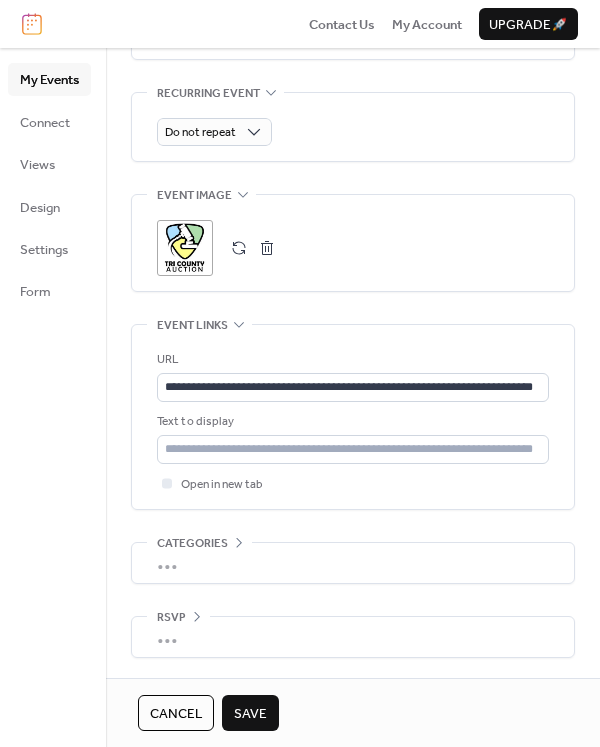 scroll, scrollTop: 0, scrollLeft: 0, axis: both 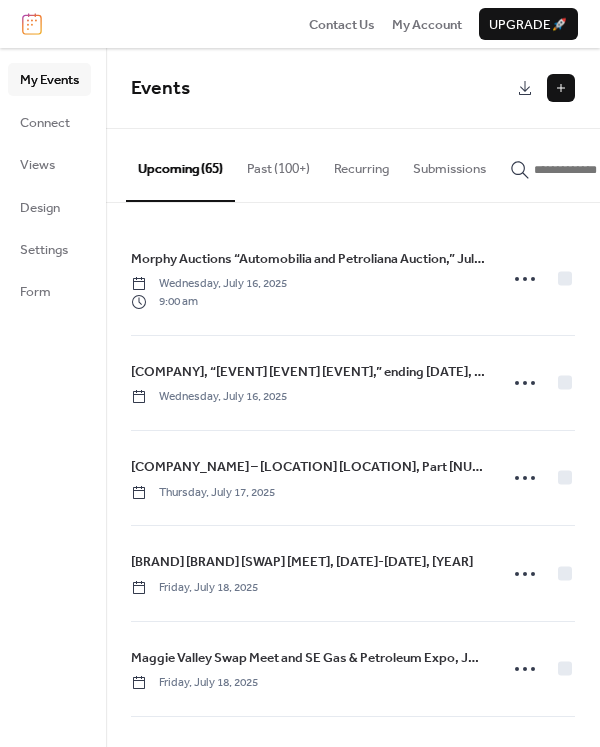 click at bounding box center [561, 88] 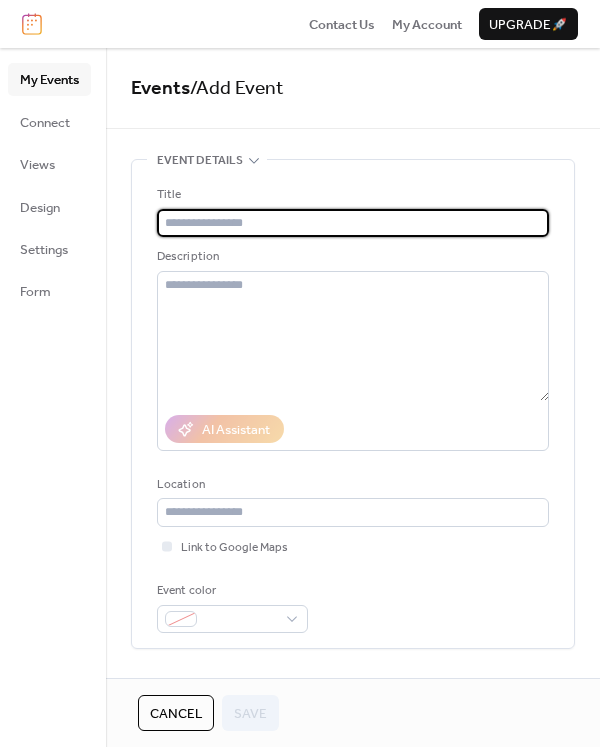 click at bounding box center (353, 223) 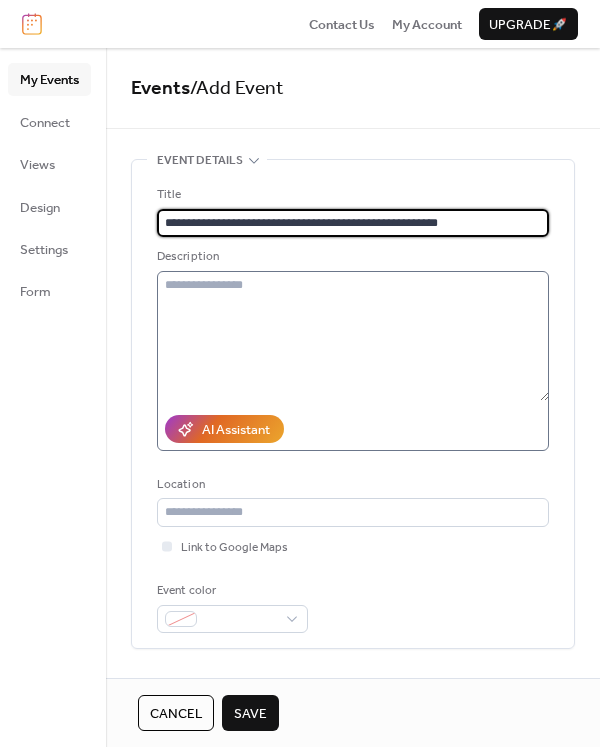 type on "**********" 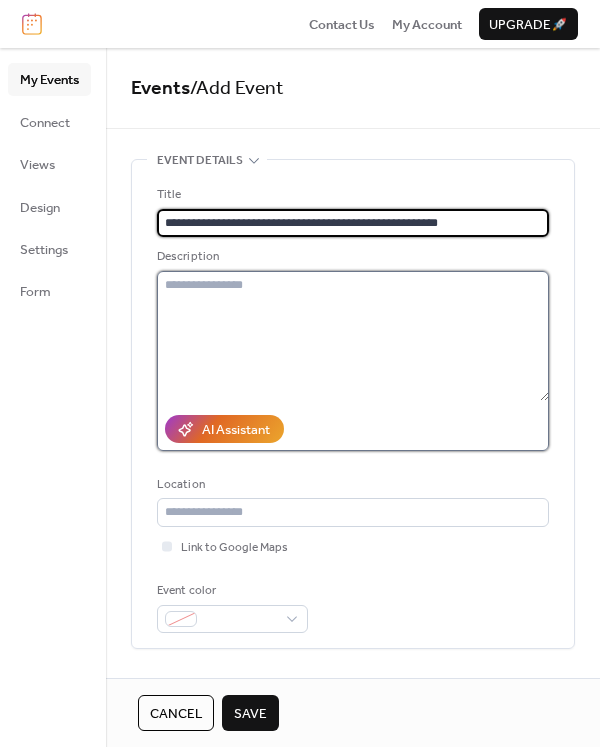 click at bounding box center (353, 336) 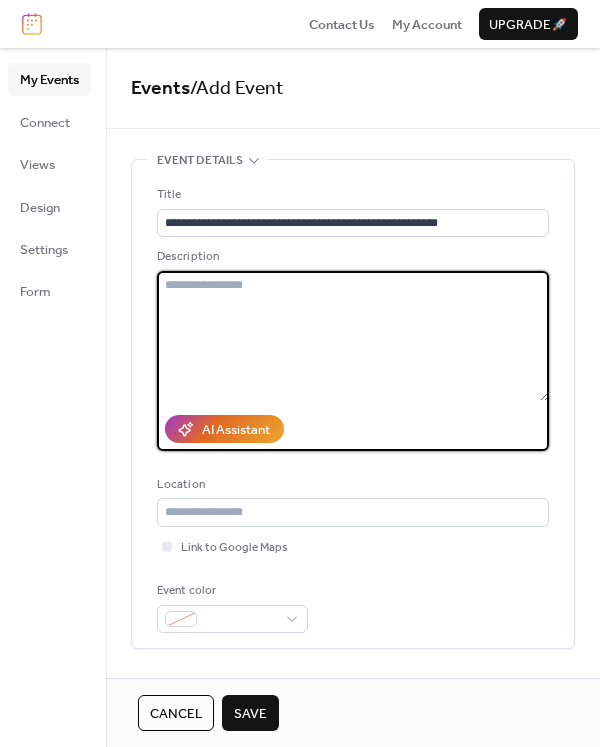 paste on "**********" 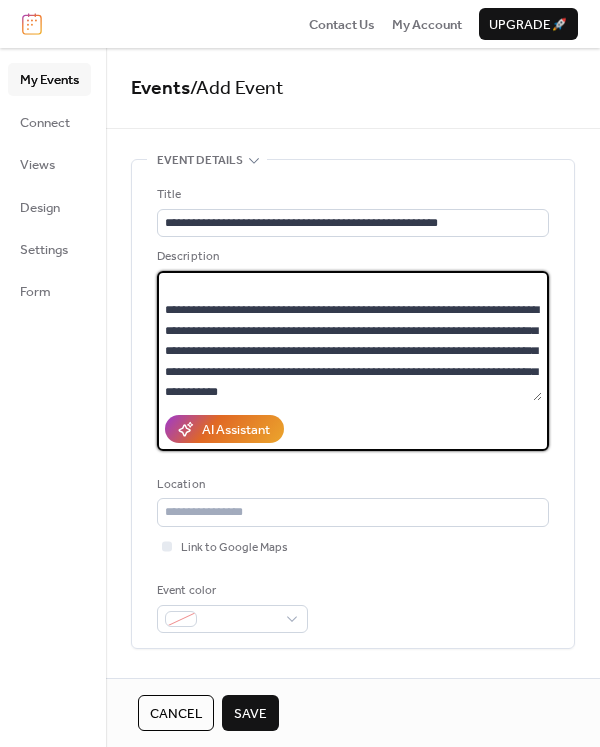 scroll, scrollTop: 35, scrollLeft: 0, axis: vertical 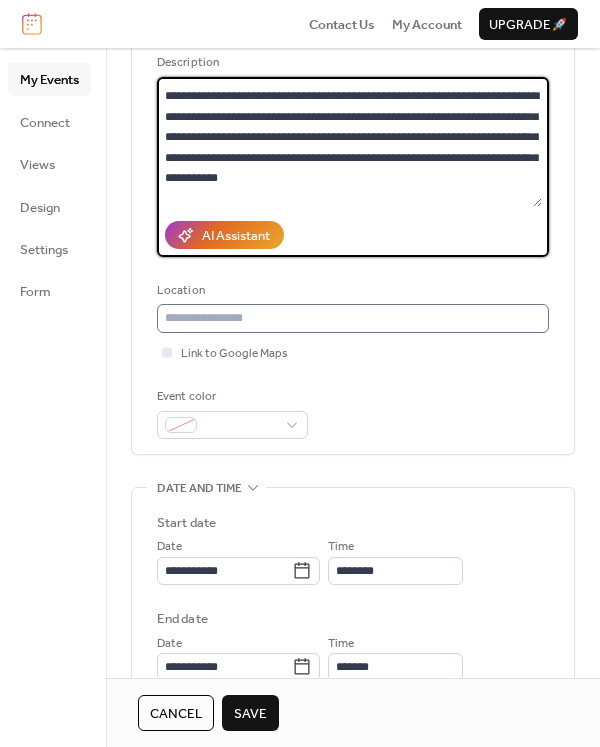 type on "**********" 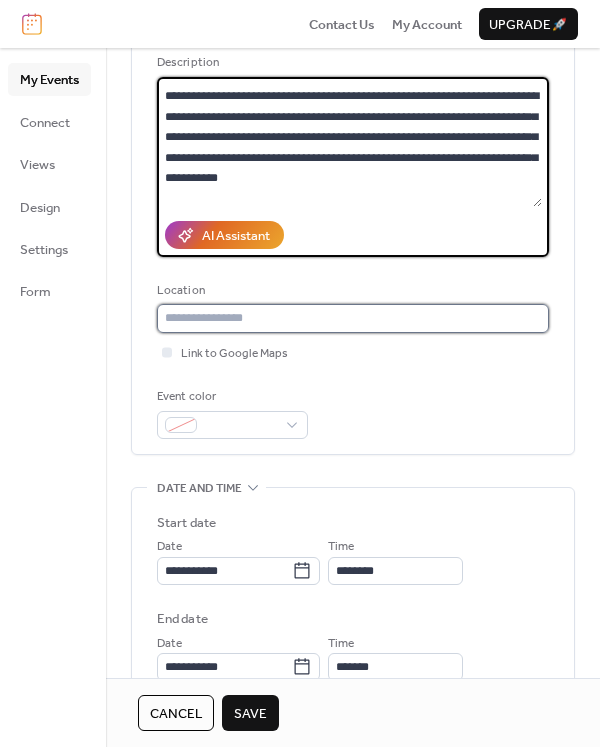 click at bounding box center (353, 318) 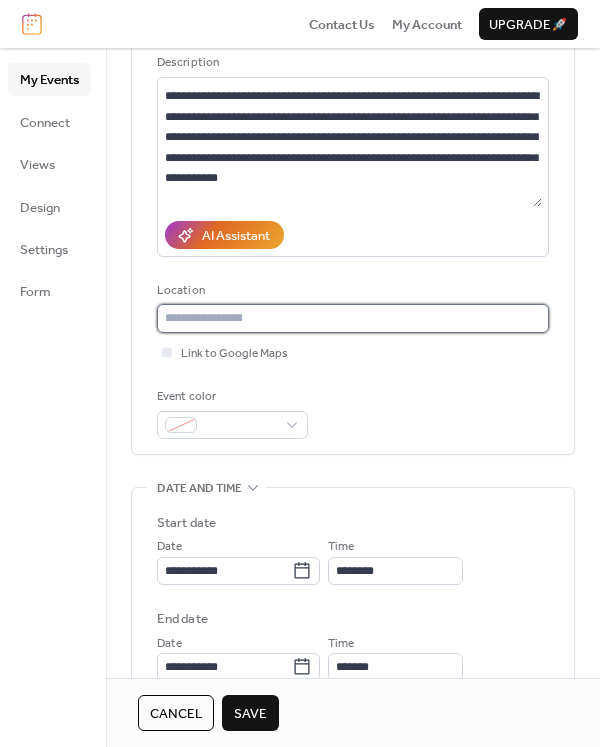click at bounding box center [353, 318] 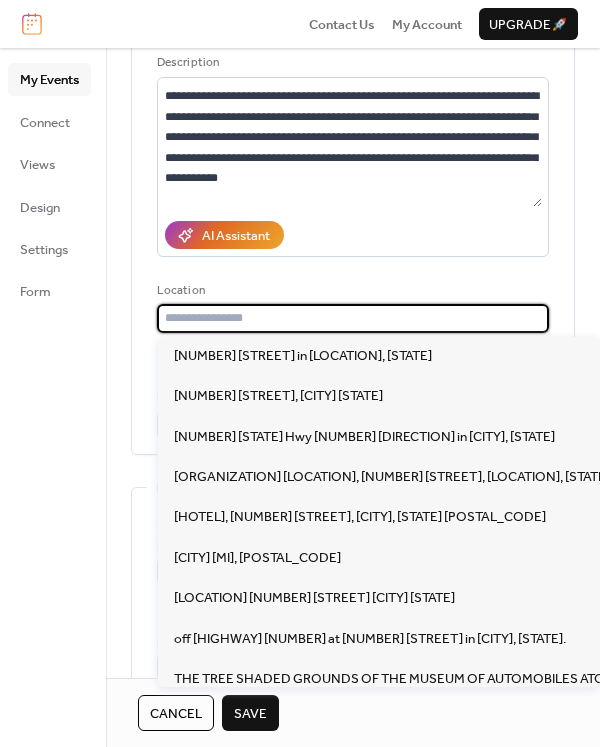 paste on "**********" 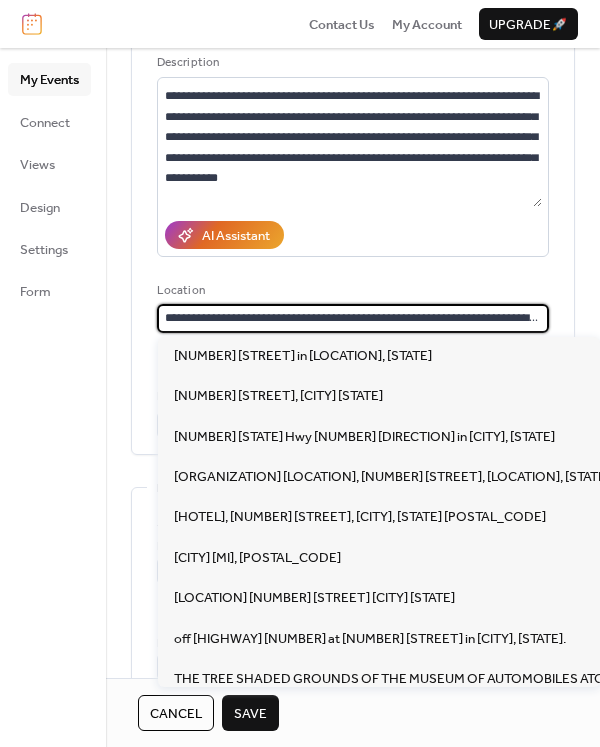 scroll, scrollTop: 0, scrollLeft: 105, axis: horizontal 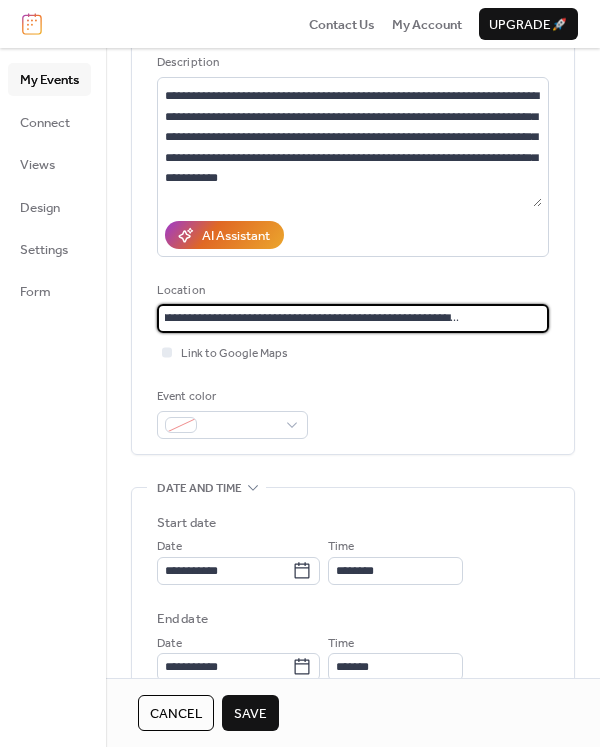 type on "**********" 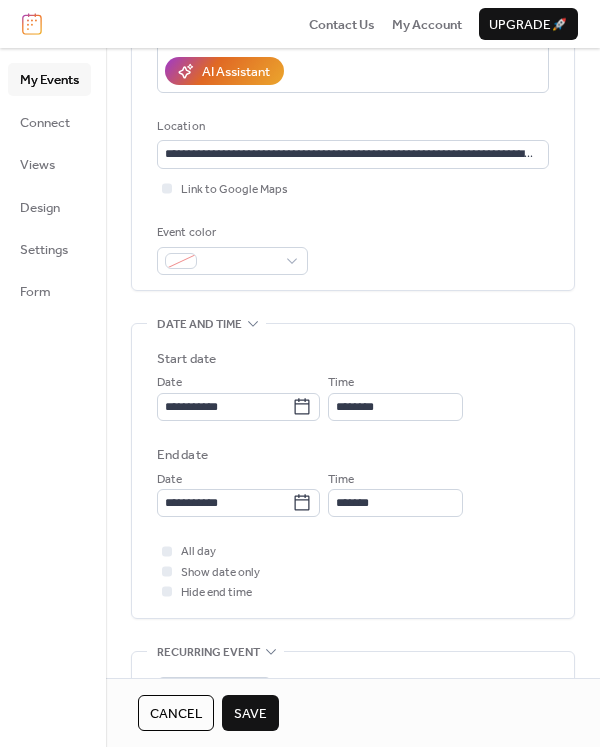 scroll, scrollTop: 359, scrollLeft: 0, axis: vertical 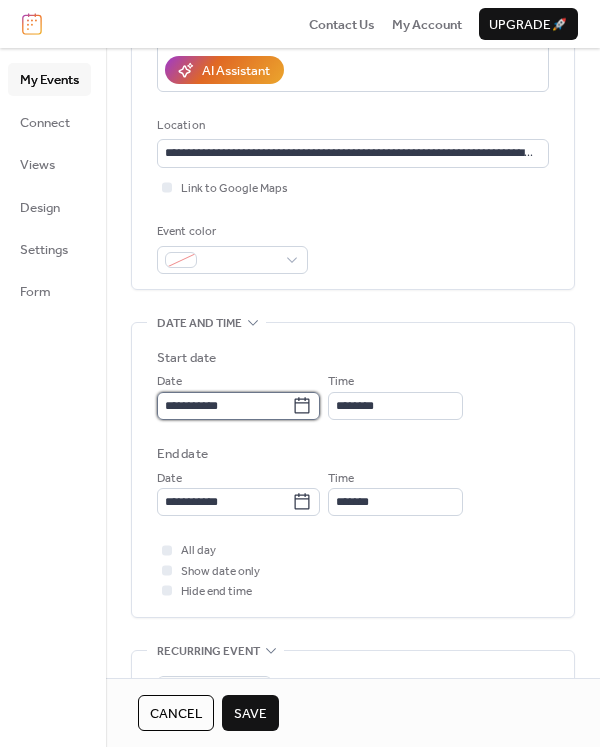 click on "**********" at bounding box center (224, 406) 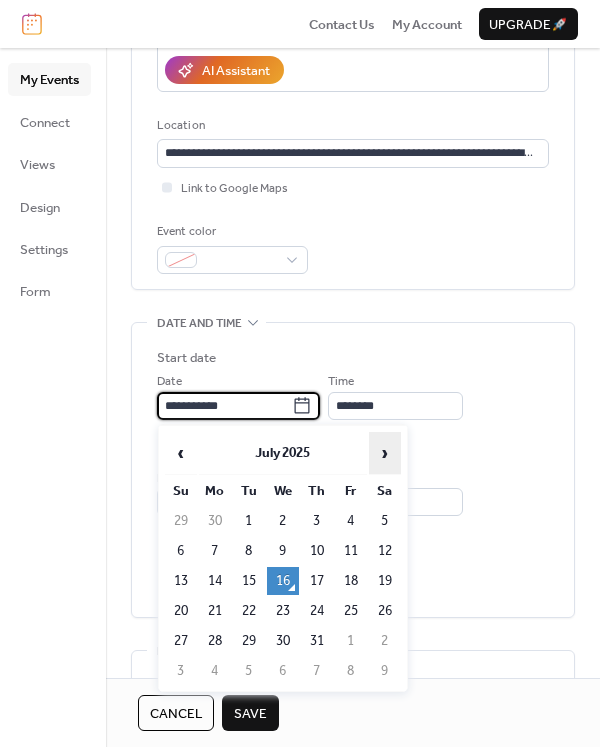 click on "›" at bounding box center [385, 453] 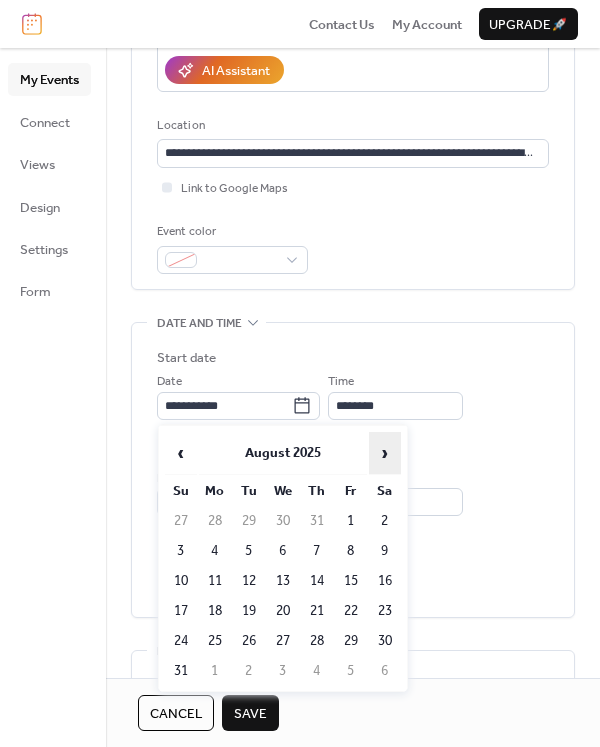 click on "›" at bounding box center [385, 453] 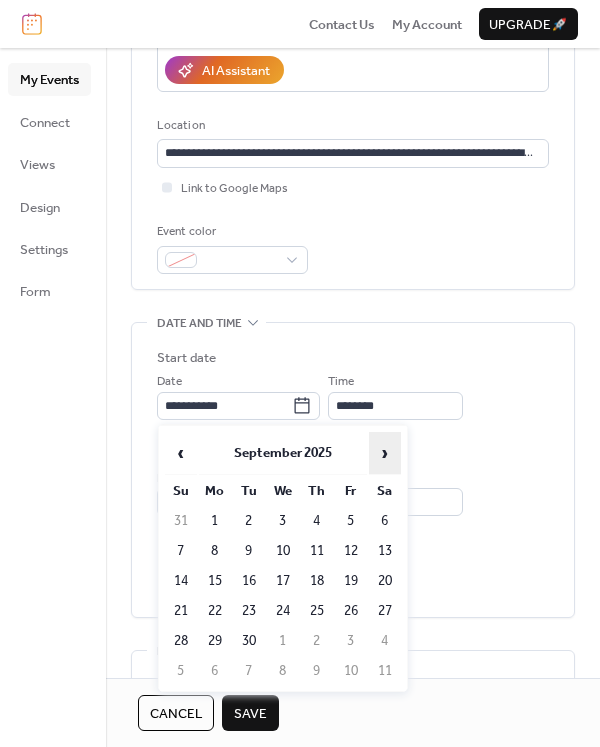 click on "›" at bounding box center (385, 453) 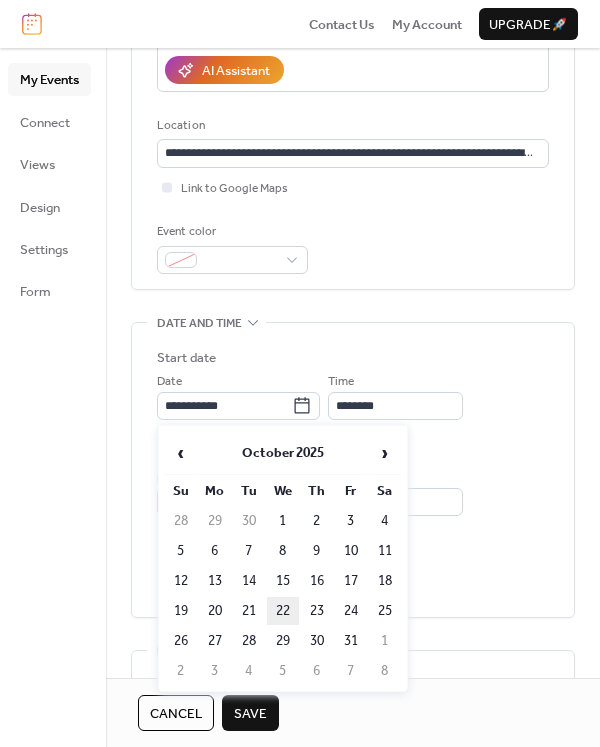 click on "22" at bounding box center (283, 611) 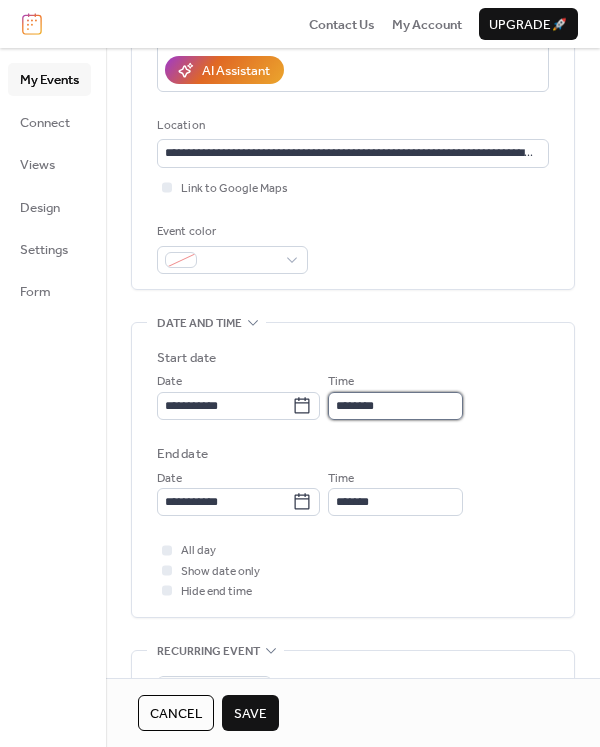 click on "********" at bounding box center [395, 406] 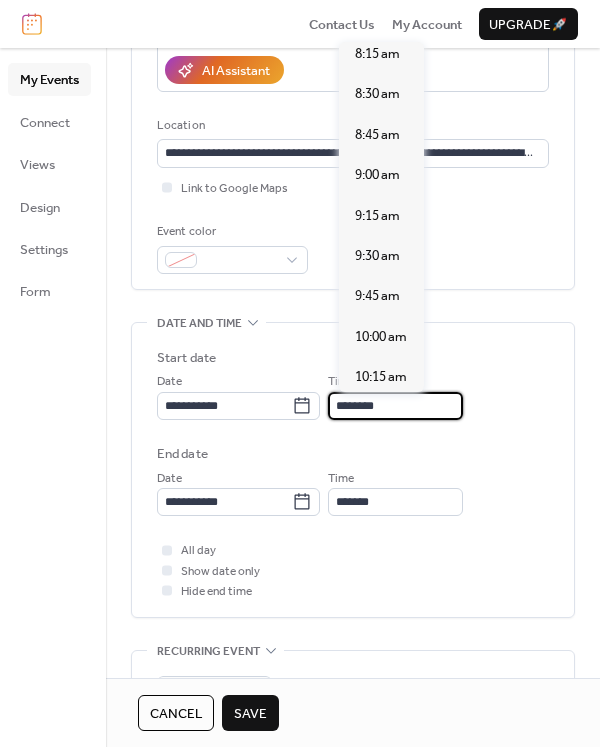 scroll, scrollTop: 1329, scrollLeft: 0, axis: vertical 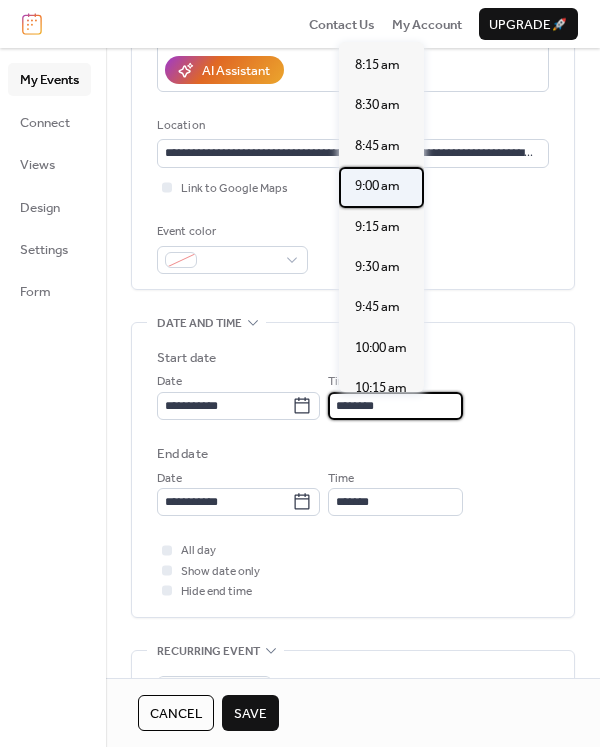 click on "9:00 am" at bounding box center [377, 186] 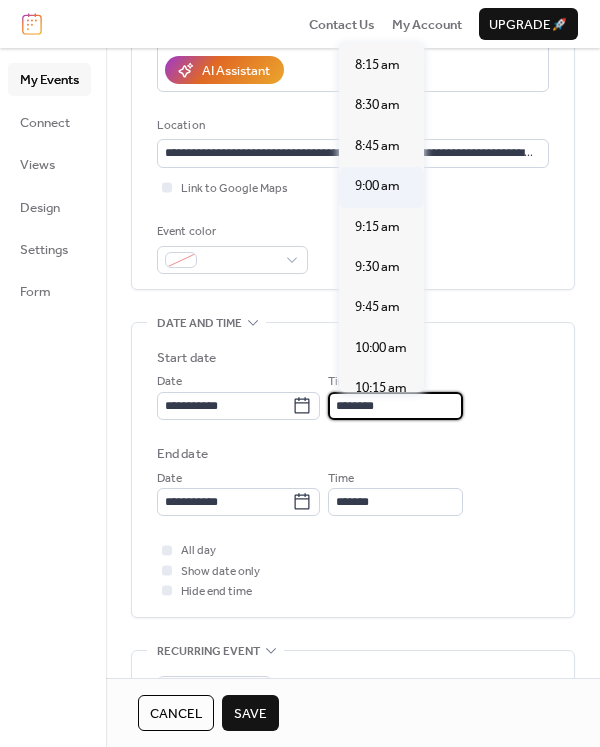 type on "*******" 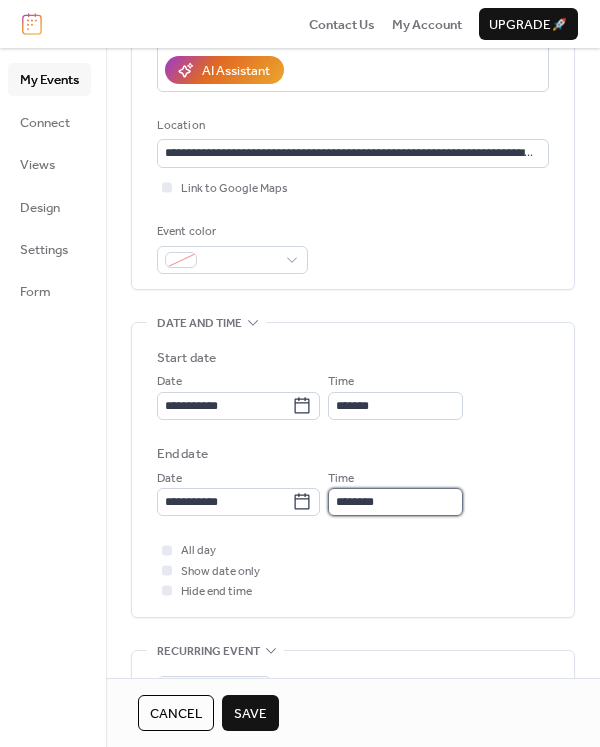 click on "********" at bounding box center [395, 502] 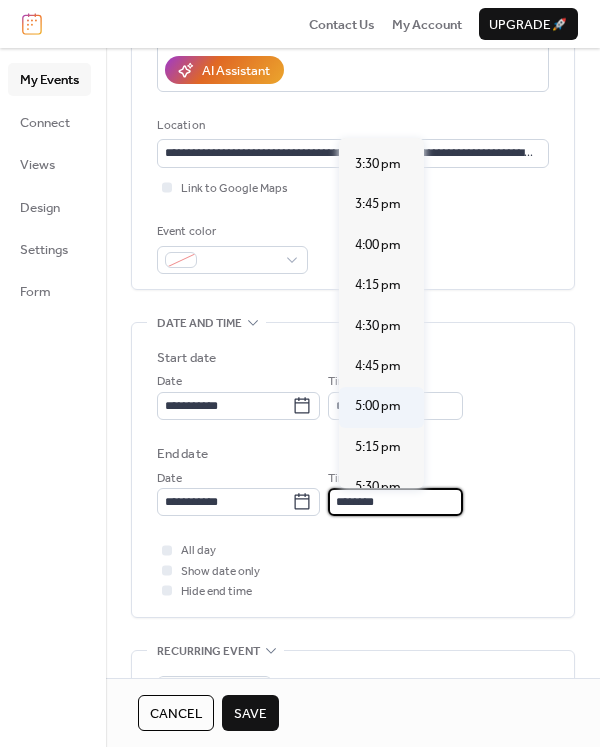 scroll, scrollTop: 1092, scrollLeft: 0, axis: vertical 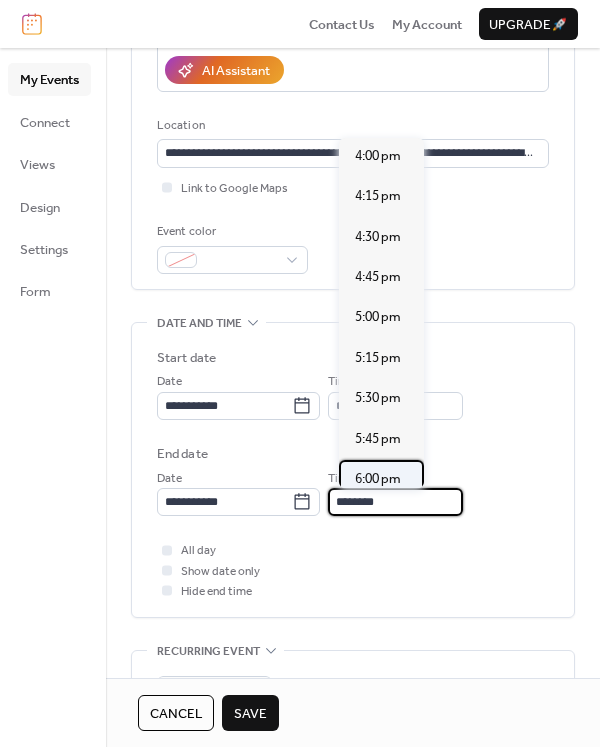 click on "6:00 pm" at bounding box center (378, 479) 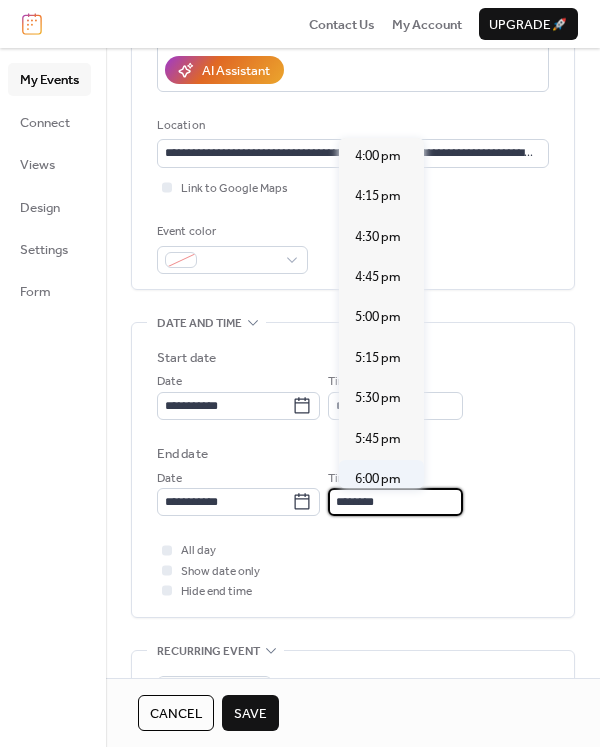 type on "*******" 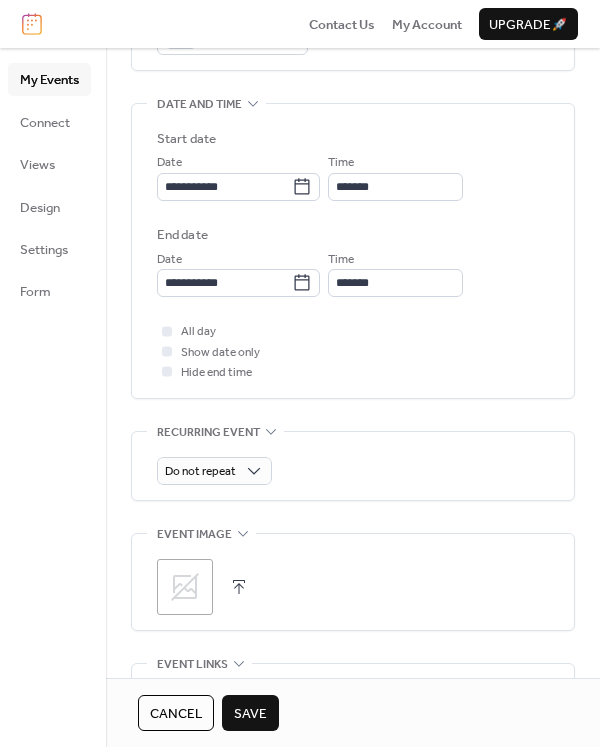 scroll, scrollTop: 674, scrollLeft: 0, axis: vertical 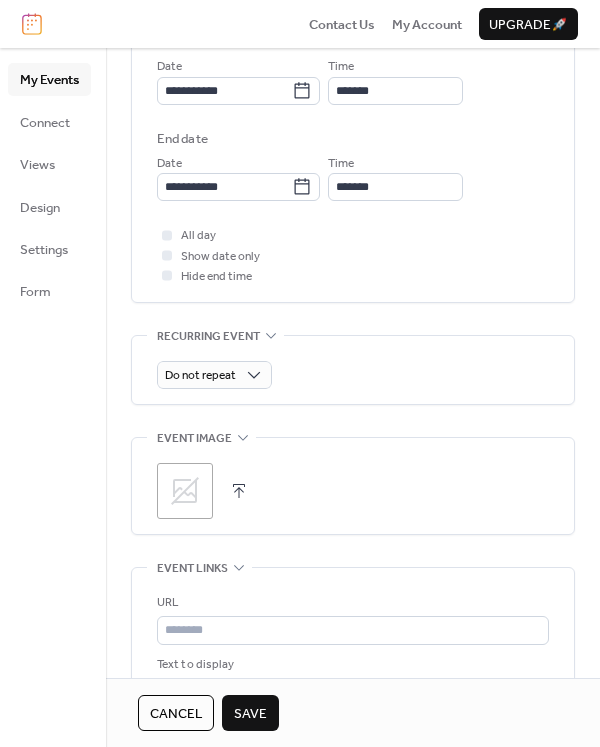 click at bounding box center (239, 491) 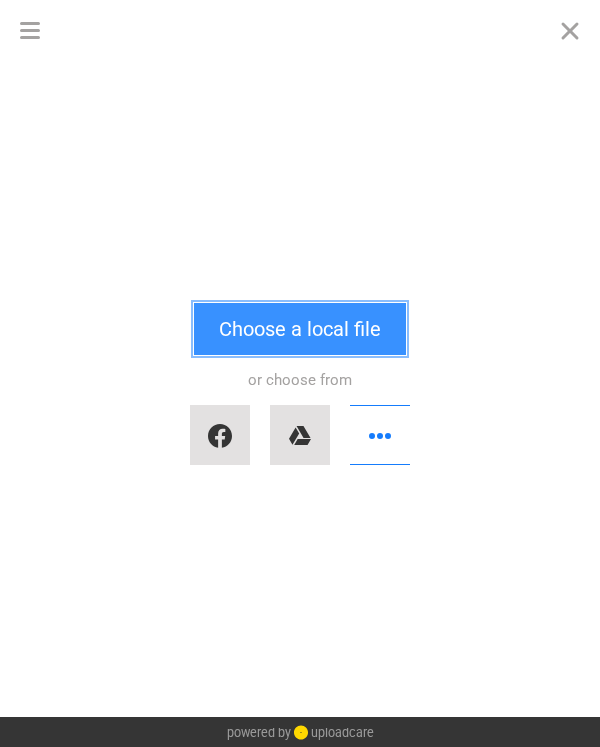 click on "Choose a local file" at bounding box center (300, 329) 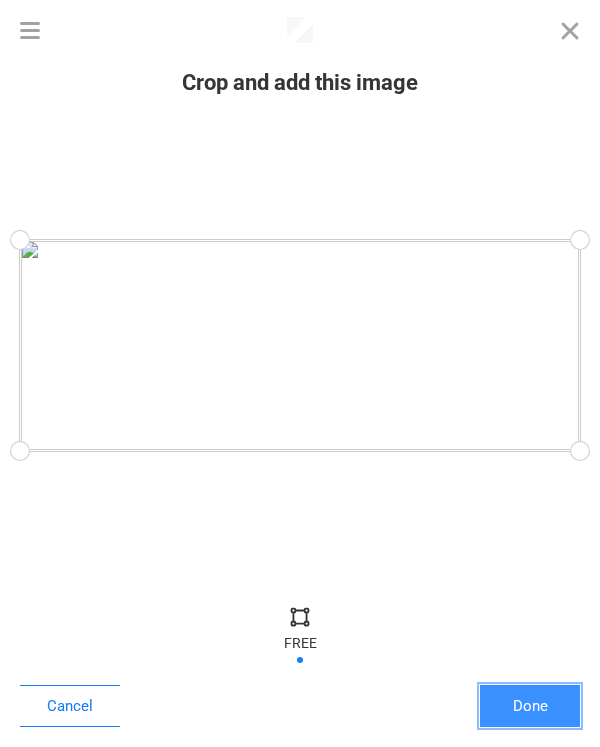 click on "Done" at bounding box center (530, 706) 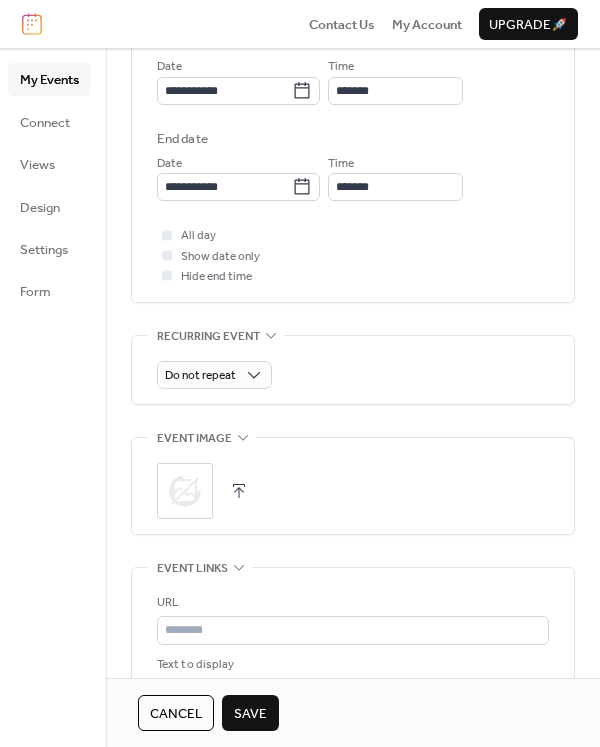 scroll, scrollTop: 917, scrollLeft: 0, axis: vertical 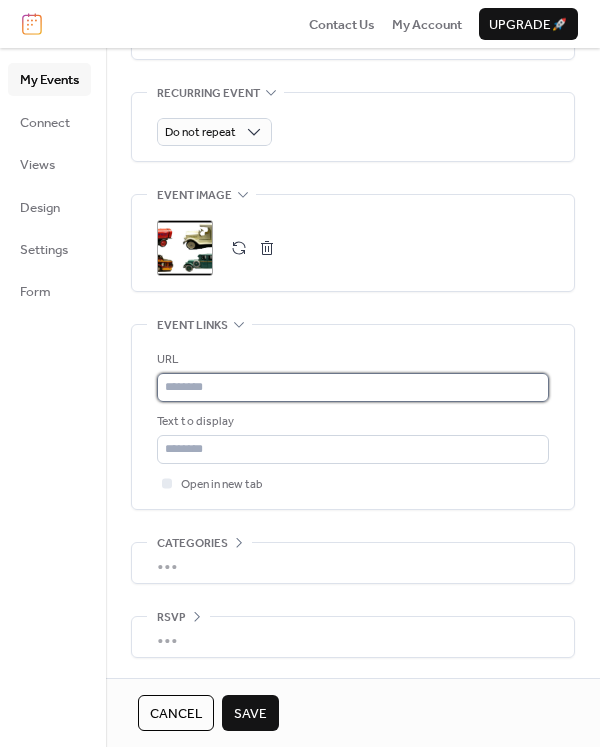 click at bounding box center [353, 387] 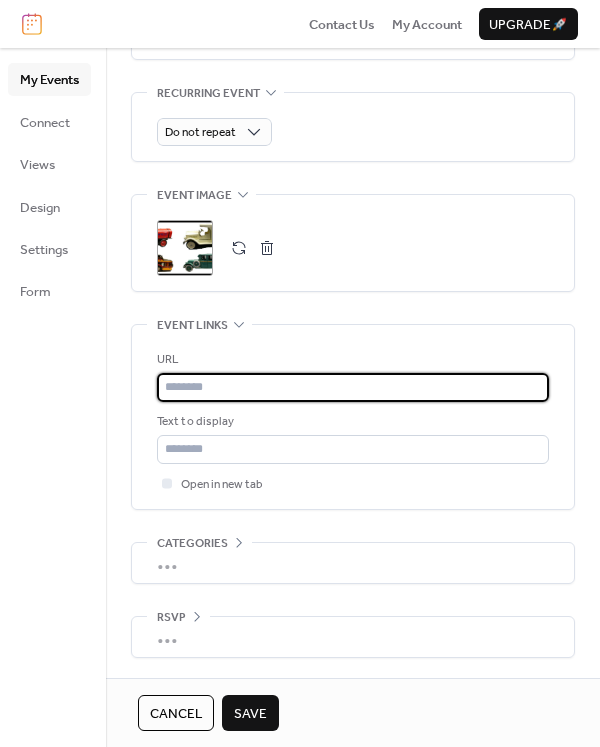 paste on "**********" 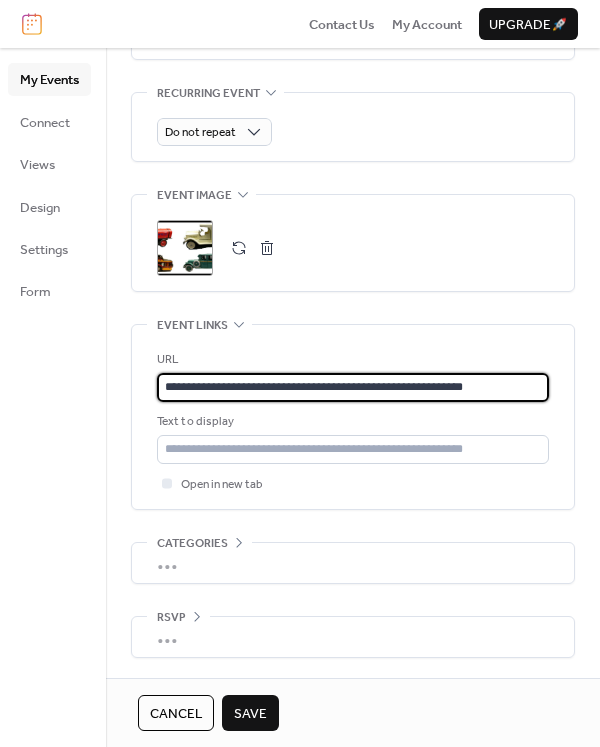type on "**********" 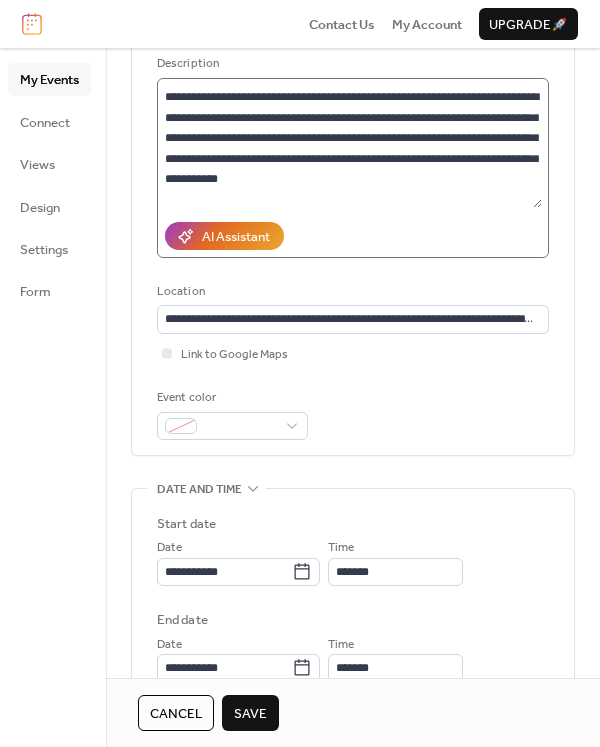 scroll, scrollTop: 0, scrollLeft: 0, axis: both 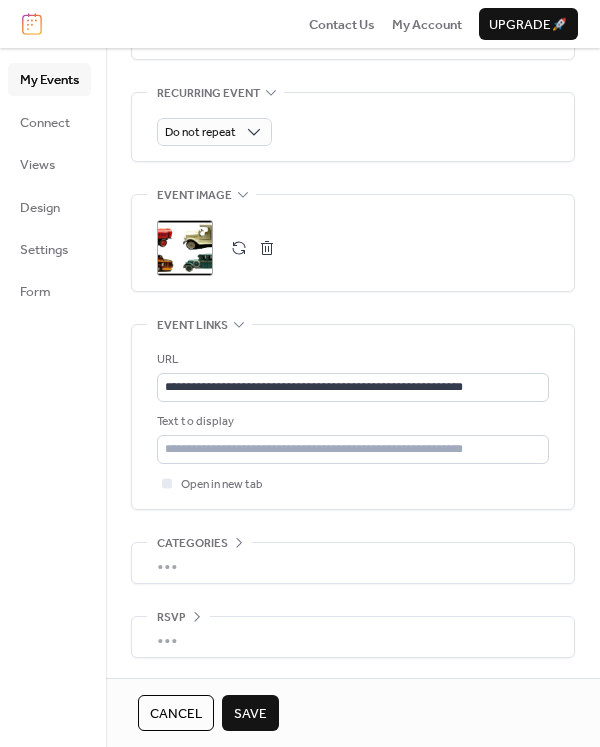 click on "Save" at bounding box center [250, 714] 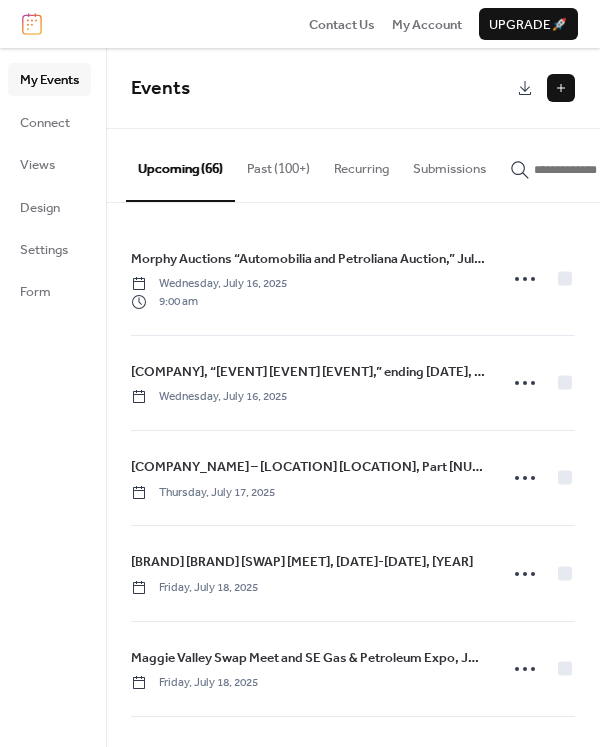 click at bounding box center (561, 88) 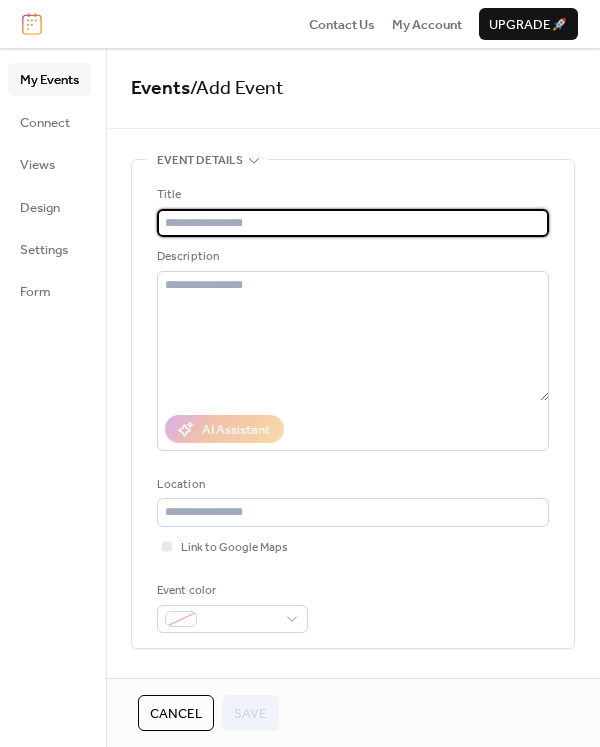 click at bounding box center [353, 223] 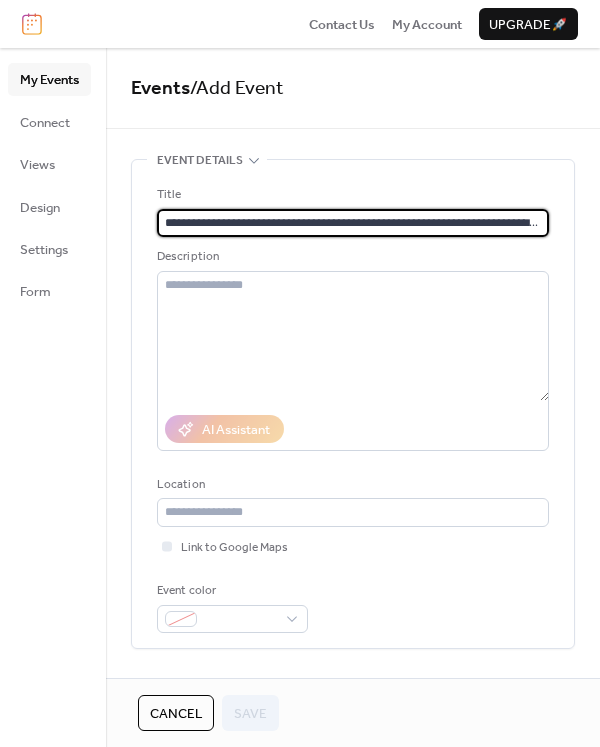 scroll, scrollTop: 0, scrollLeft: 158, axis: horizontal 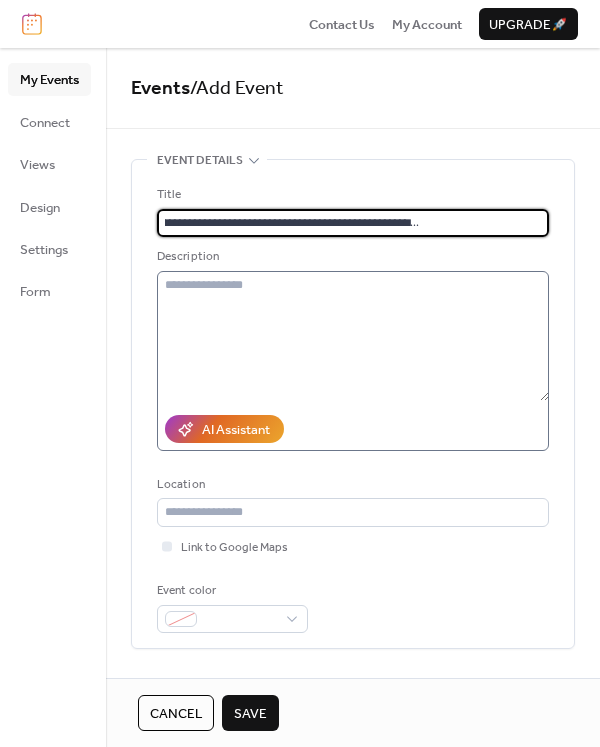 type on "**********" 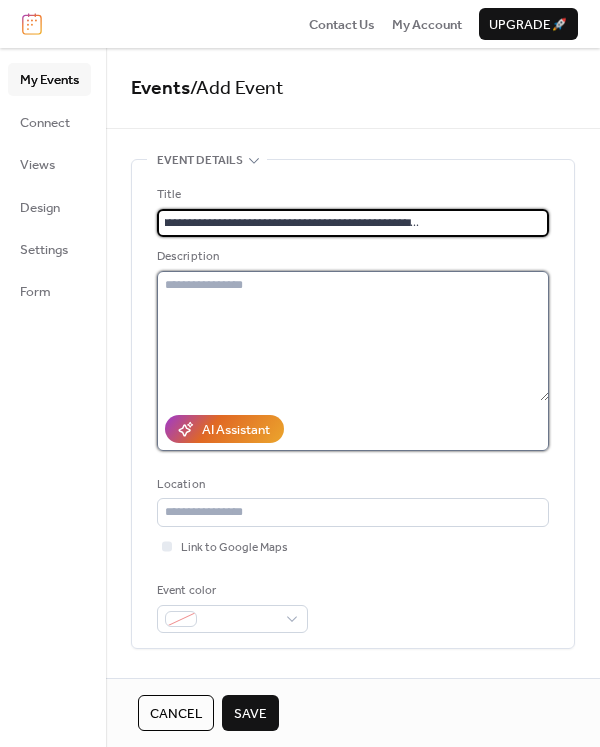 click at bounding box center [353, 336] 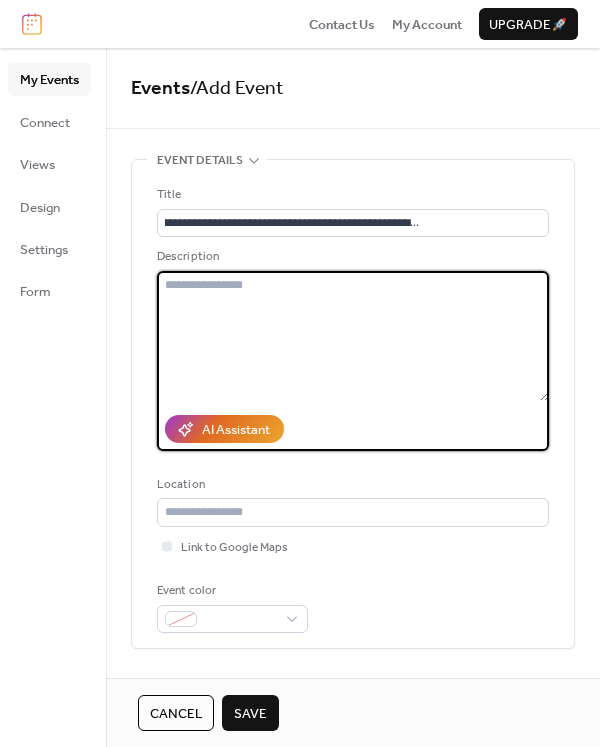 scroll, scrollTop: 0, scrollLeft: 0, axis: both 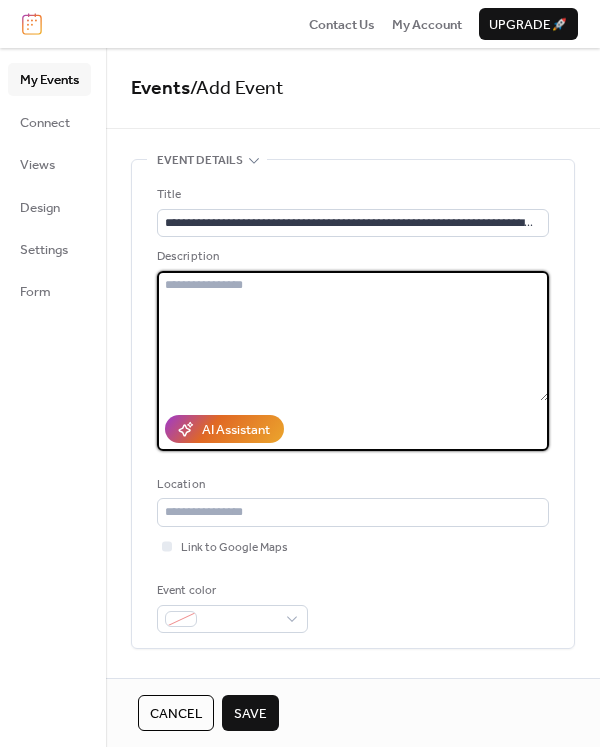 paste on "**********" 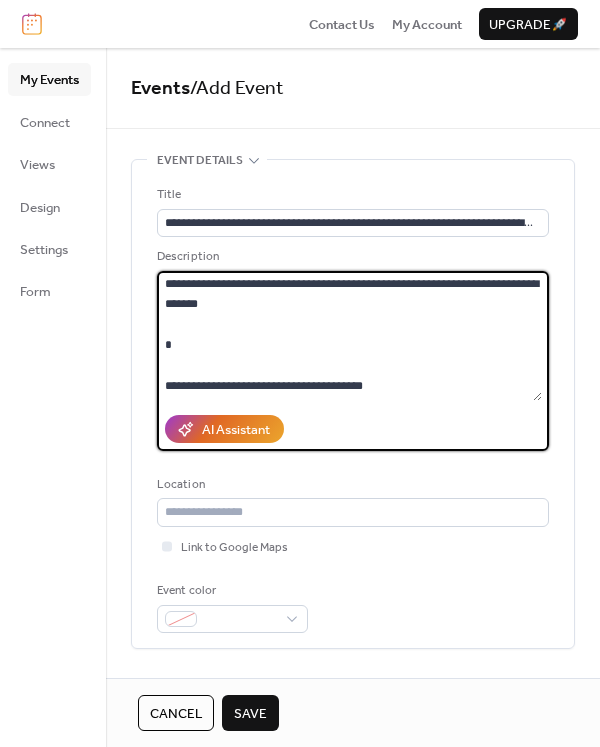 scroll, scrollTop: 380, scrollLeft: 0, axis: vertical 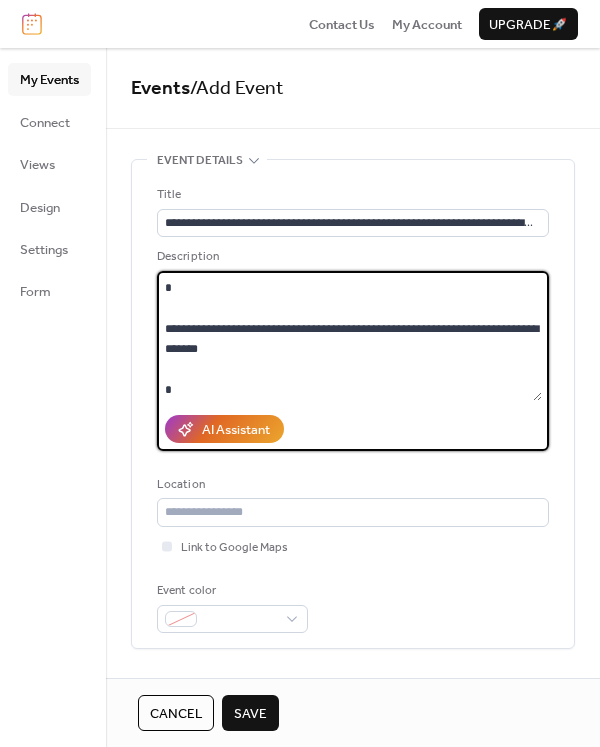 click on "**********" at bounding box center [349, 336] 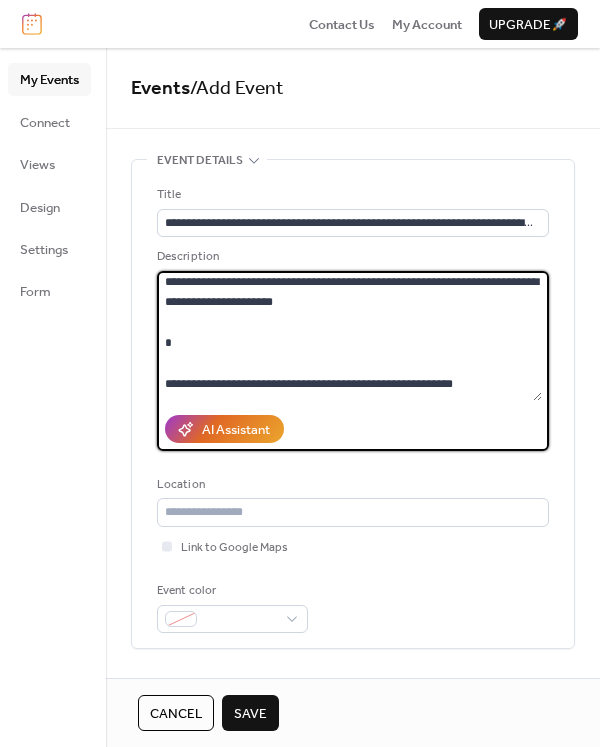scroll, scrollTop: 0, scrollLeft: 0, axis: both 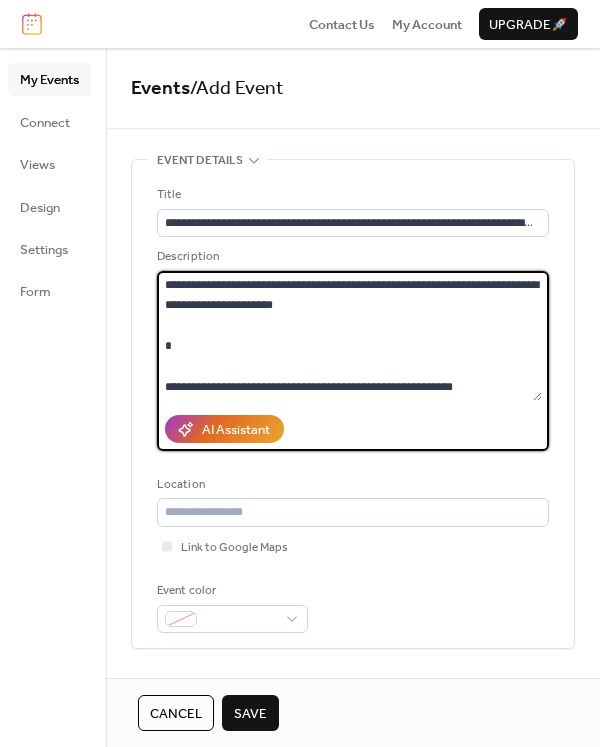click on "**********" at bounding box center [349, 336] 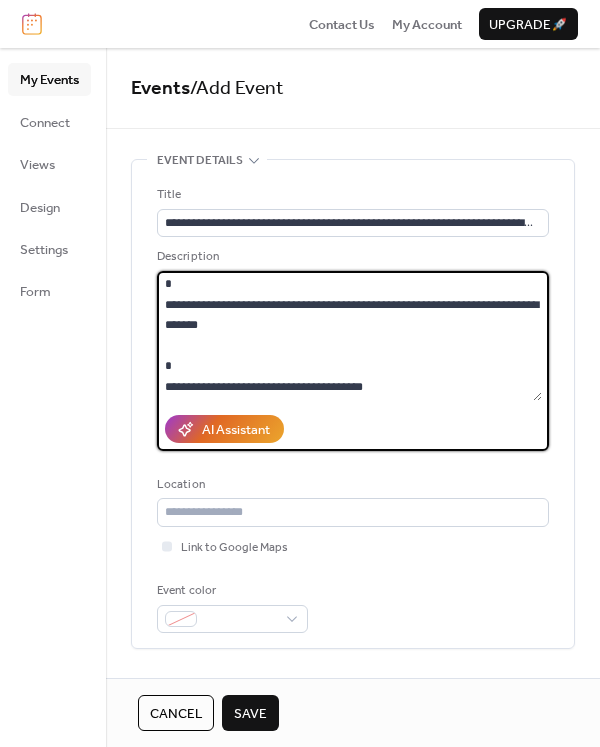 scroll, scrollTop: 326, scrollLeft: 0, axis: vertical 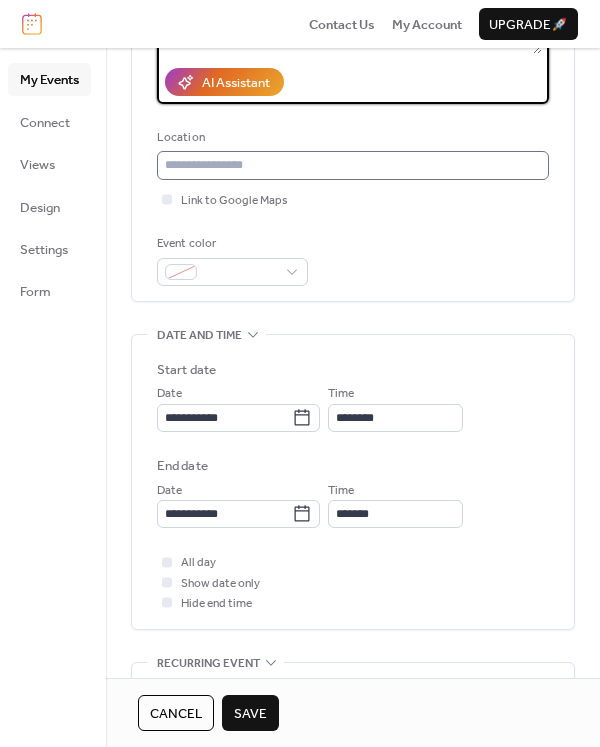 type on "**********" 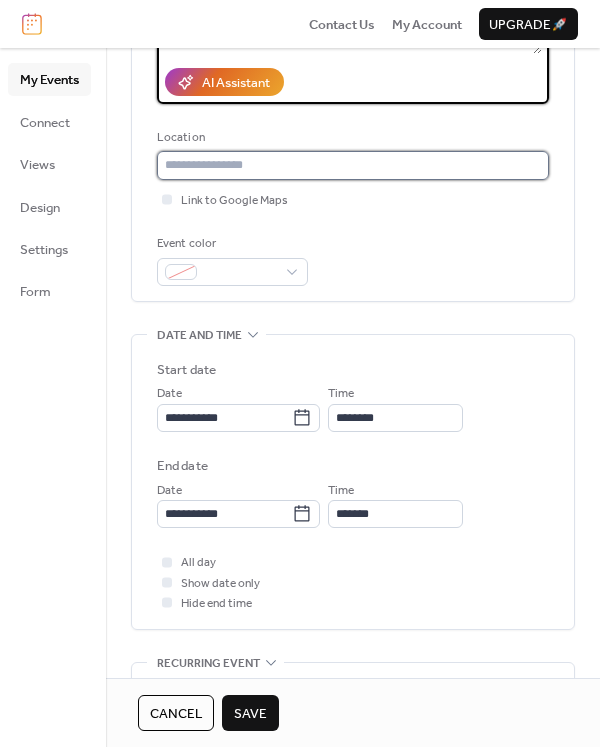 click at bounding box center (353, 165) 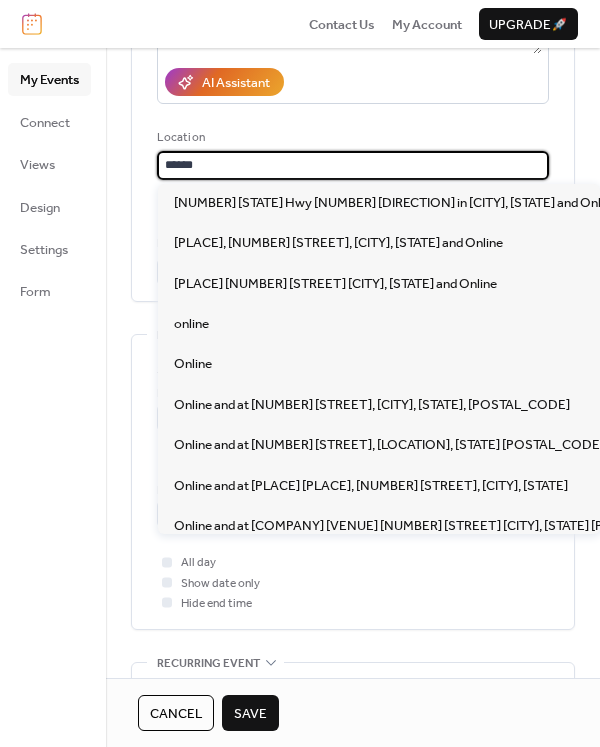 type on "******" 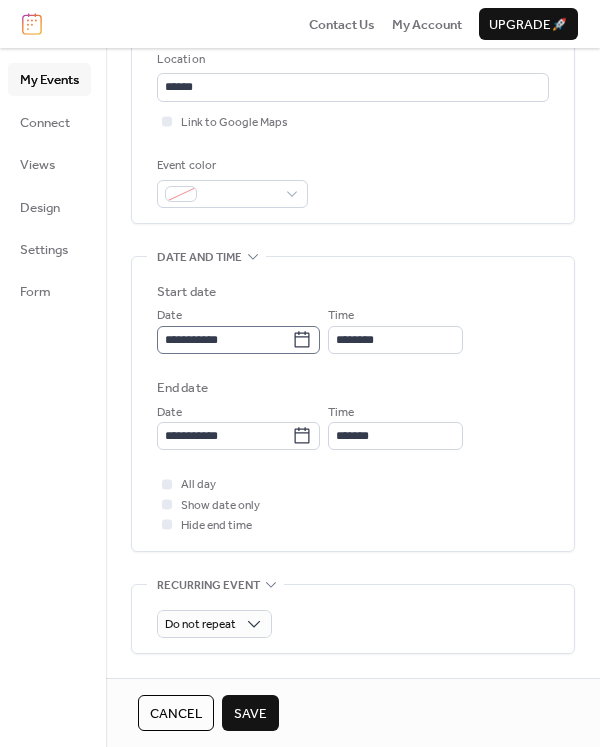 scroll, scrollTop: 459, scrollLeft: 0, axis: vertical 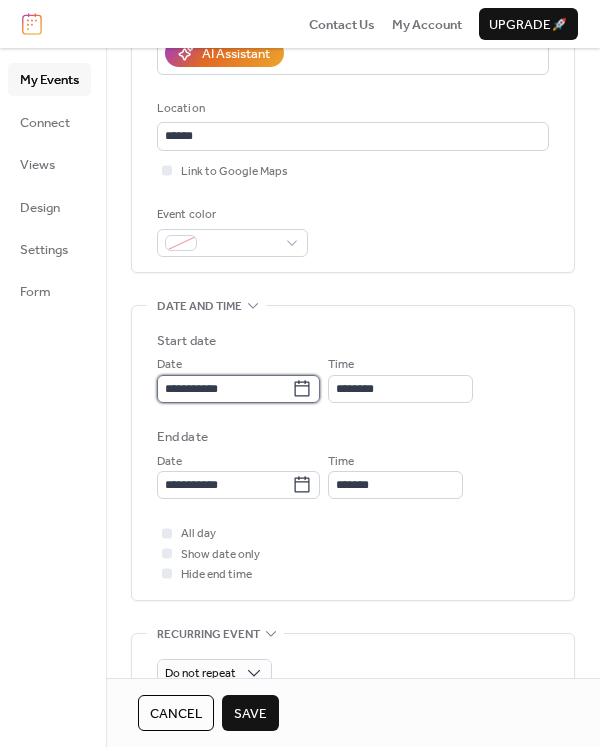 click on "**********" at bounding box center (224, 389) 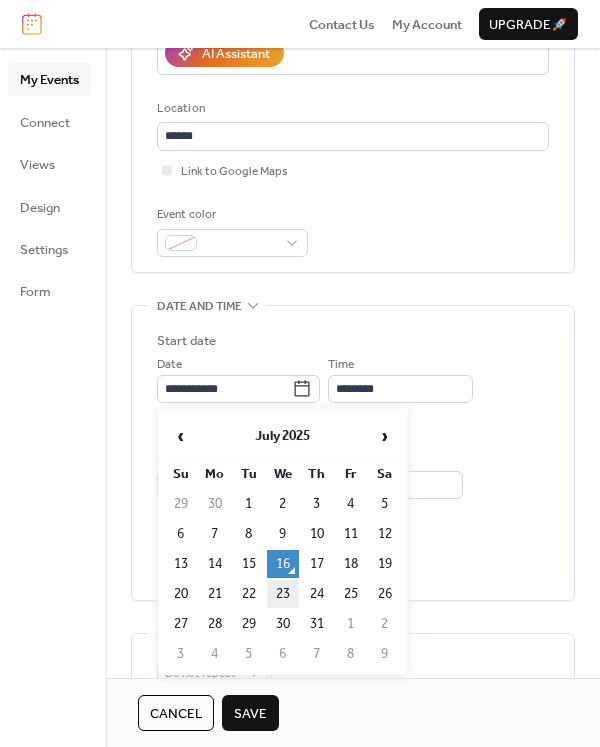click on "23" at bounding box center (283, 594) 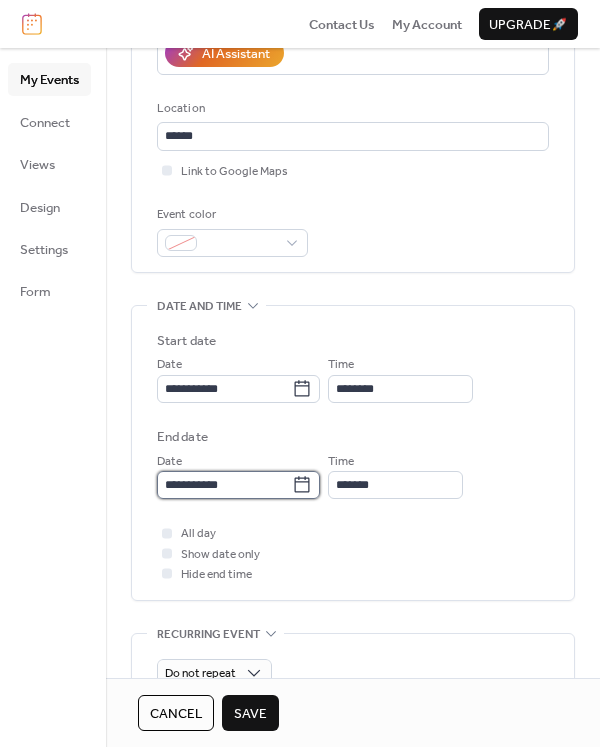 click on "**********" at bounding box center (224, 485) 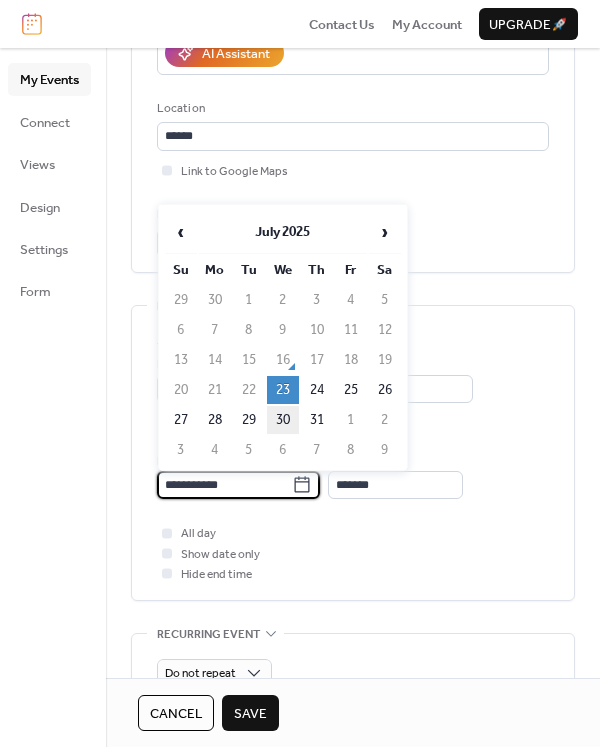 click on "30" at bounding box center (283, 420) 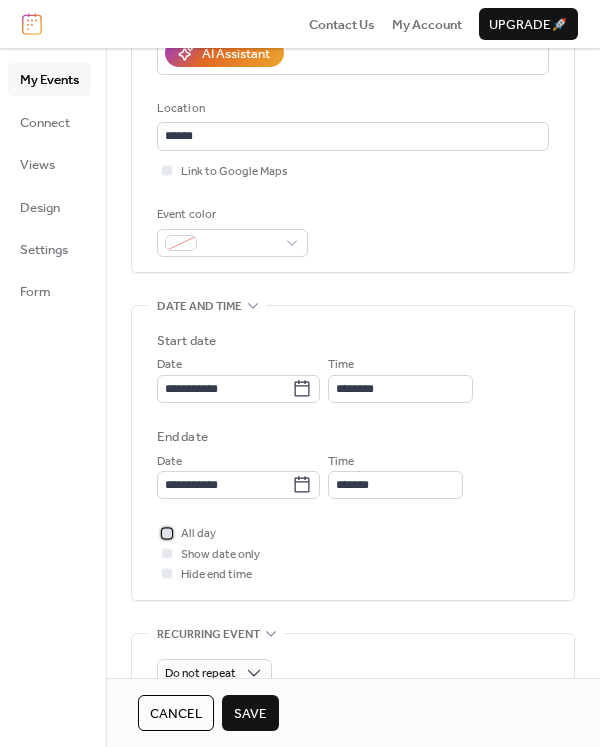 click at bounding box center [167, 533] 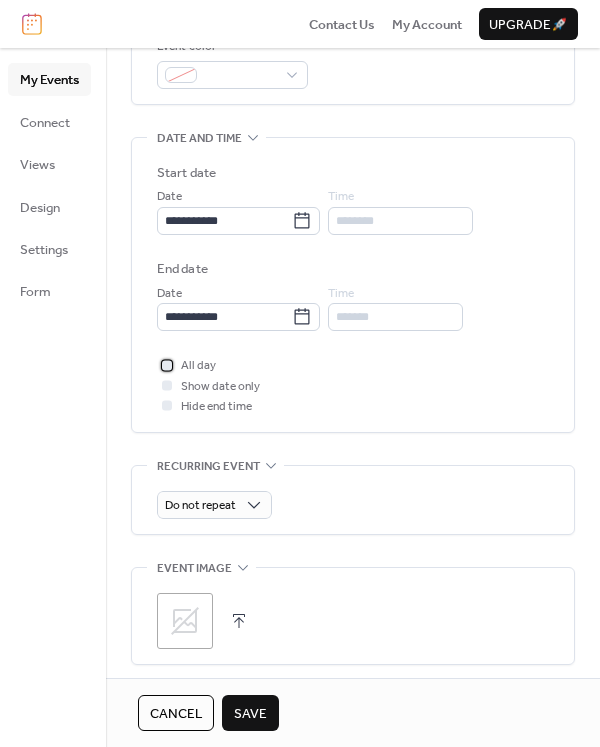scroll, scrollTop: 722, scrollLeft: 0, axis: vertical 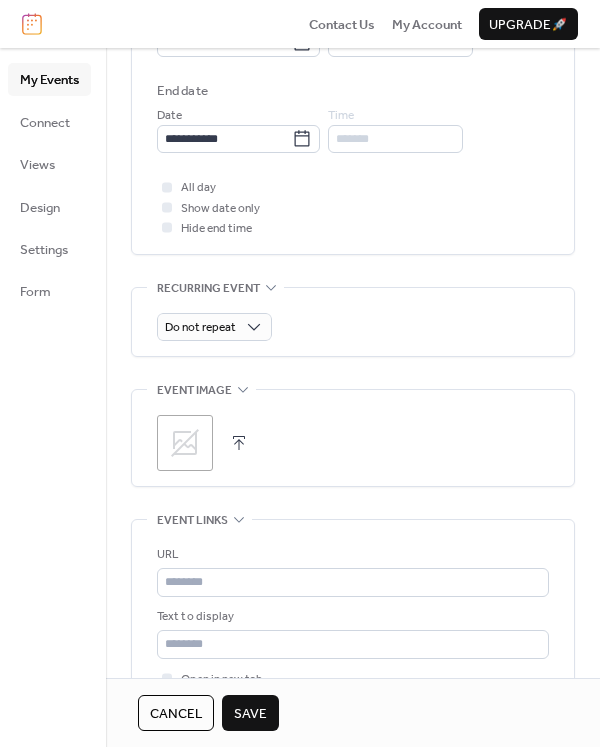 click at bounding box center (239, 443) 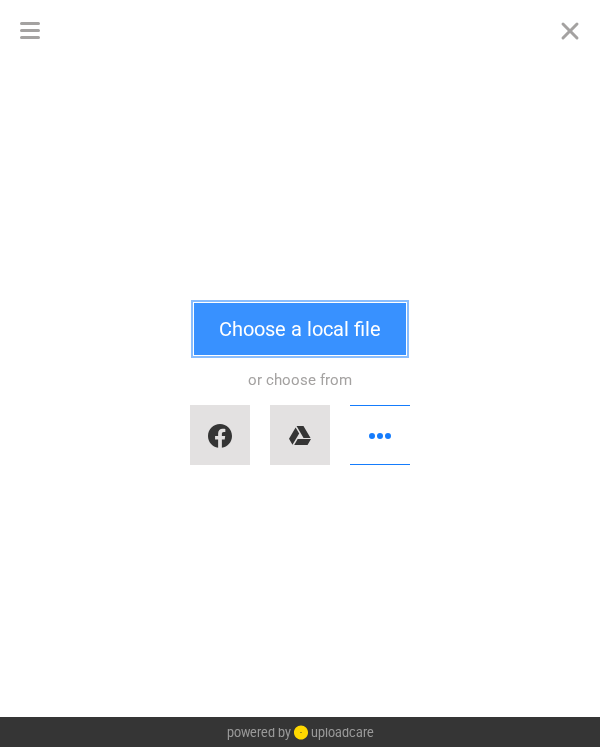 click on "Choose a local file" at bounding box center (300, 329) 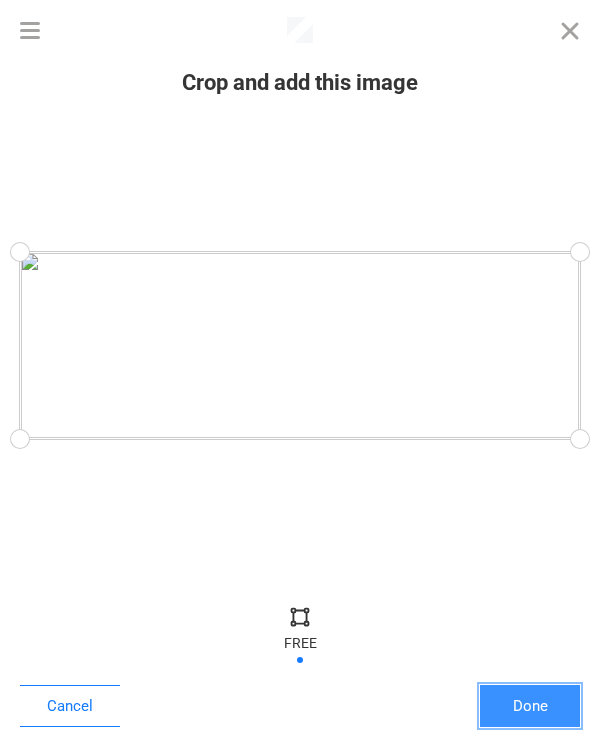 click on "Done" at bounding box center [530, 706] 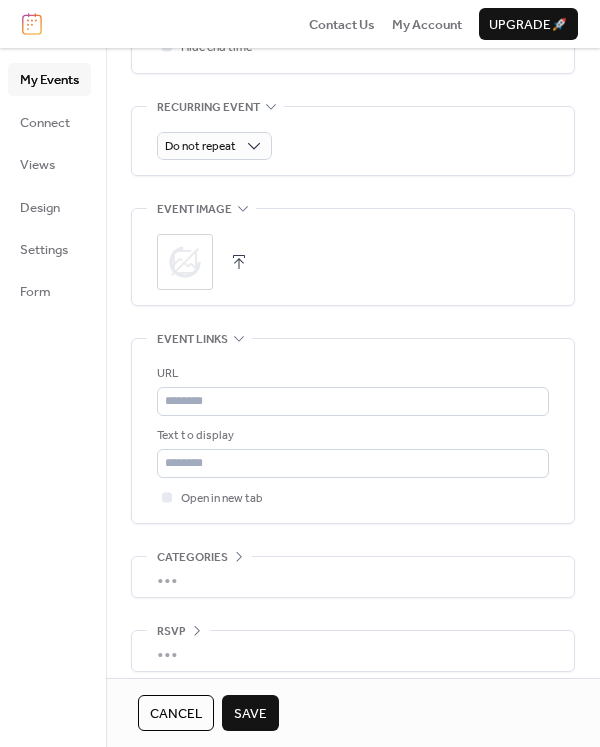 scroll, scrollTop: 917, scrollLeft: 0, axis: vertical 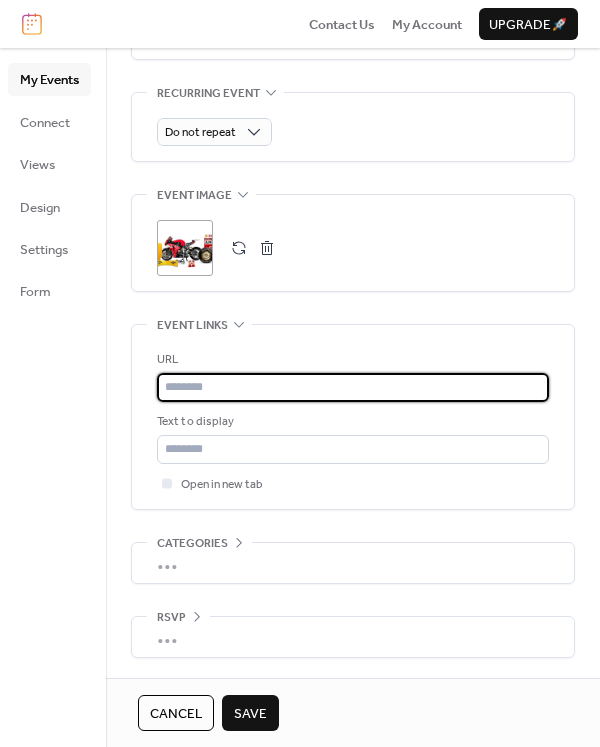 click at bounding box center [353, 387] 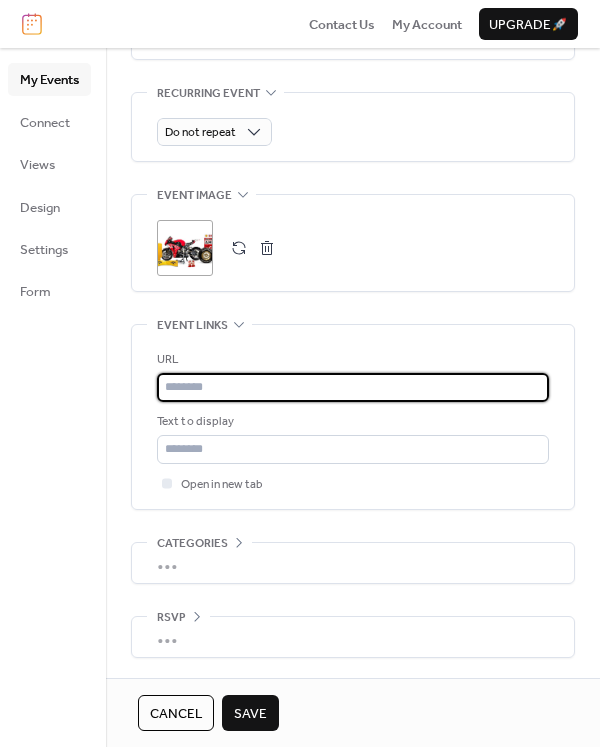 paste on "**********" 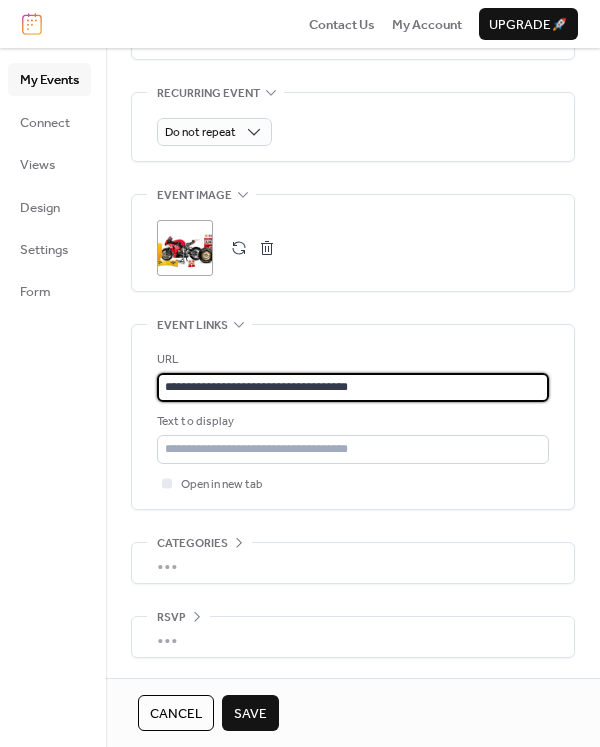 type on "**********" 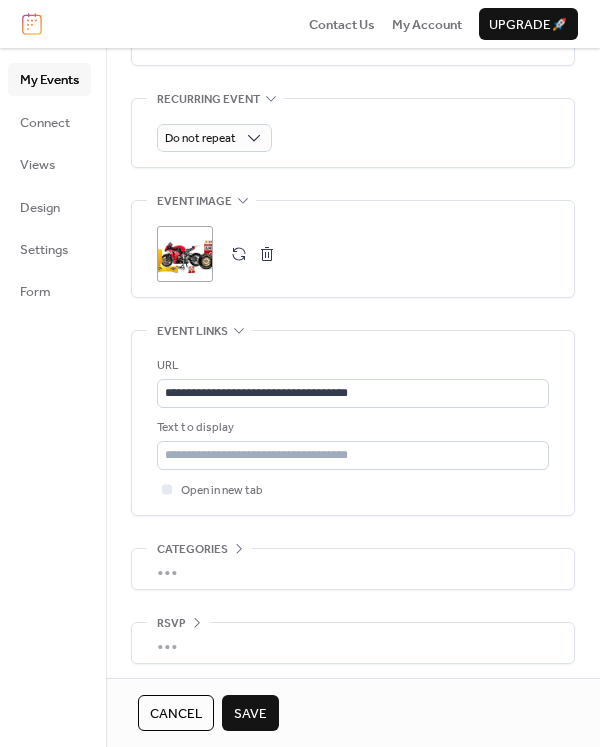 scroll, scrollTop: 917, scrollLeft: 0, axis: vertical 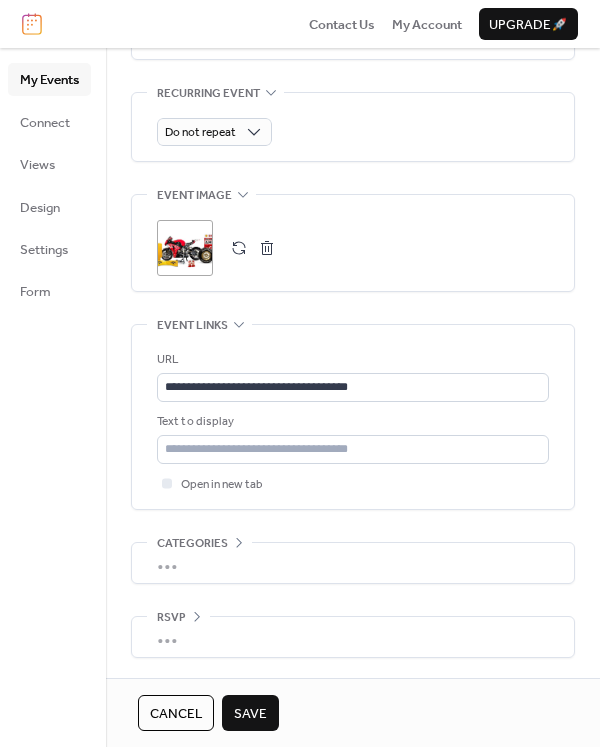 click on "Save" at bounding box center [250, 714] 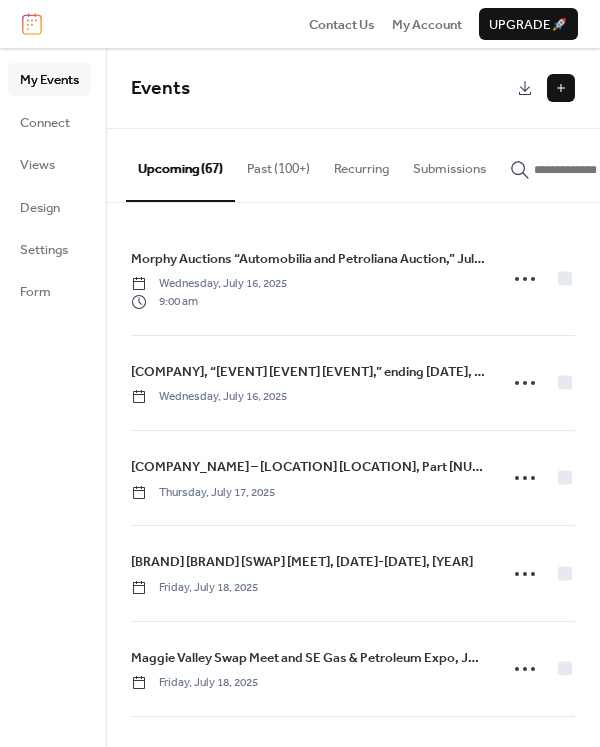 click at bounding box center (561, 88) 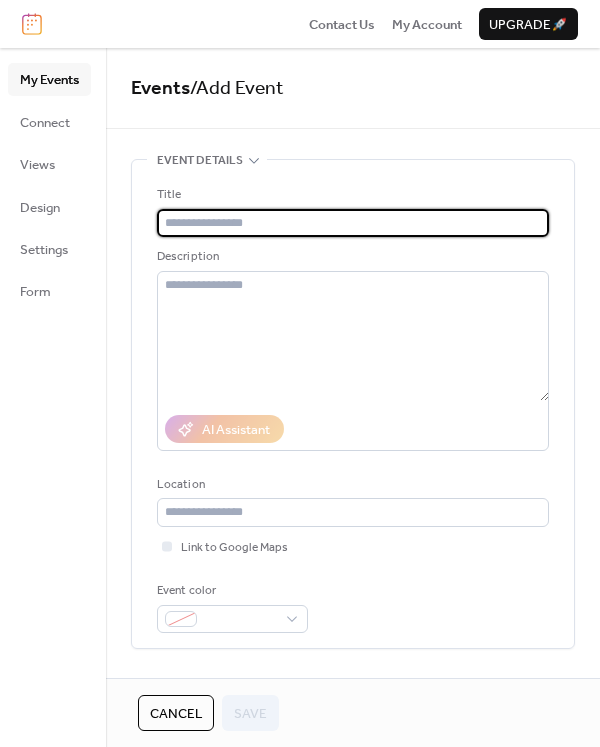 click at bounding box center [353, 223] 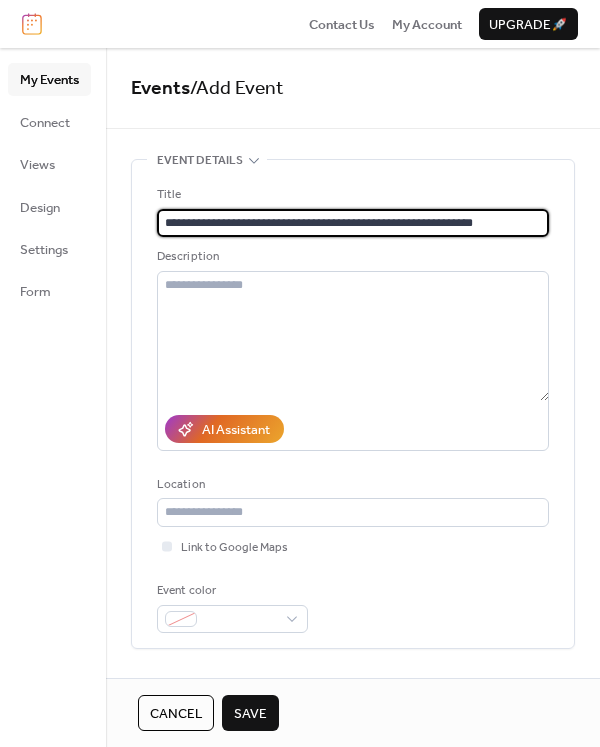type on "**********" 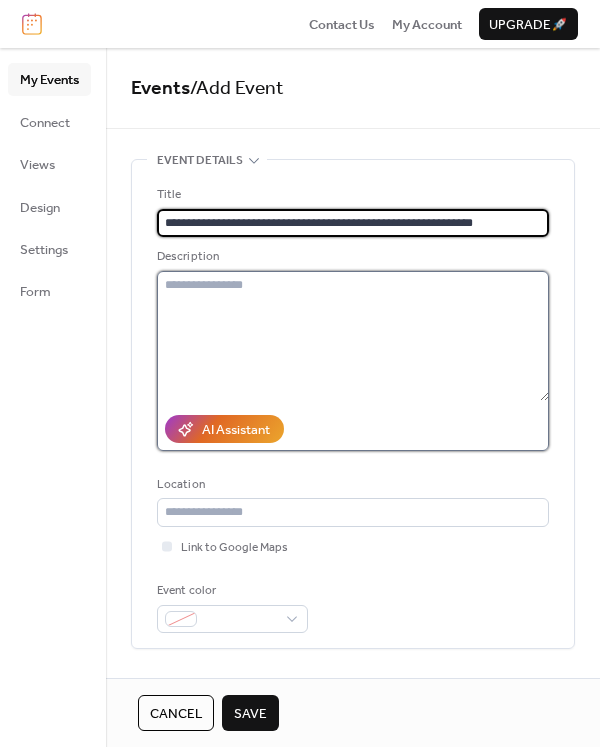 click at bounding box center [353, 336] 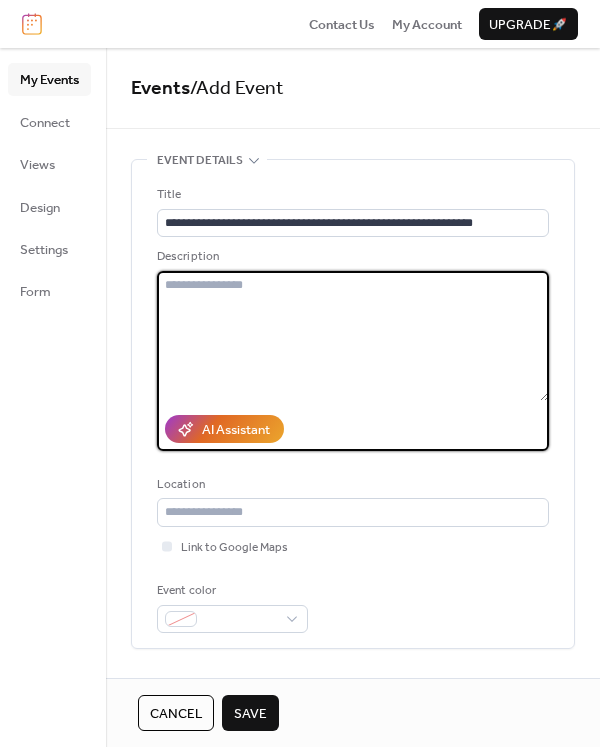 paste on "**********" 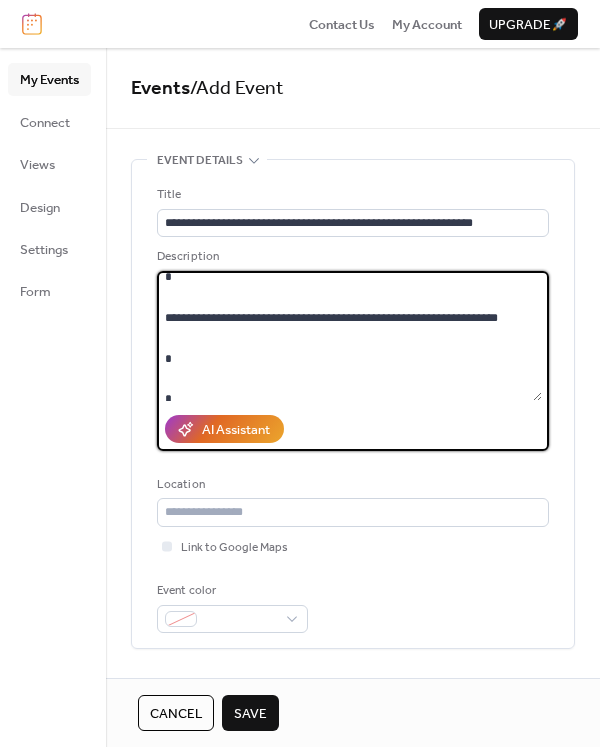scroll, scrollTop: 127, scrollLeft: 0, axis: vertical 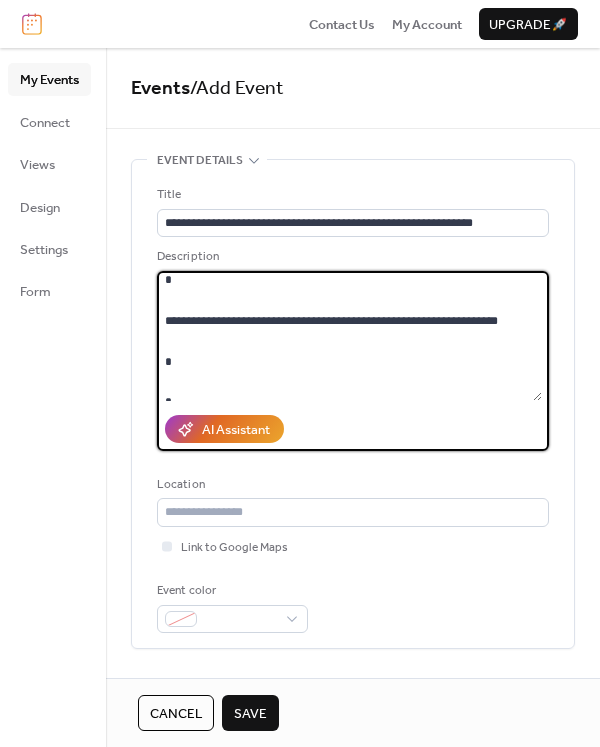 click on "**********" at bounding box center (349, 336) 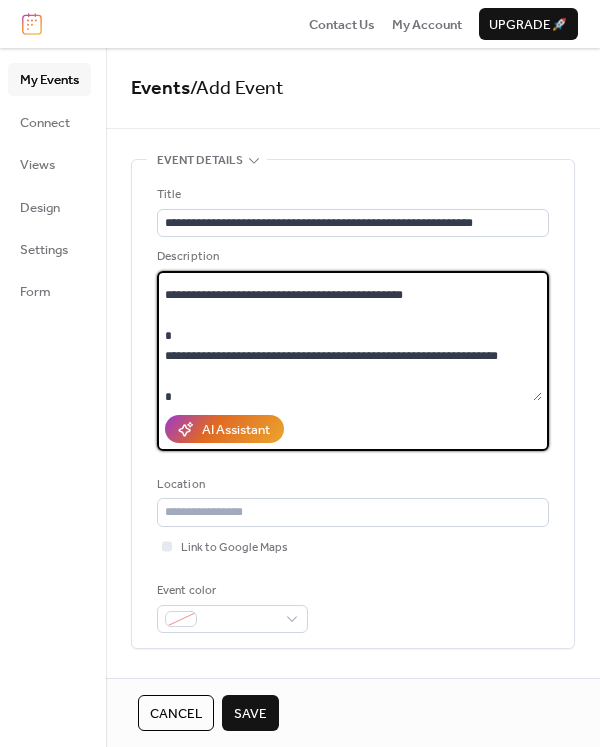 scroll, scrollTop: 41, scrollLeft: 0, axis: vertical 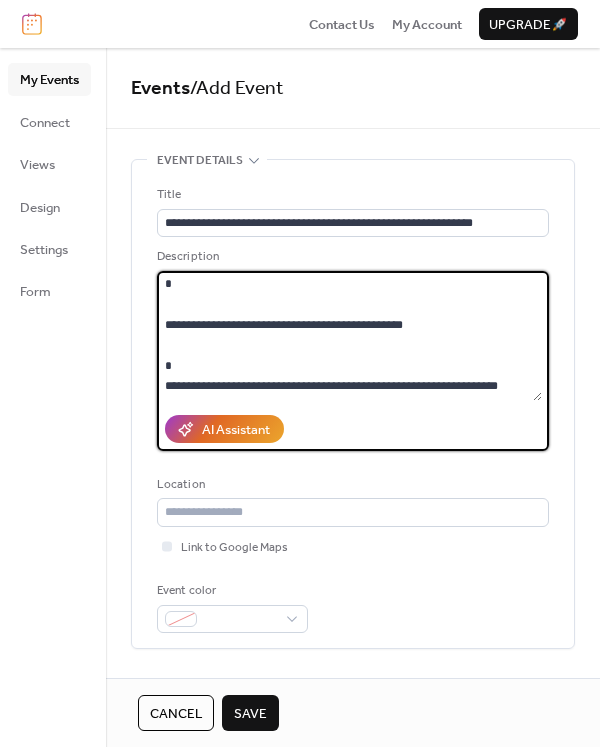 click on "**********" at bounding box center (349, 336) 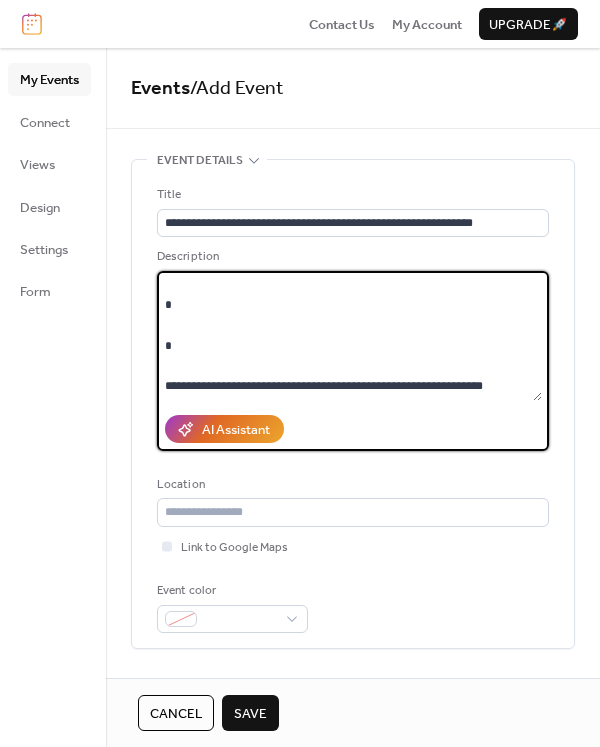scroll, scrollTop: 228, scrollLeft: 0, axis: vertical 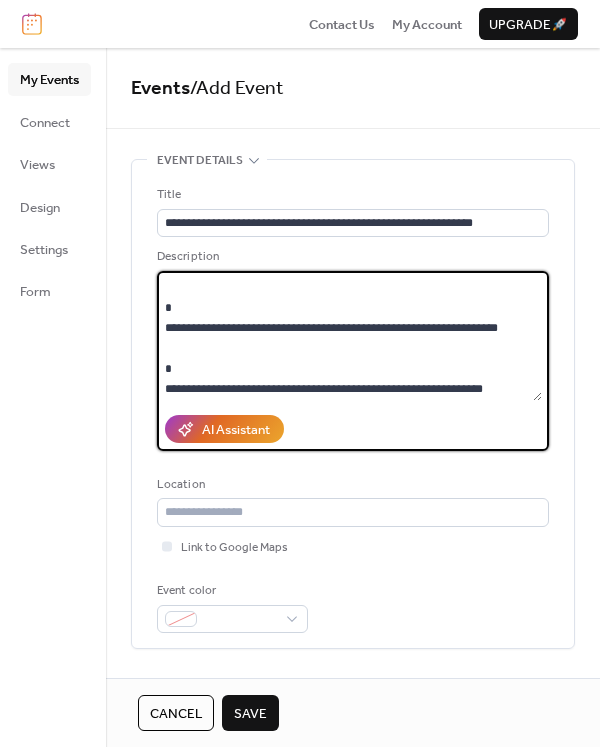 click on "**********" at bounding box center [349, 336] 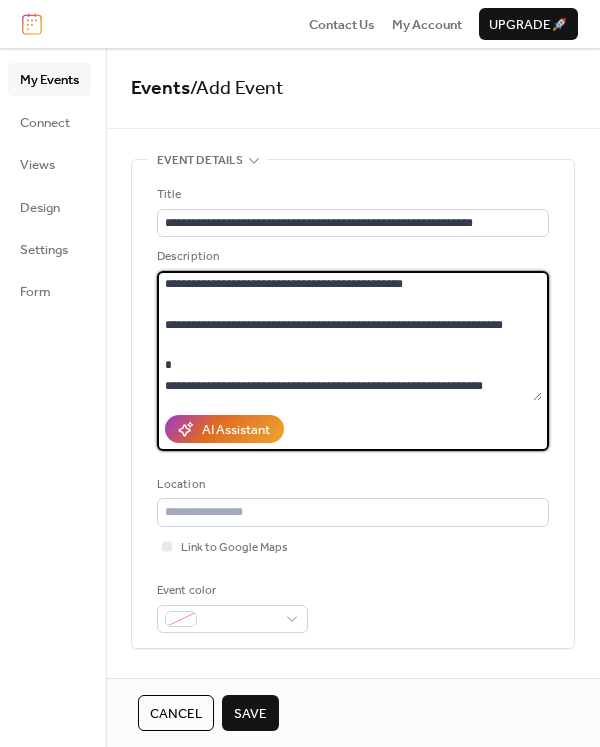 scroll, scrollTop: 183, scrollLeft: 0, axis: vertical 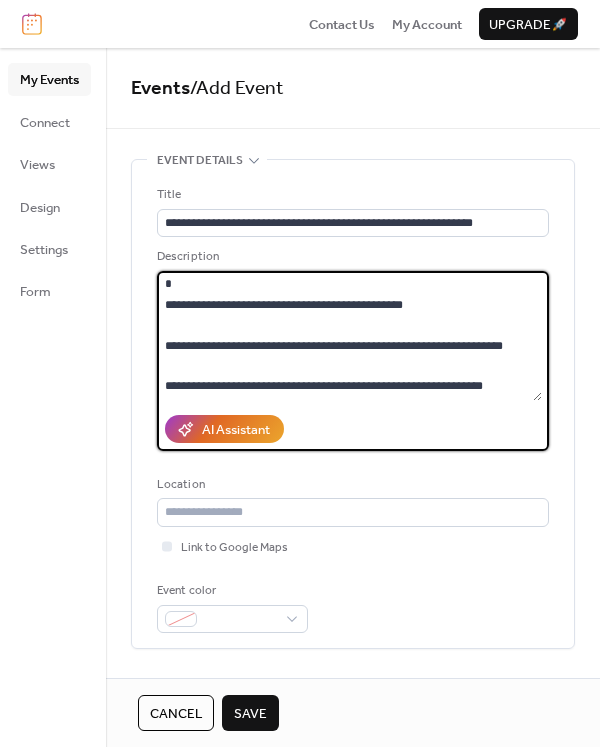 type on "**********" 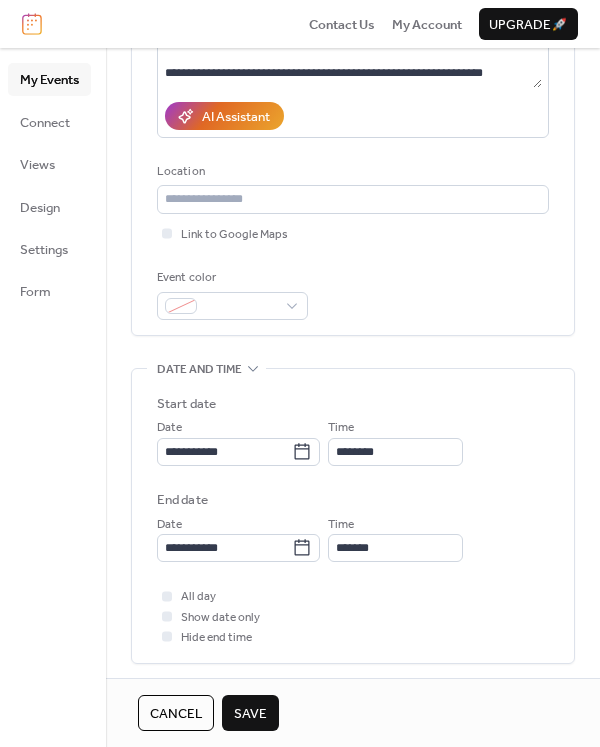 scroll, scrollTop: 327, scrollLeft: 0, axis: vertical 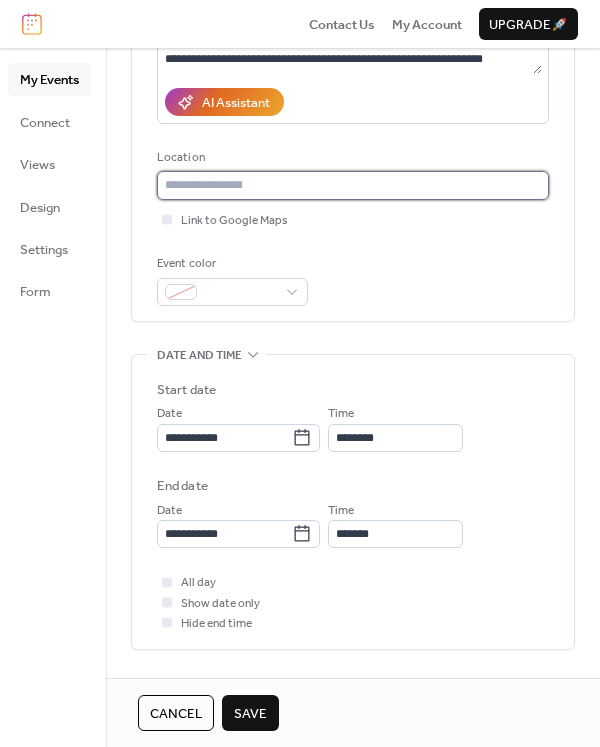 click at bounding box center (353, 185) 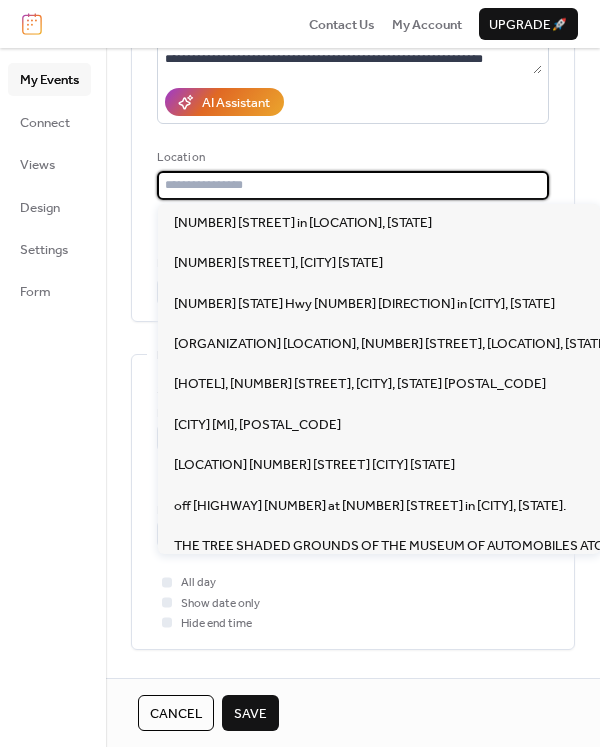 paste on "**********" 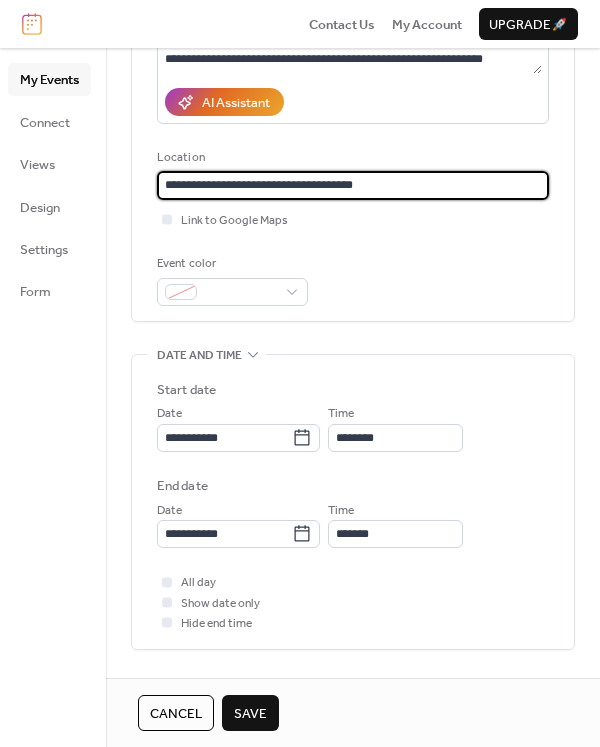 type on "**********" 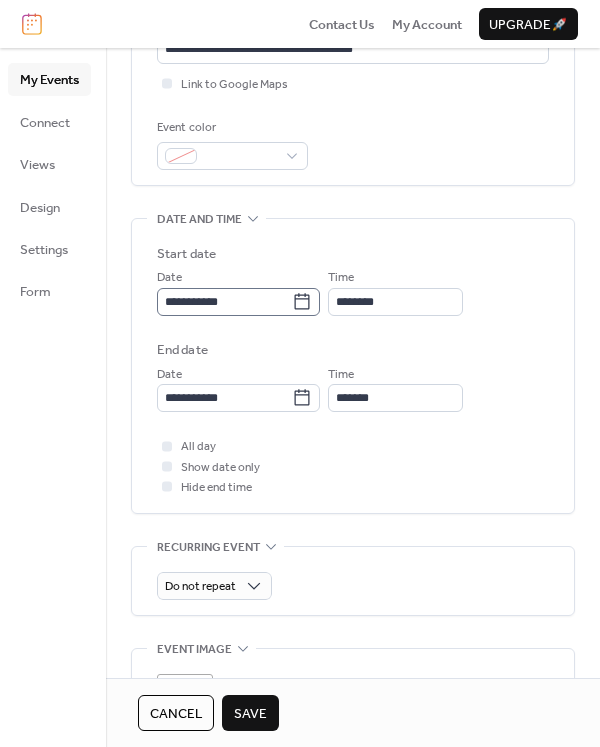 scroll, scrollTop: 466, scrollLeft: 0, axis: vertical 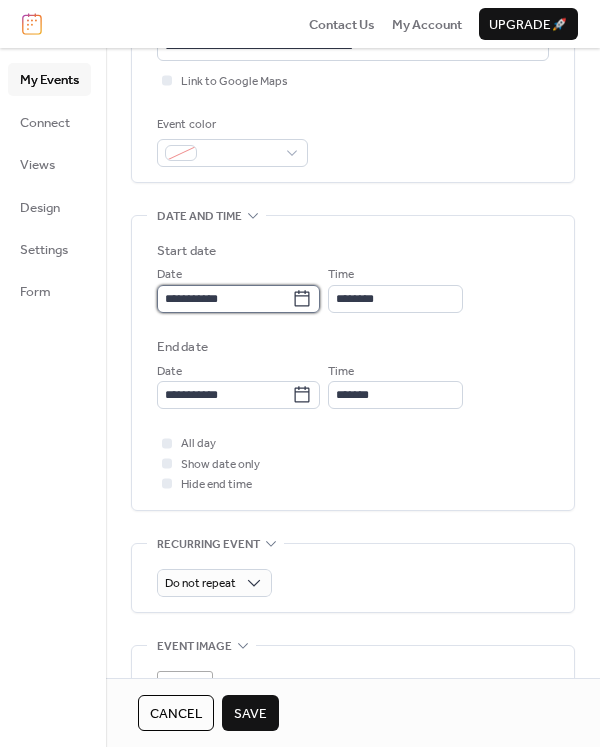 click on "**********" at bounding box center [224, 299] 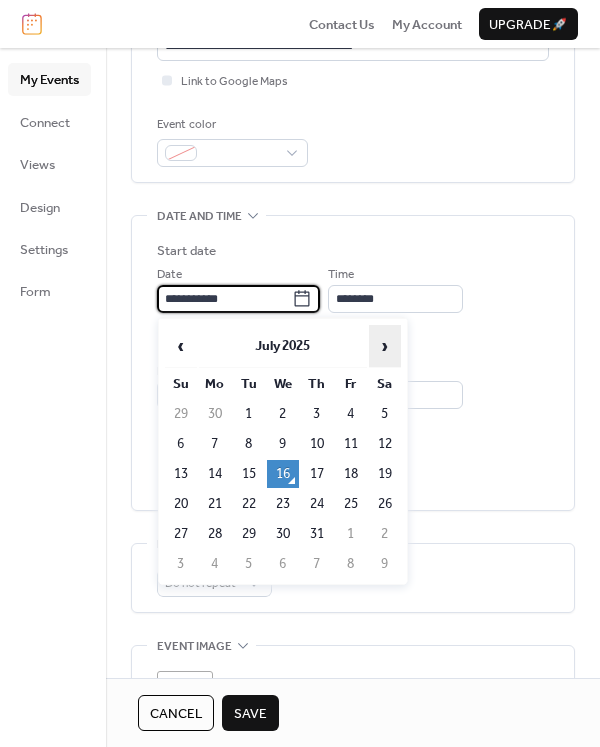 click on "›" at bounding box center [385, 346] 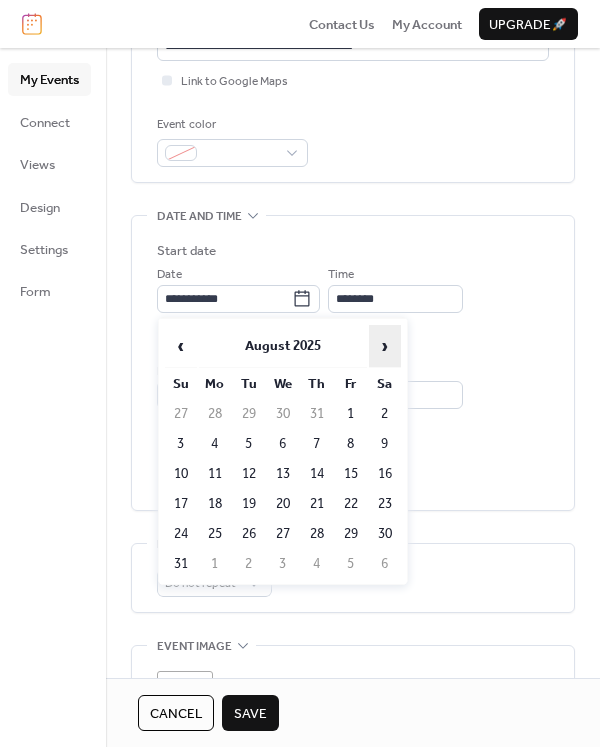 click on "›" at bounding box center (385, 346) 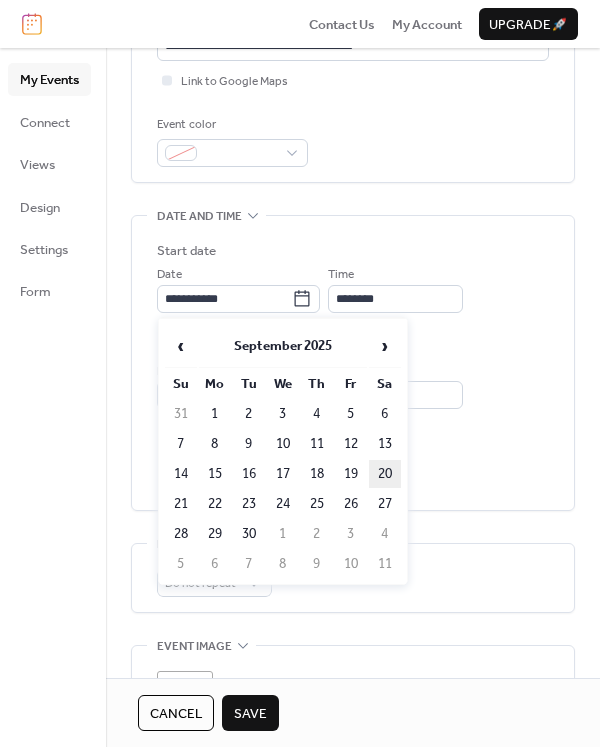 click on "20" at bounding box center [385, 474] 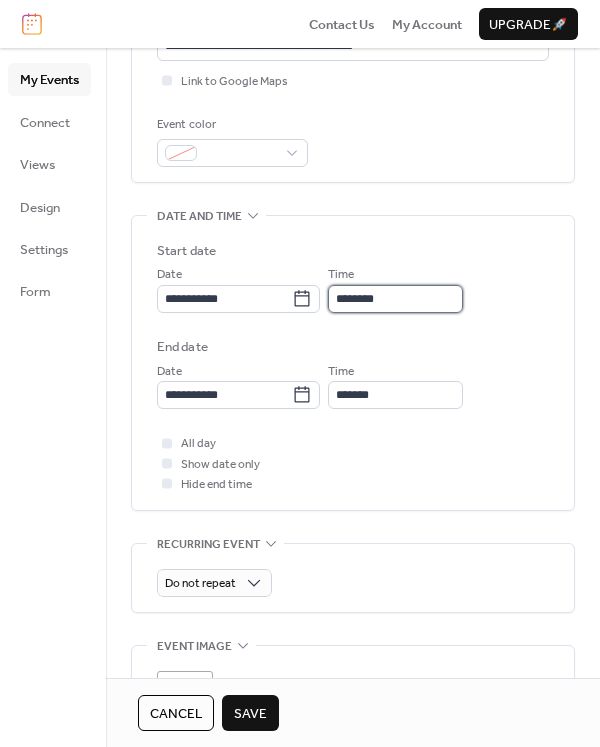 click on "********" at bounding box center (395, 299) 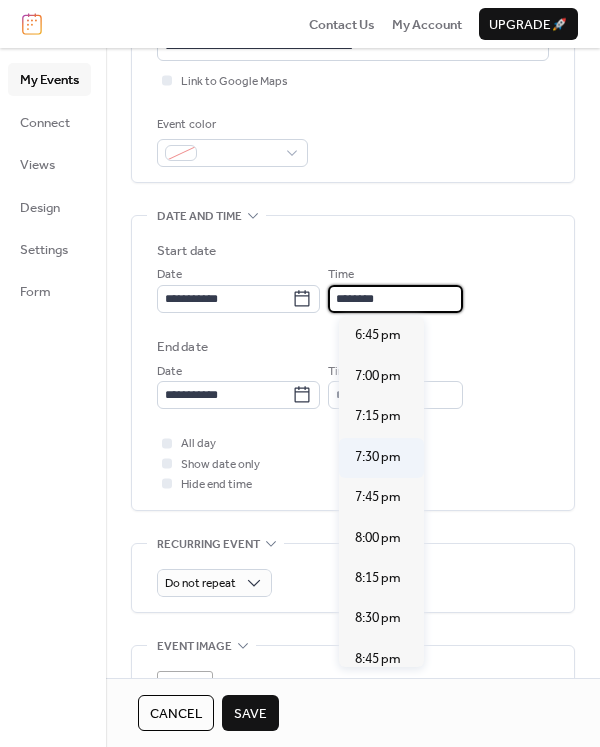 scroll, scrollTop: 3432, scrollLeft: 0, axis: vertical 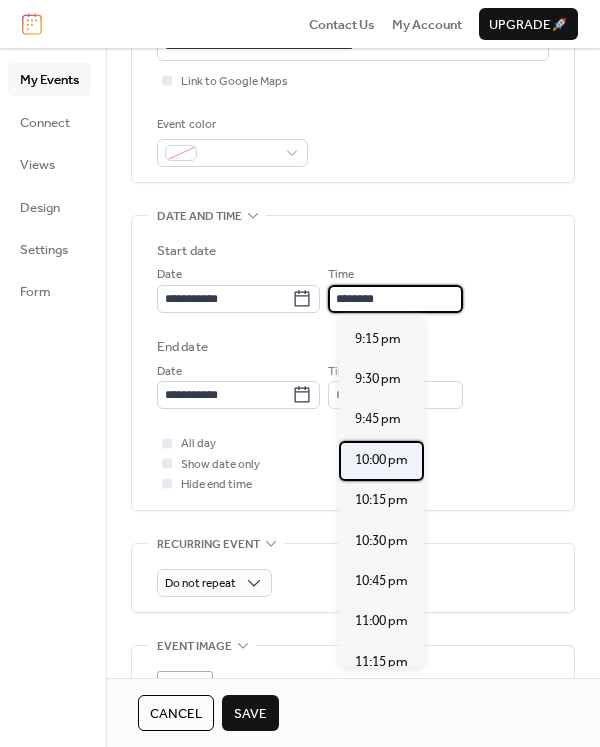 click on "10:00 pm" at bounding box center (381, 460) 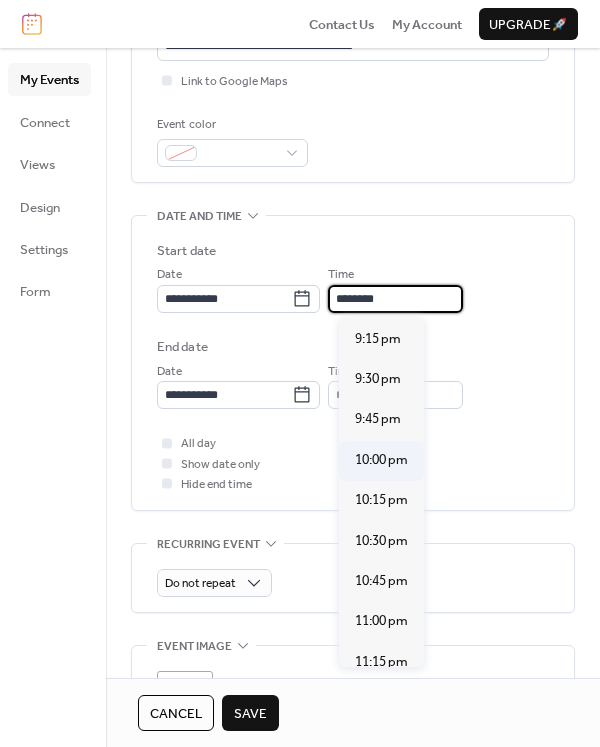 type on "********" 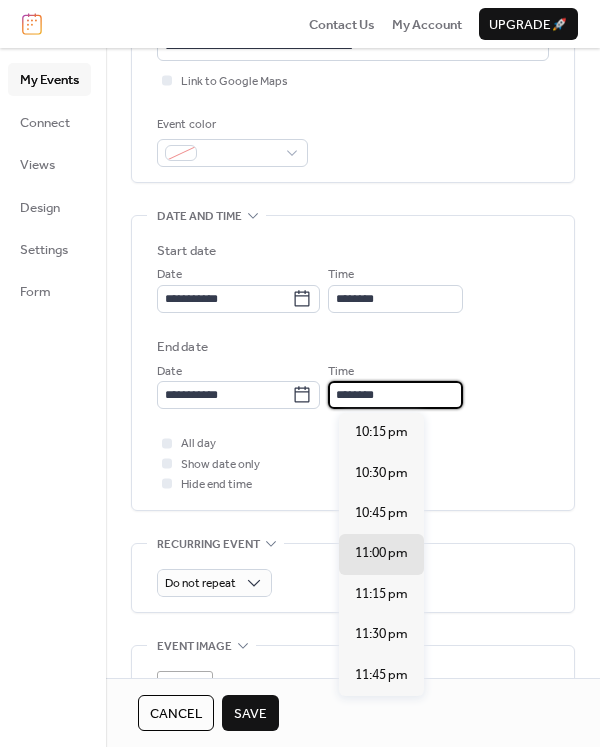 click on "********" at bounding box center (395, 395) 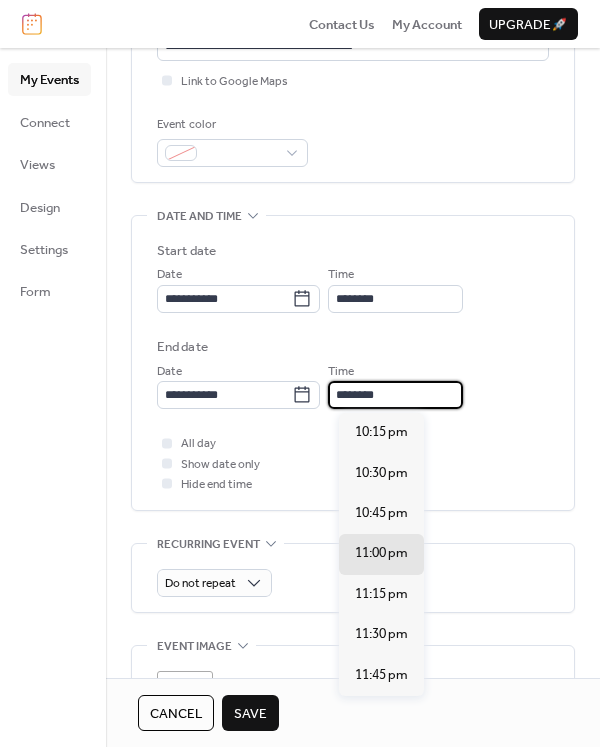 click on "********" at bounding box center (395, 395) 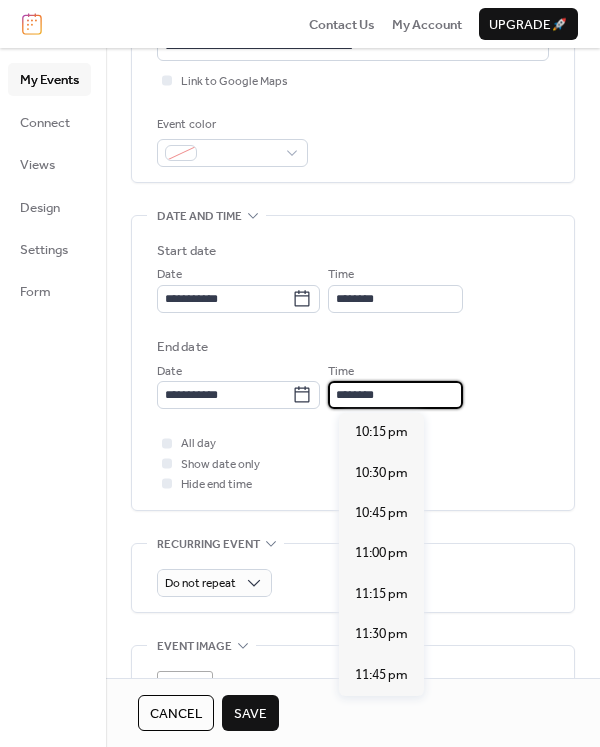 click on "All day Show date only Hide end time" at bounding box center (353, 463) 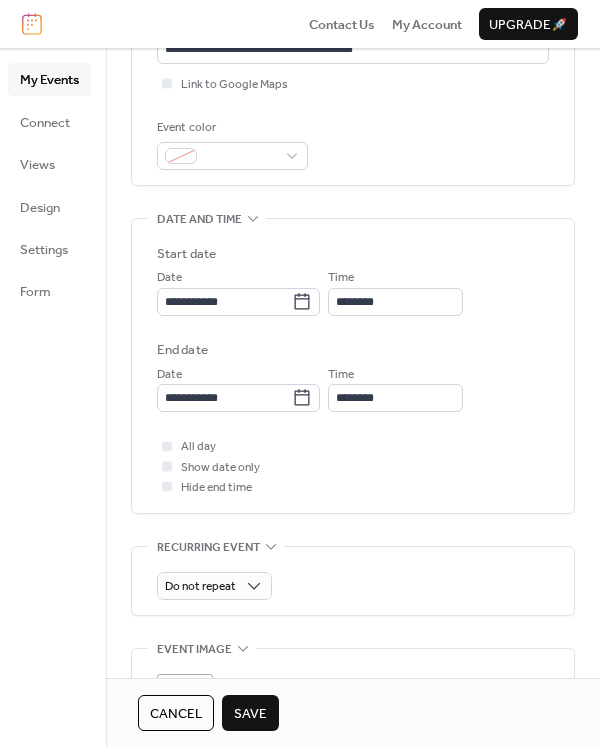 scroll, scrollTop: 462, scrollLeft: 0, axis: vertical 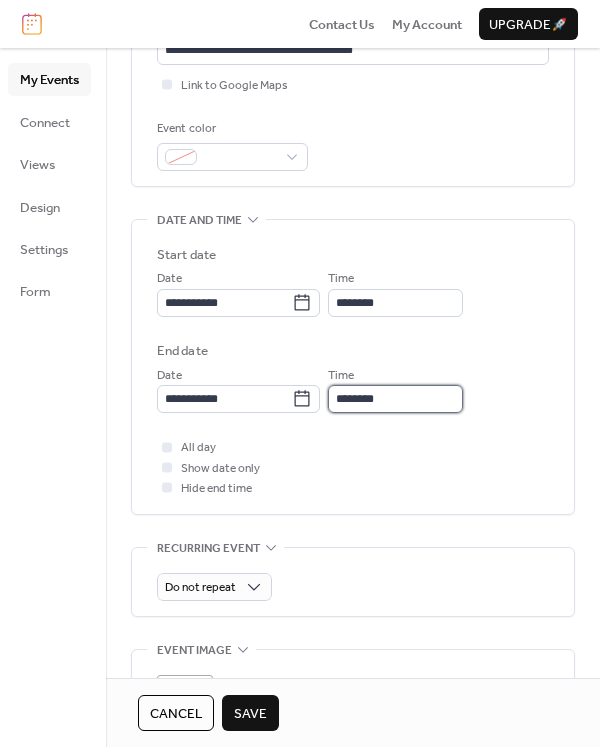 click on "********" at bounding box center (395, 399) 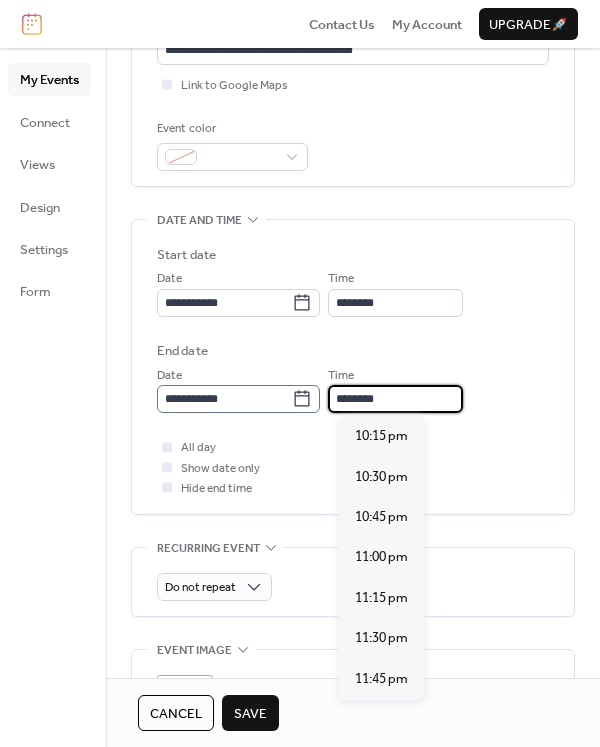 scroll, scrollTop: 1, scrollLeft: 0, axis: vertical 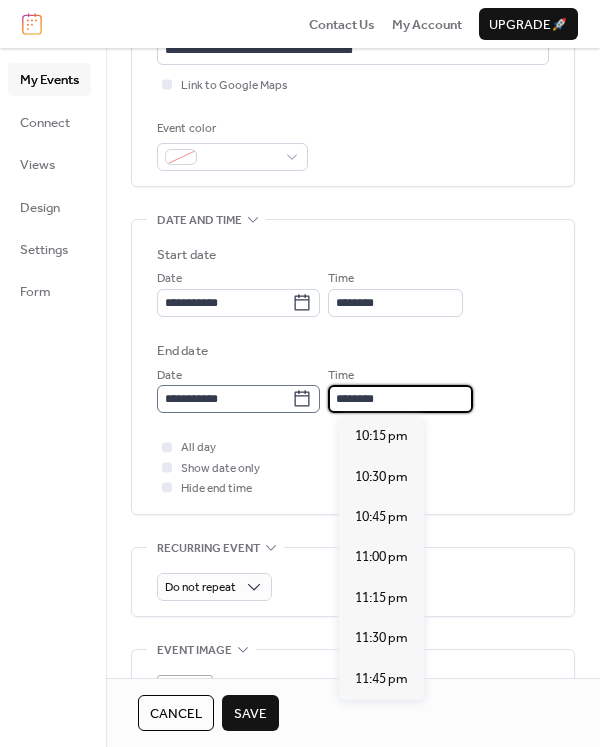 type on "*" 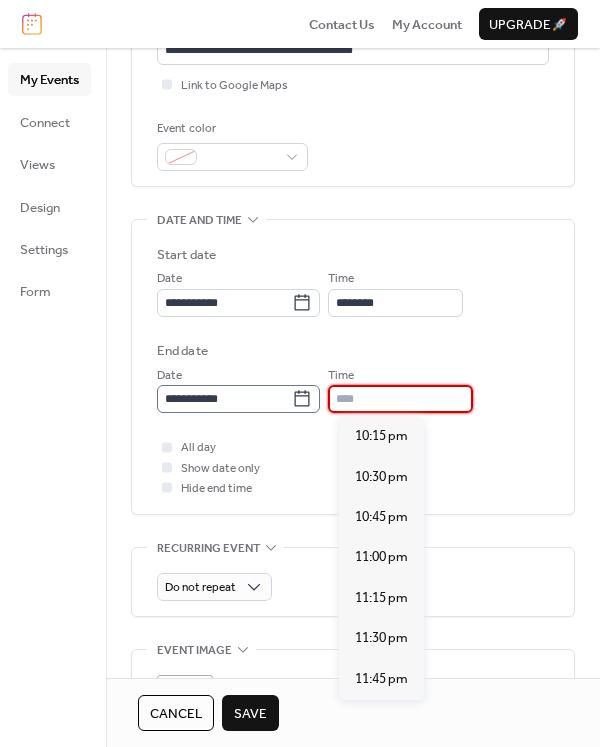 scroll, scrollTop: 0, scrollLeft: 0, axis: both 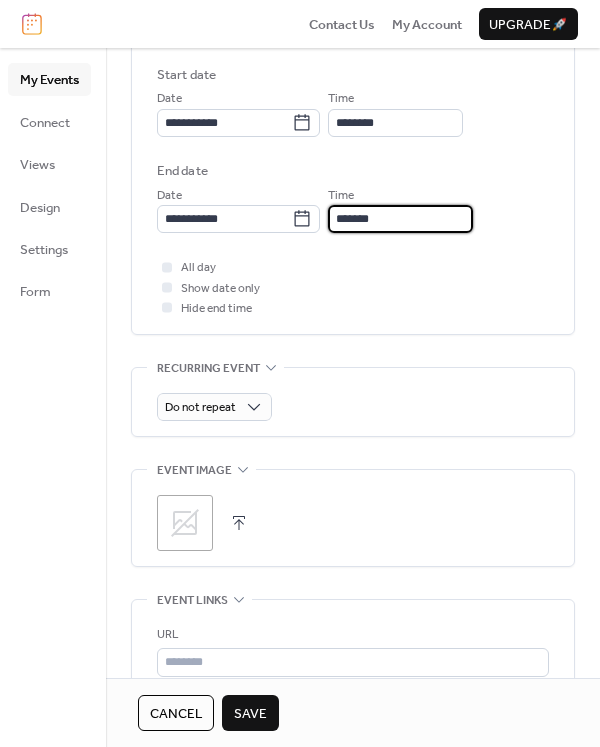 type on "********" 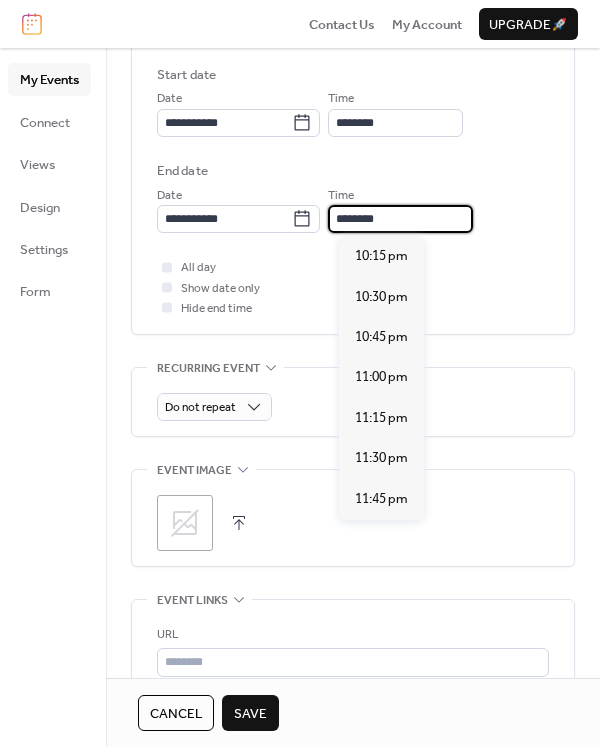 click at bounding box center [239, 523] 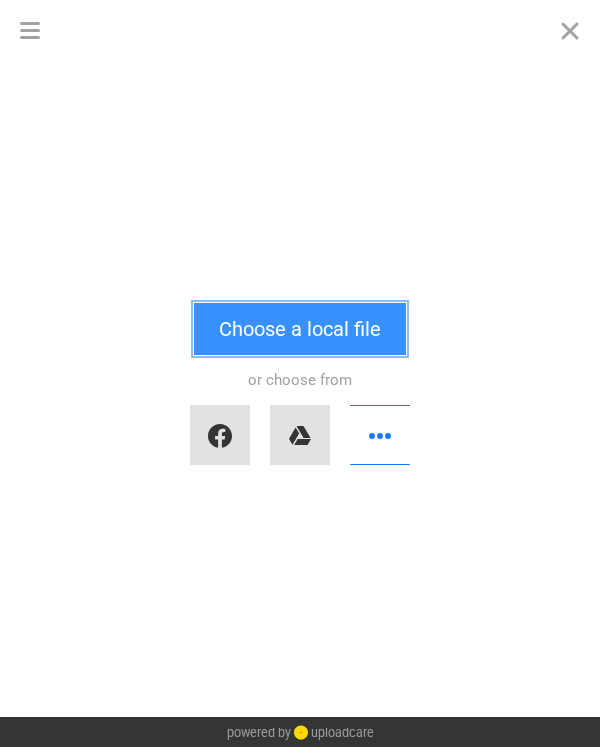 click on "Choose a local file" at bounding box center [300, 329] 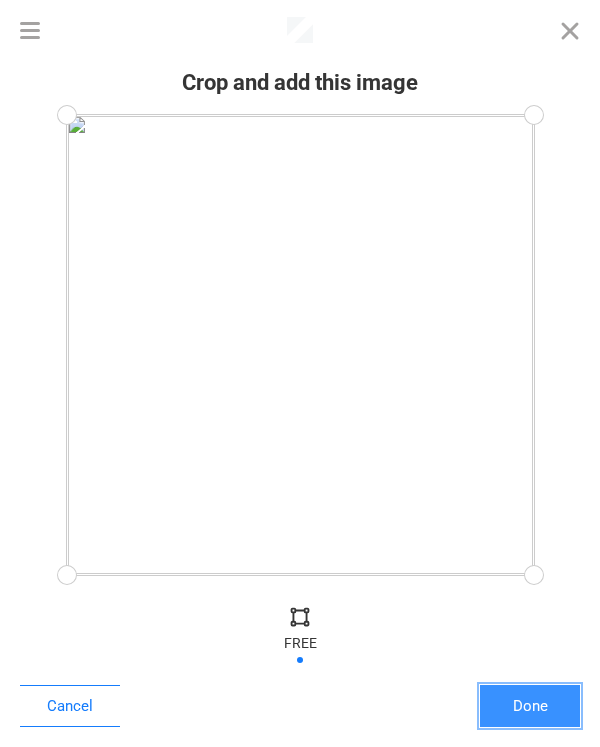 click on "Done" at bounding box center [530, 706] 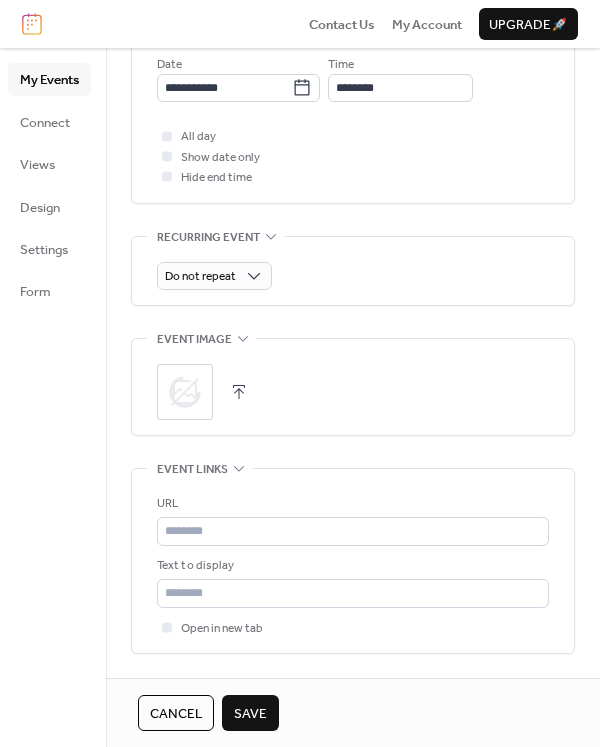 scroll, scrollTop: 917, scrollLeft: 0, axis: vertical 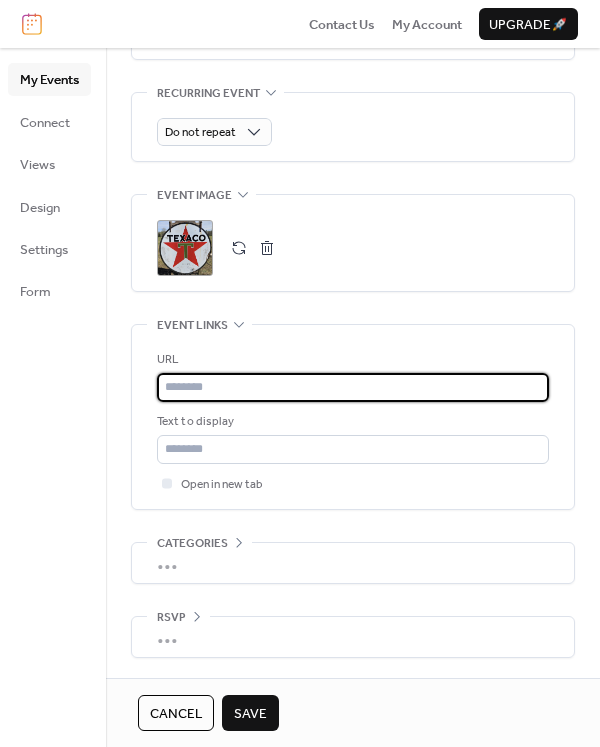 click at bounding box center (353, 387) 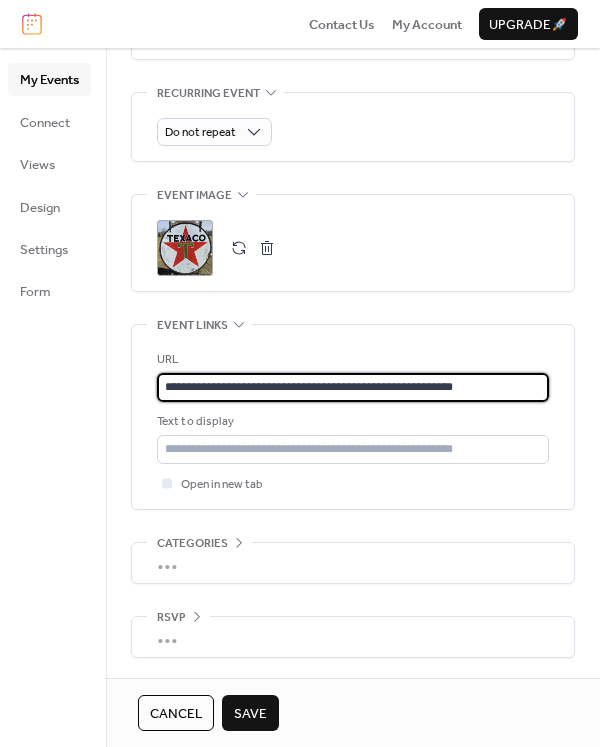 type on "**********" 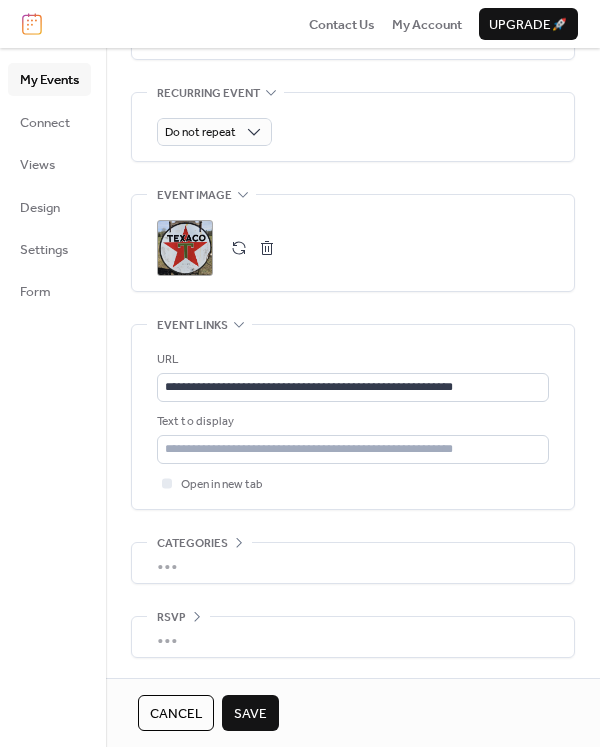 click on "My Events Connect Views Design Settings Form" at bounding box center (53, 397) 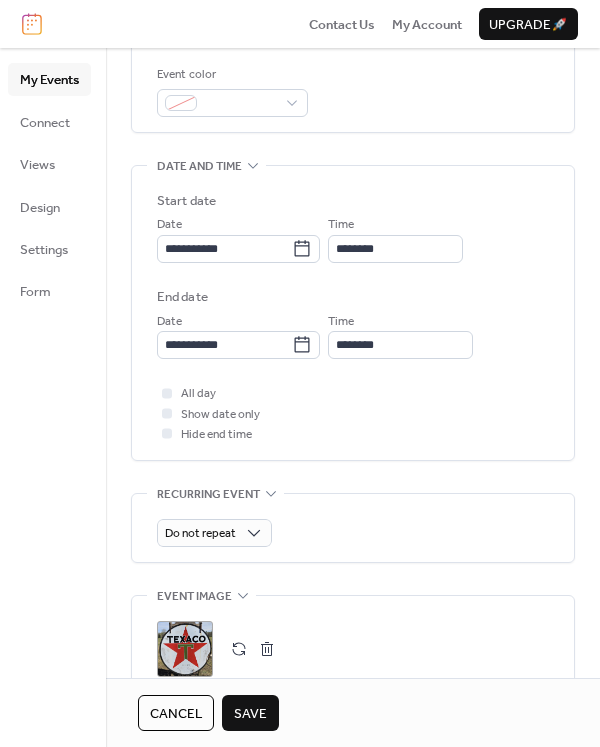 scroll, scrollTop: 0, scrollLeft: 0, axis: both 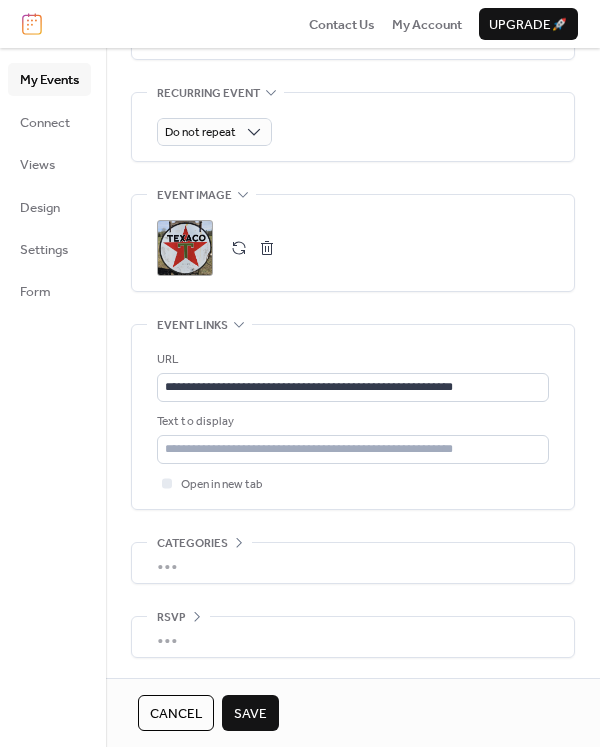 click on "Save" at bounding box center (250, 714) 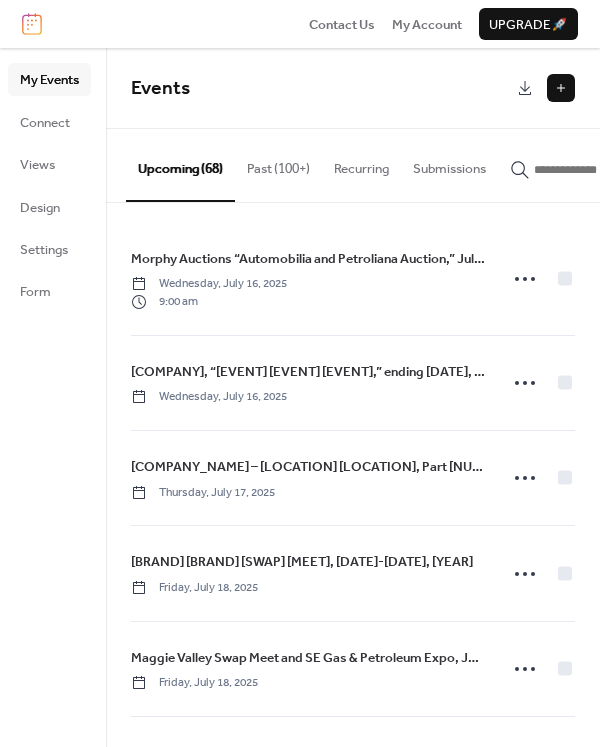click at bounding box center [561, 88] 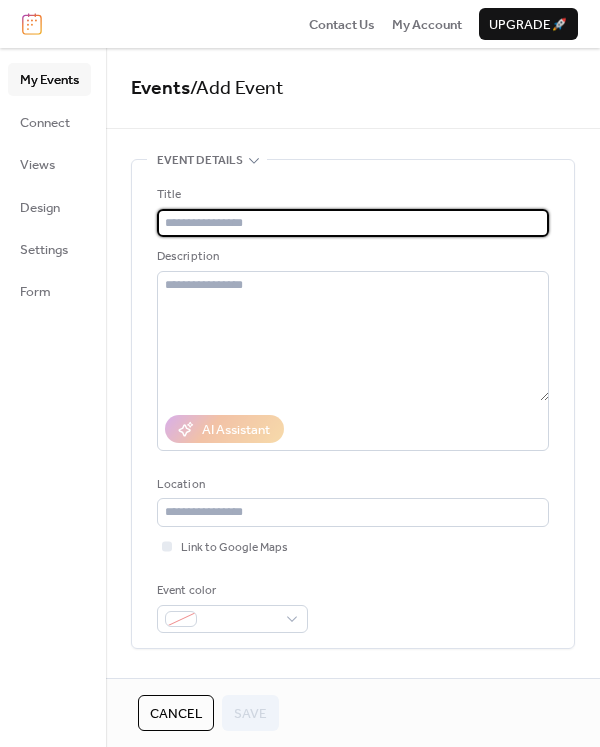 click at bounding box center [353, 223] 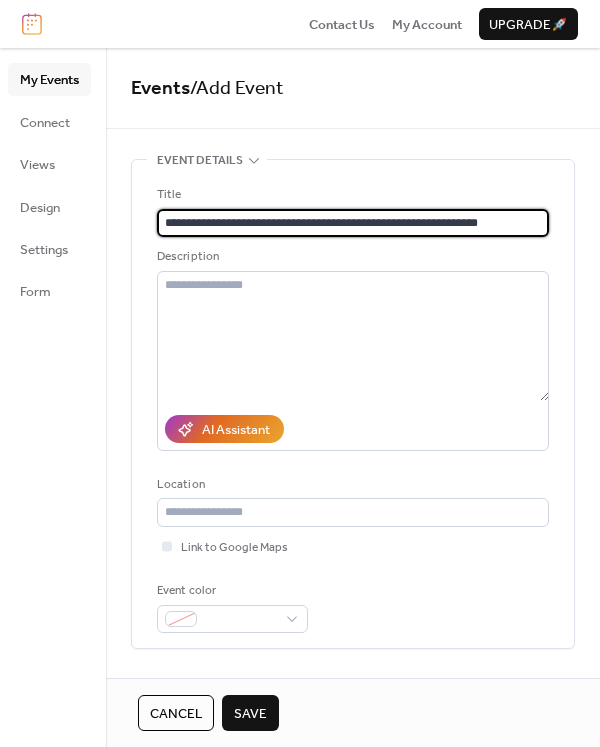 type on "**********" 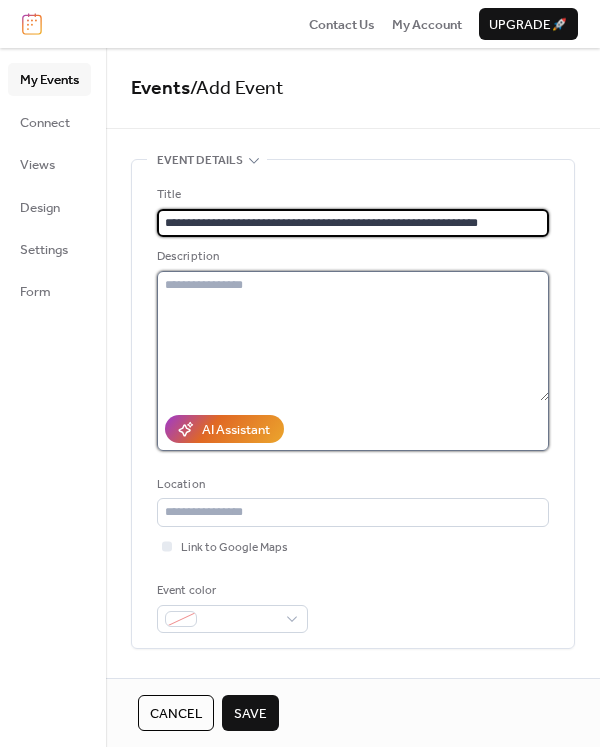 click at bounding box center (353, 336) 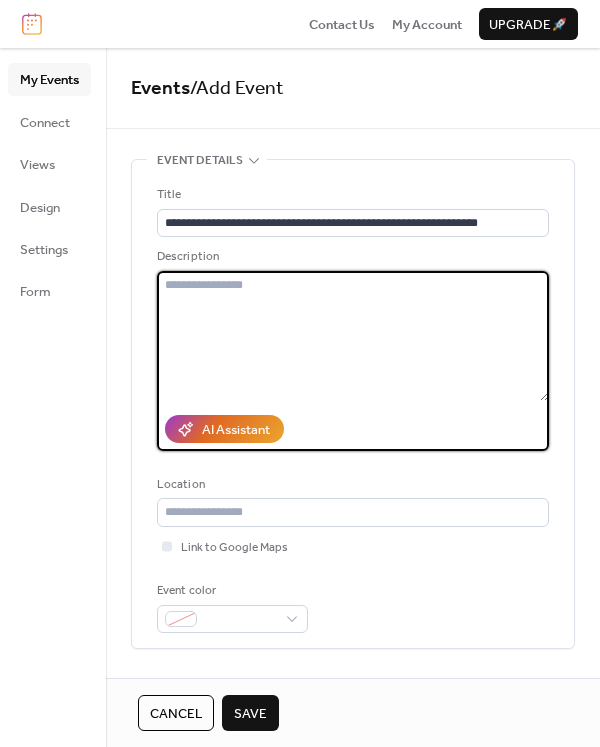paste on "**********" 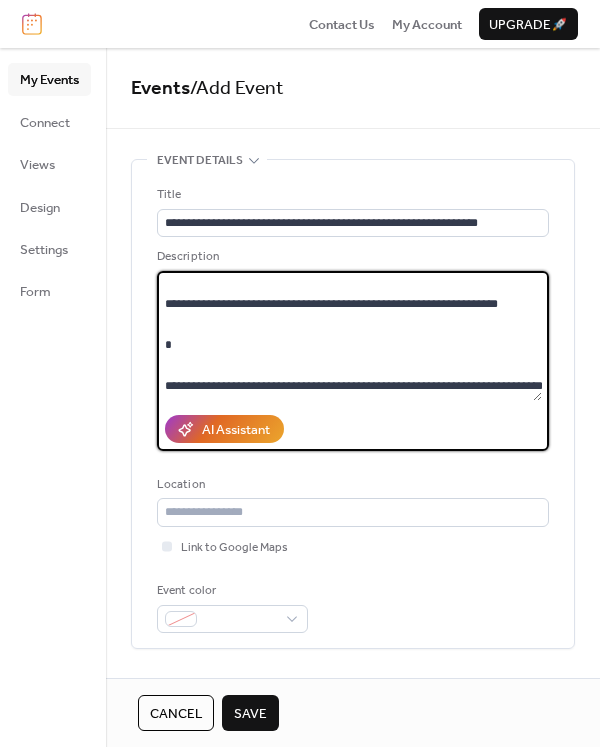 scroll, scrollTop: 189, scrollLeft: 0, axis: vertical 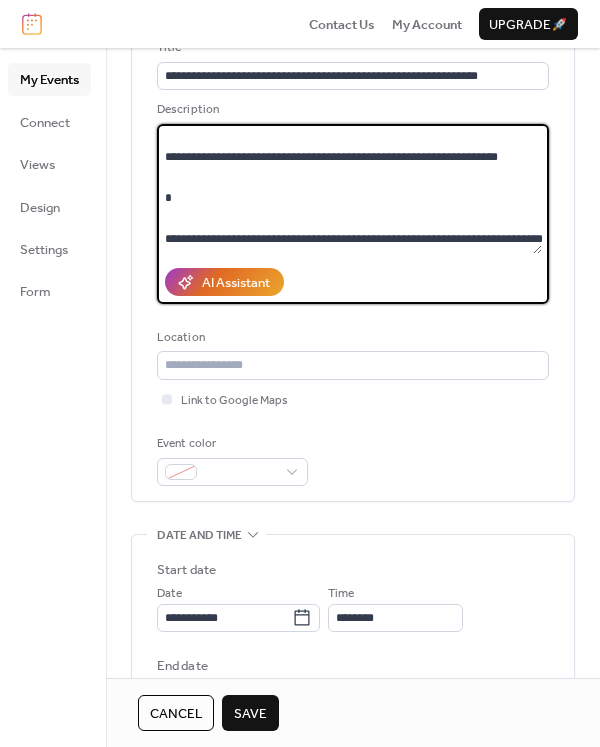 click on "**********" at bounding box center [349, 189] 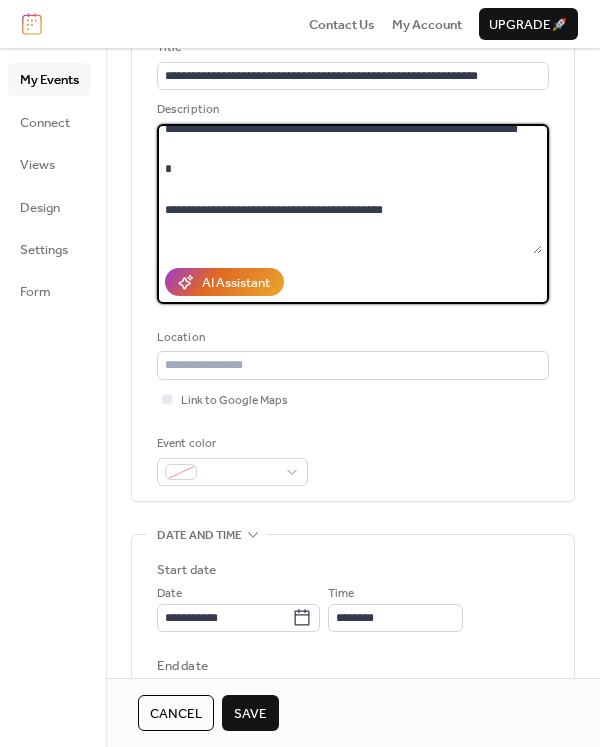 scroll, scrollTop: 0, scrollLeft: 0, axis: both 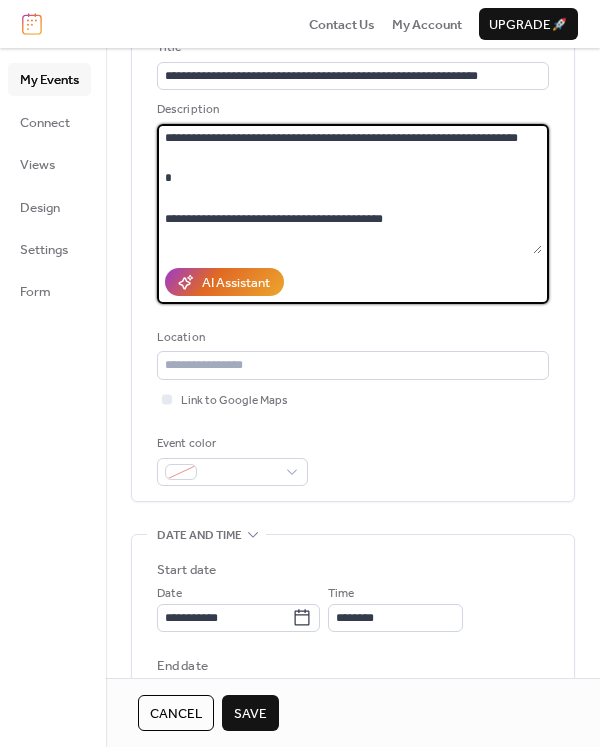 click on "**********" at bounding box center [349, 189] 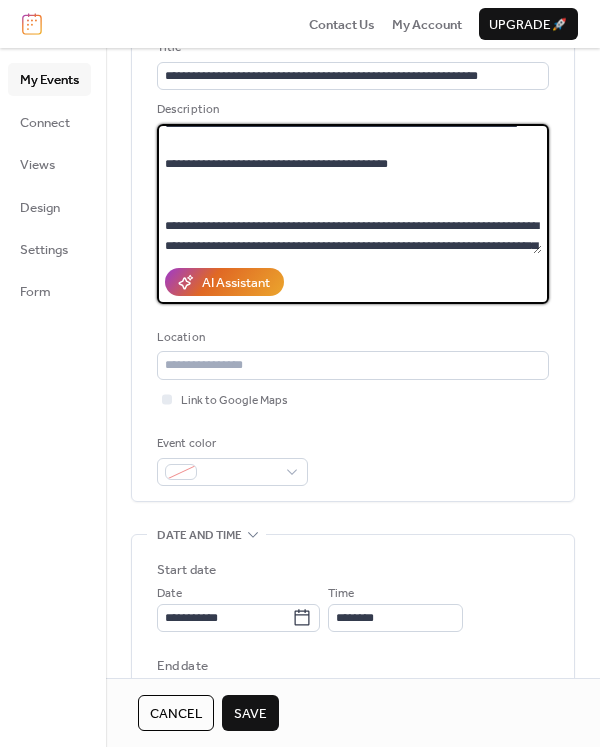scroll, scrollTop: 35, scrollLeft: 0, axis: vertical 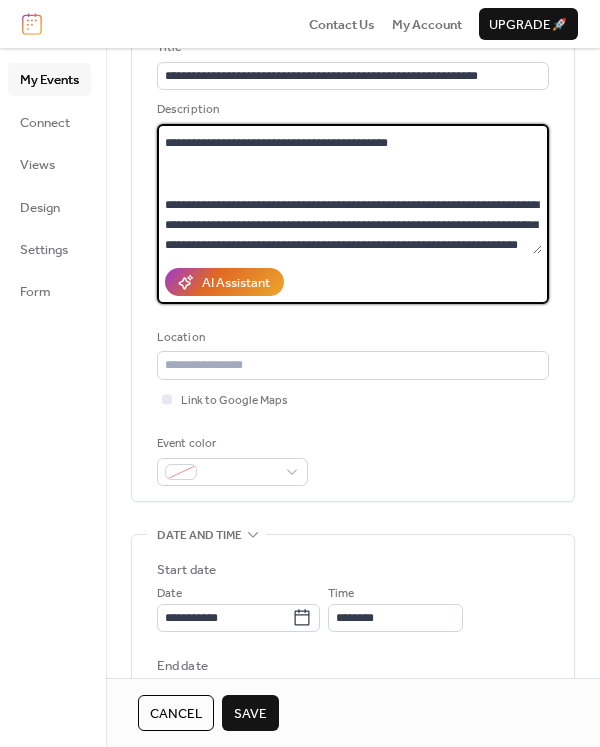 click on "**********" at bounding box center [349, 189] 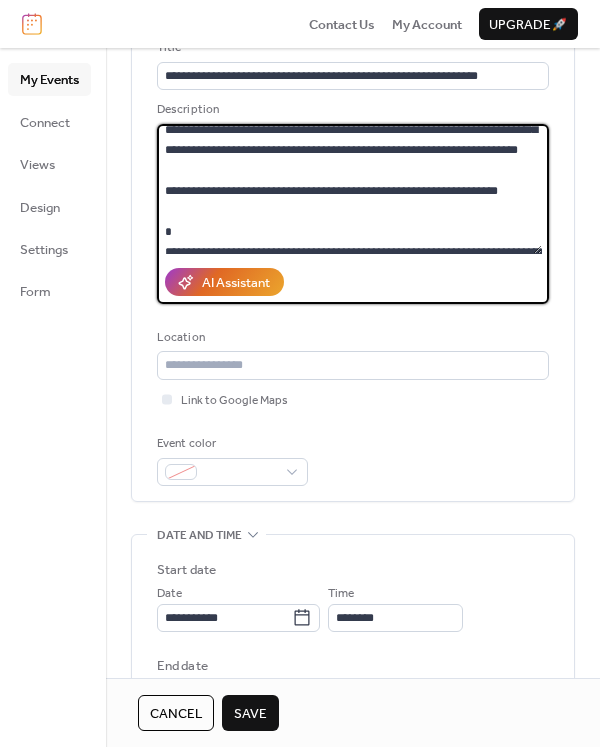 scroll, scrollTop: 183, scrollLeft: 0, axis: vertical 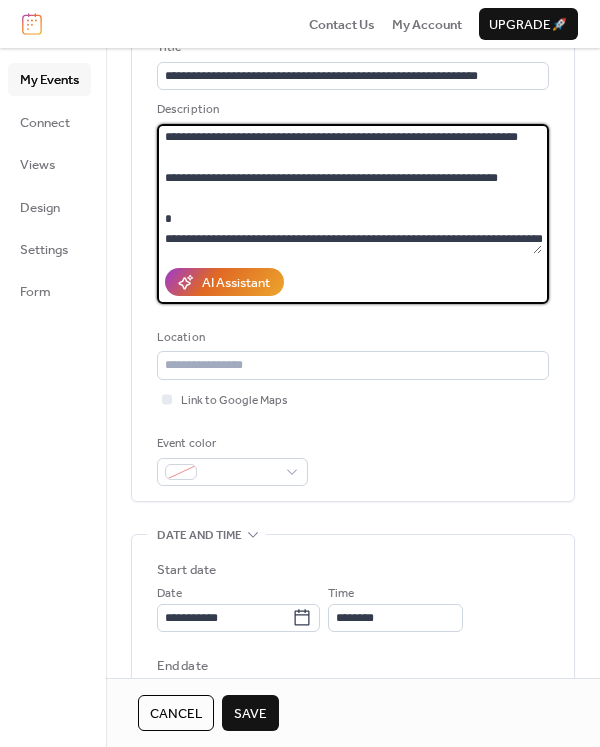 click on "**********" at bounding box center [349, 189] 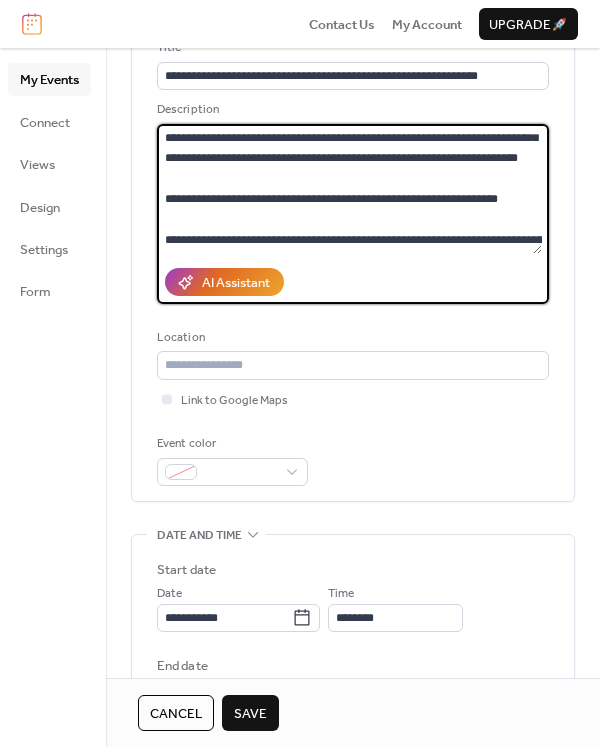 scroll, scrollTop: 224, scrollLeft: 0, axis: vertical 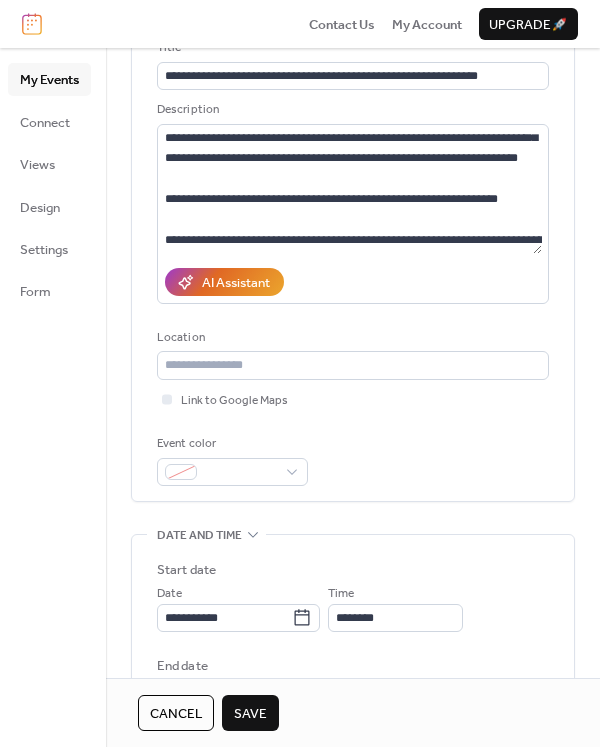 click on "**********" at bounding box center [353, 730] 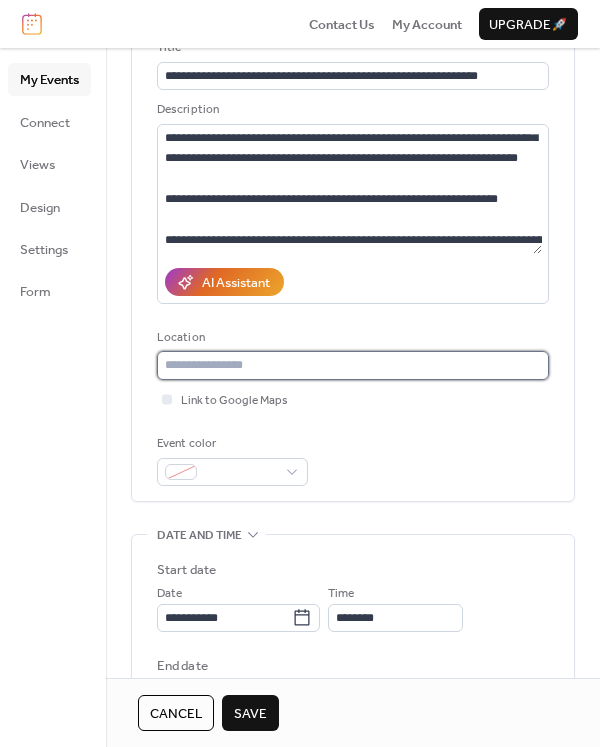 click at bounding box center (353, 365) 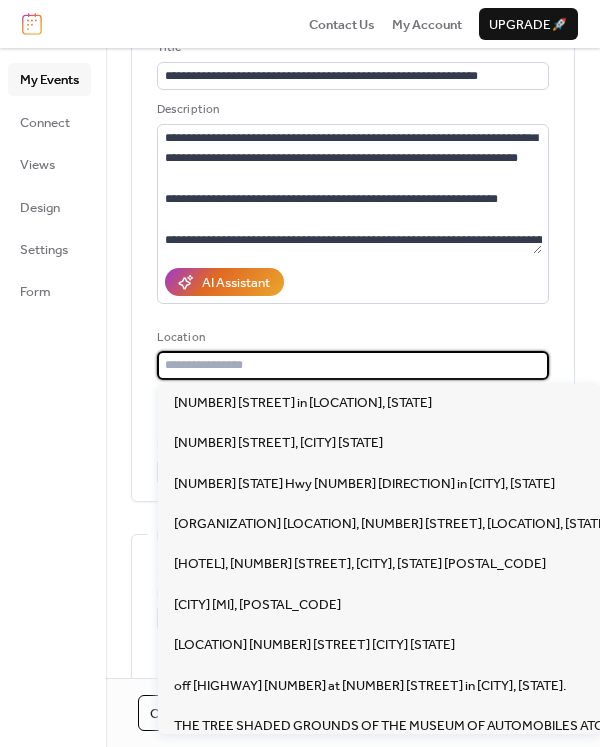 paste on "**********" 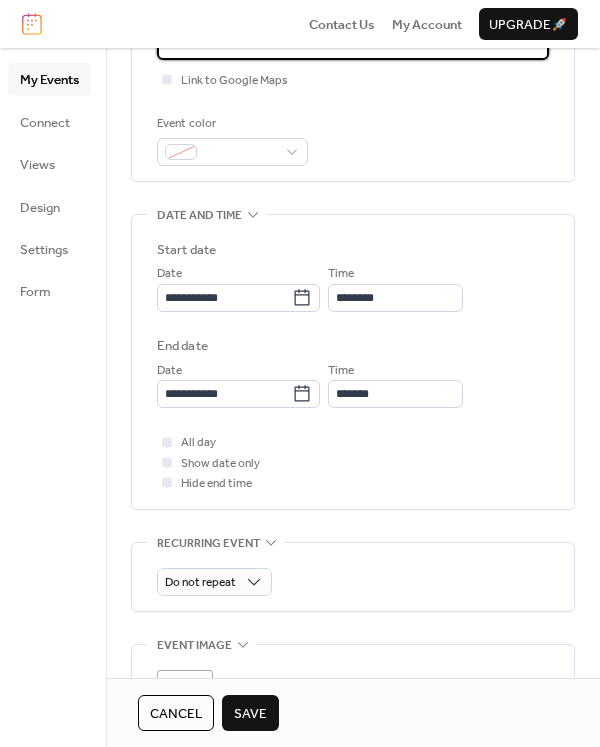 scroll, scrollTop: 474, scrollLeft: 0, axis: vertical 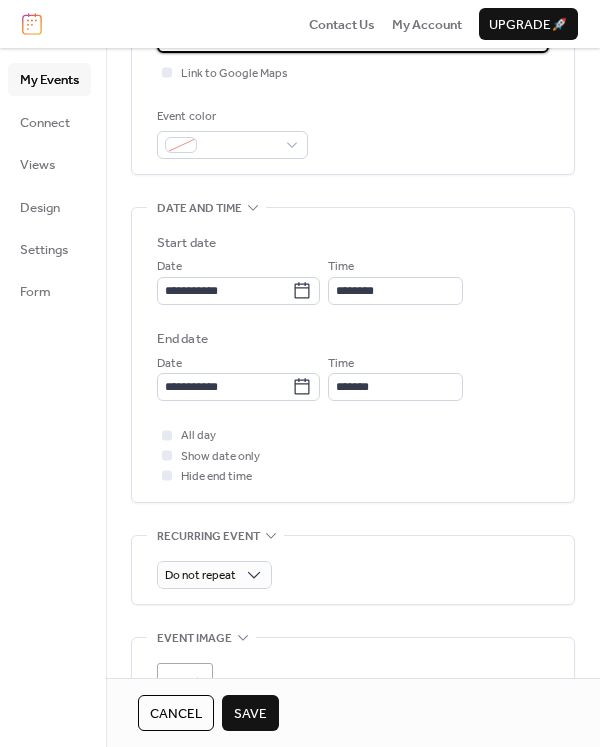 type on "**********" 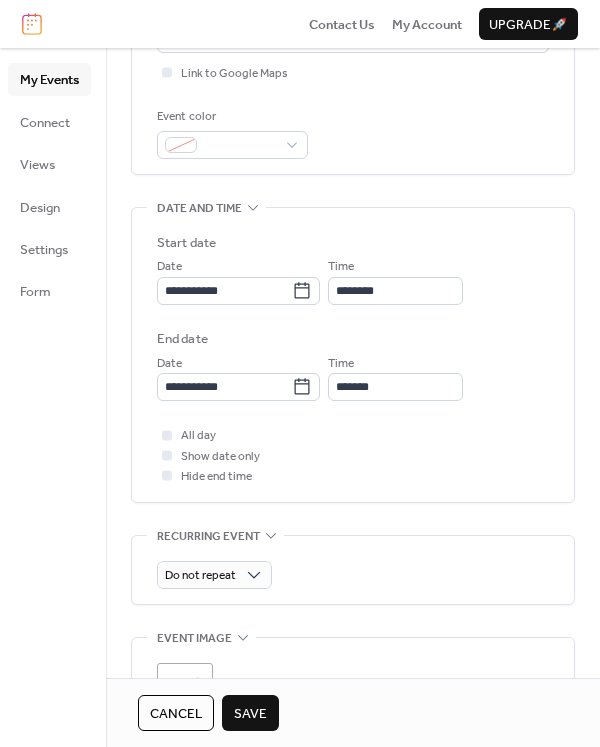 type 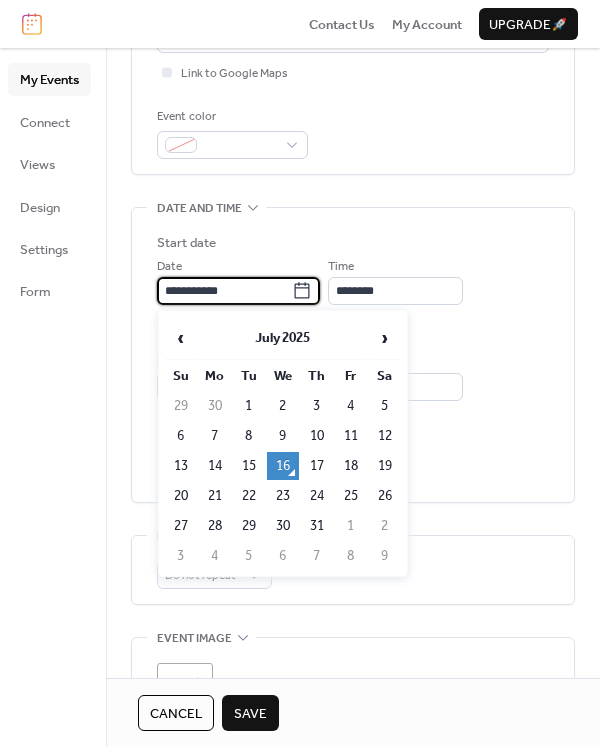 click on "**********" at bounding box center [224, 291] 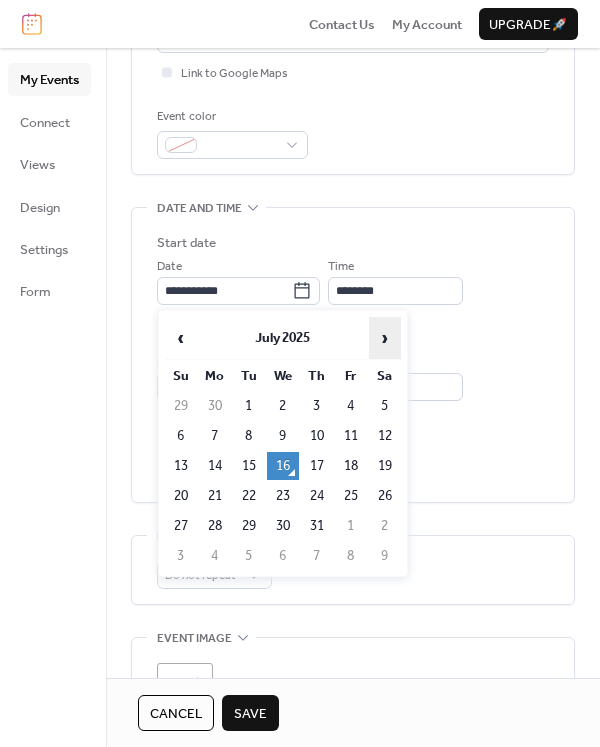 click on "›" at bounding box center (385, 338) 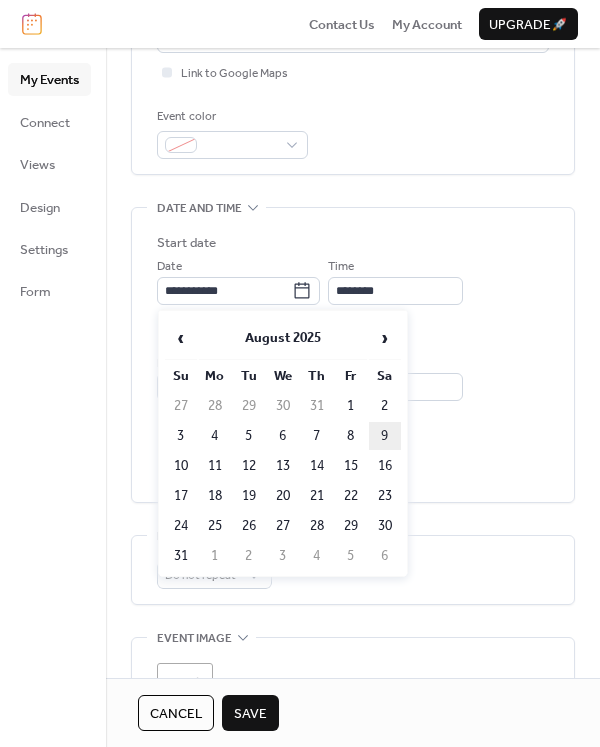 click on "9" at bounding box center [385, 436] 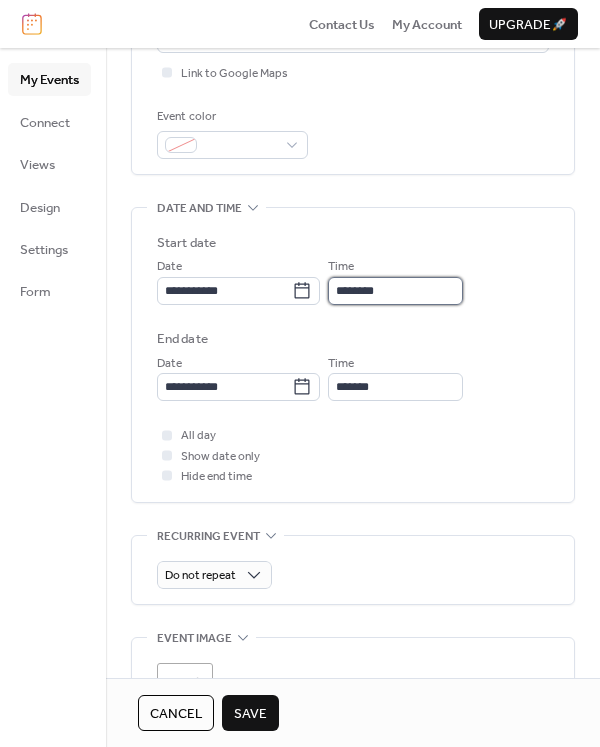 click on "********" at bounding box center [395, 291] 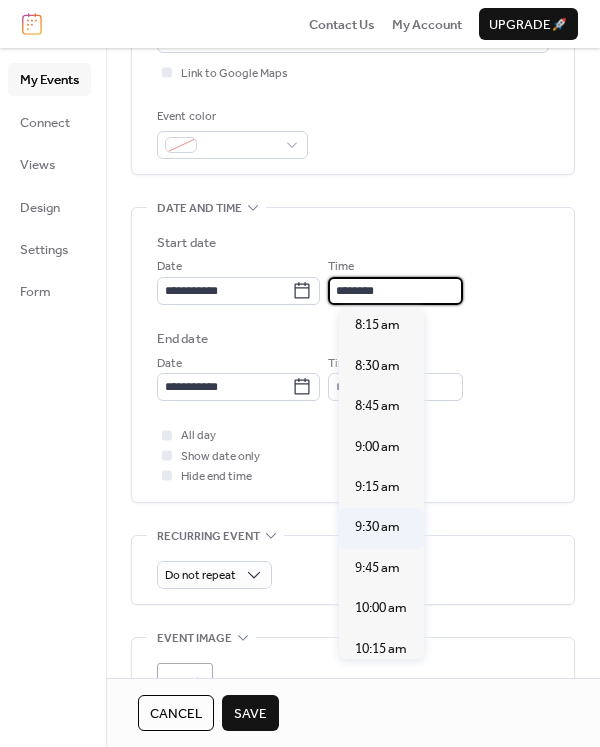 scroll, scrollTop: 1335, scrollLeft: 0, axis: vertical 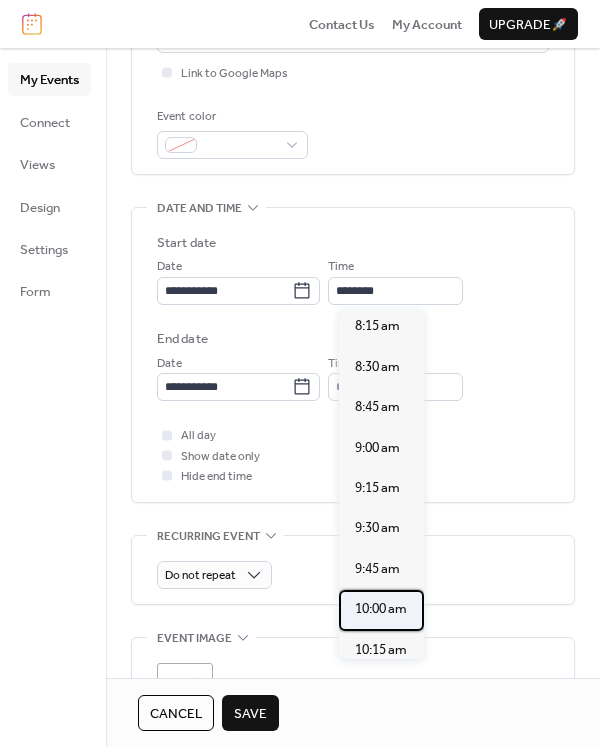 click on "10:00 am" at bounding box center [381, 609] 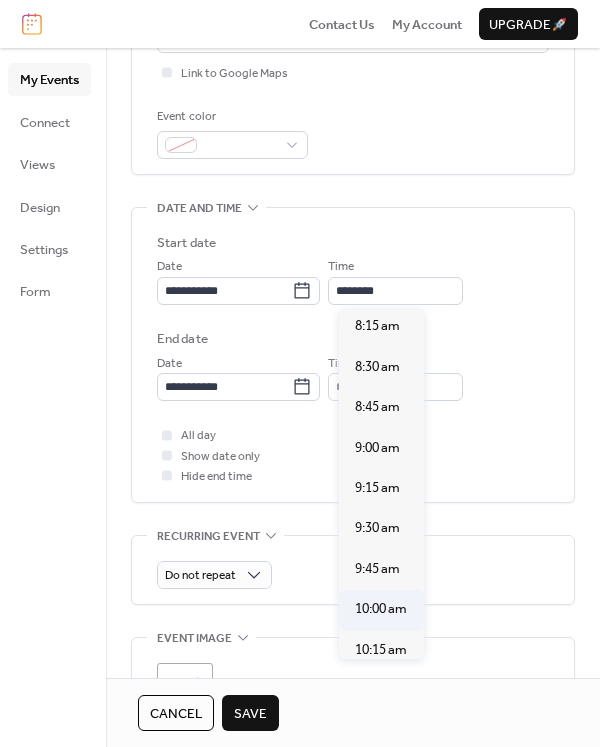 type on "********" 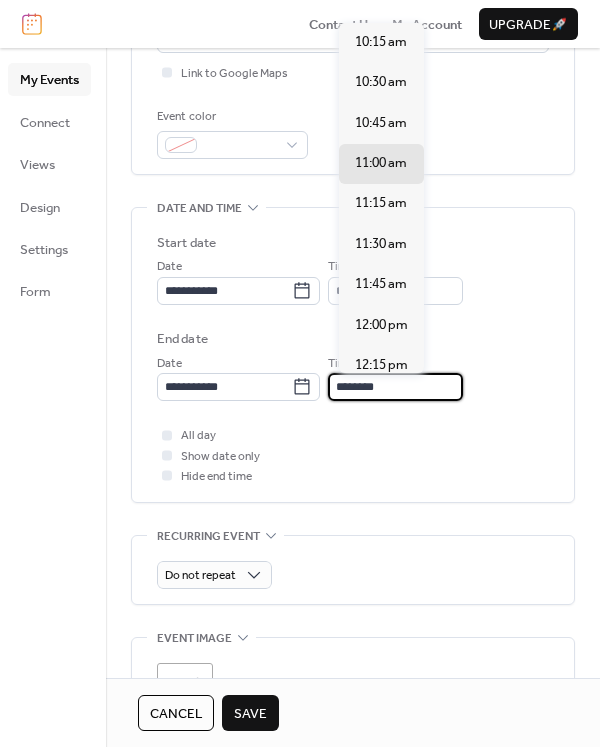 click on "********" at bounding box center [395, 387] 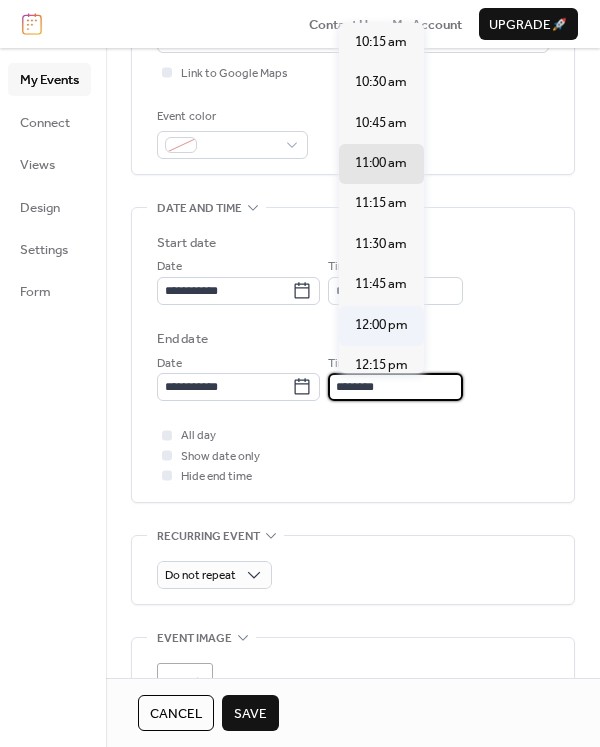 scroll, scrollTop: 977, scrollLeft: 0, axis: vertical 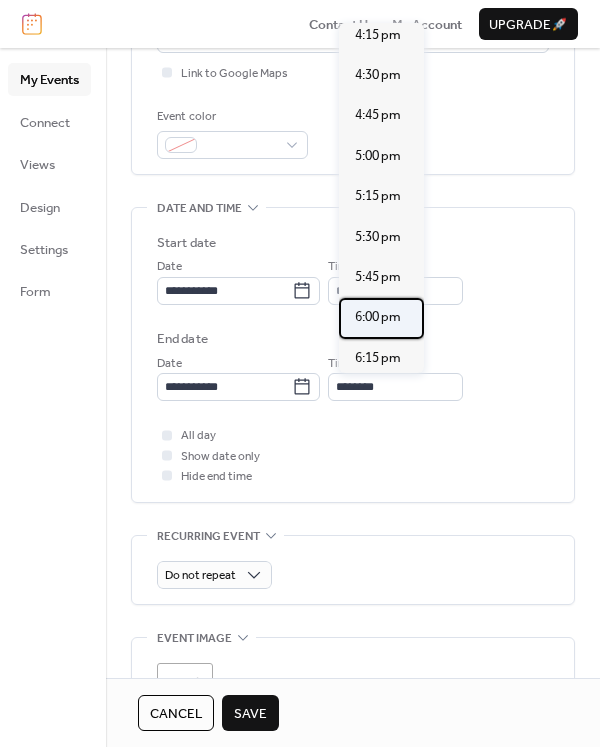 click on "6:00 pm" at bounding box center [378, 317] 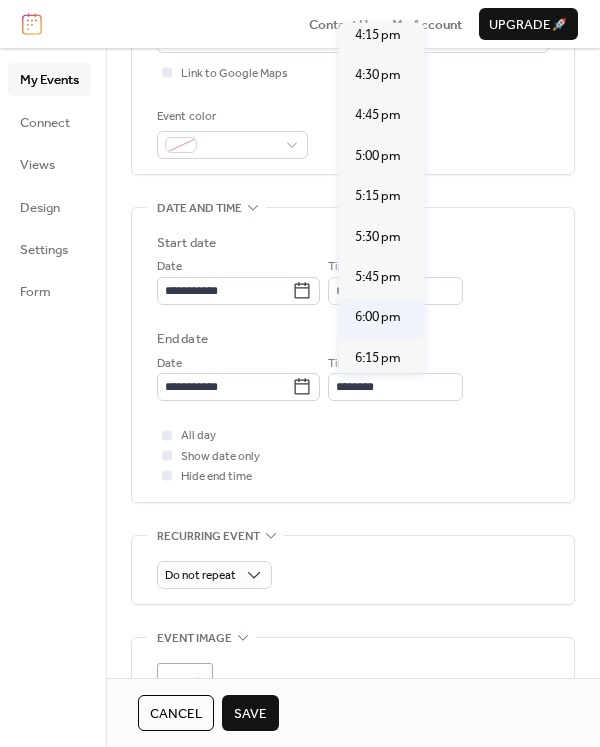 type on "*******" 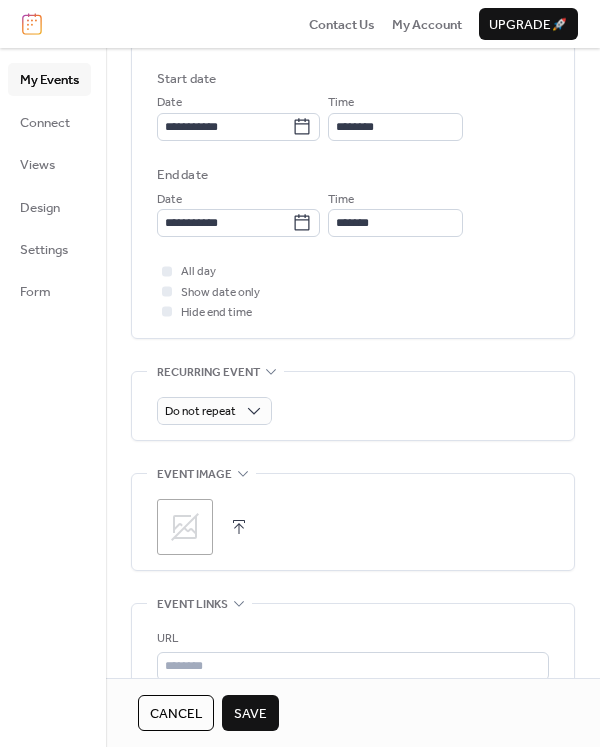 scroll, scrollTop: 641, scrollLeft: 0, axis: vertical 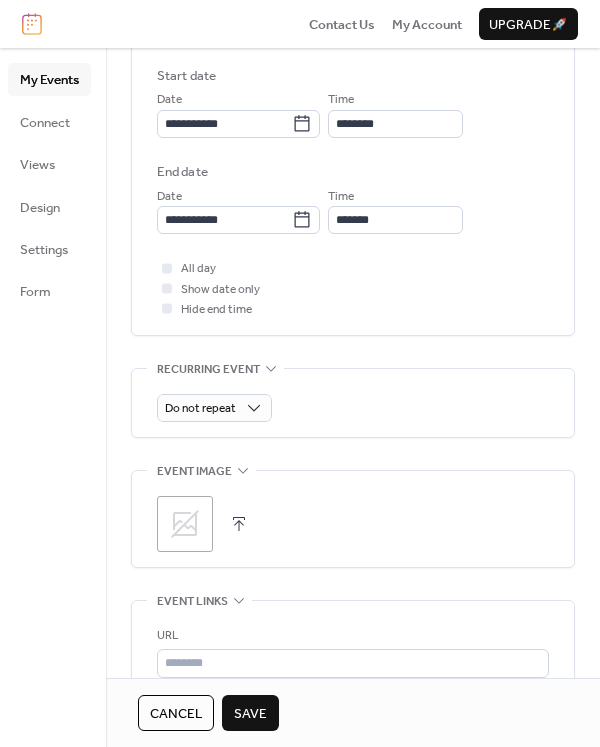 click at bounding box center [239, 524] 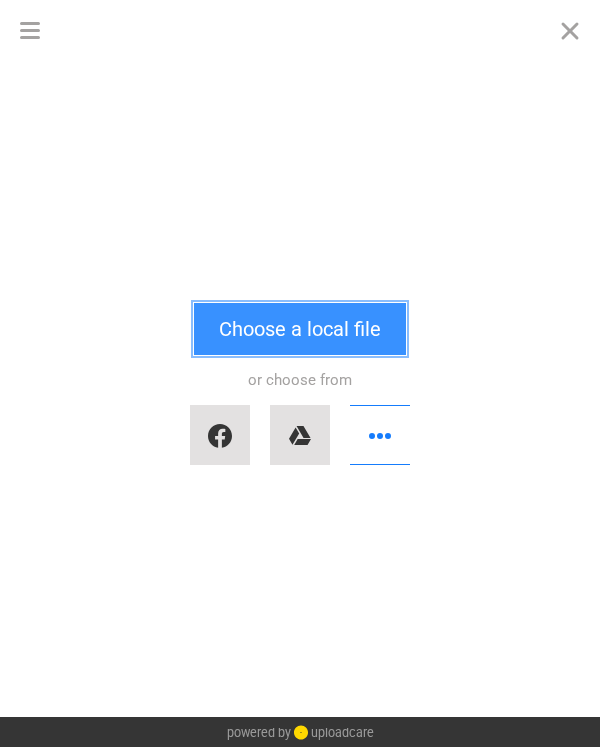 click on "Choose a local file" at bounding box center [300, 329] 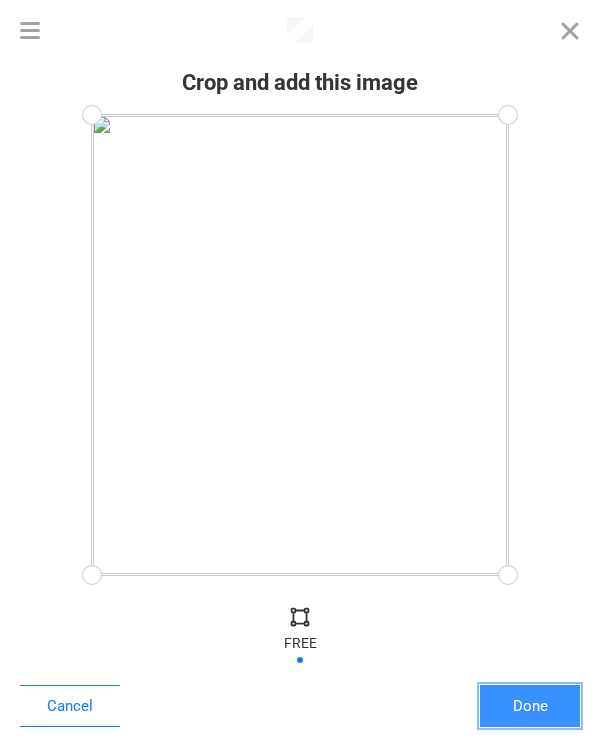 click on "Done" at bounding box center [530, 706] 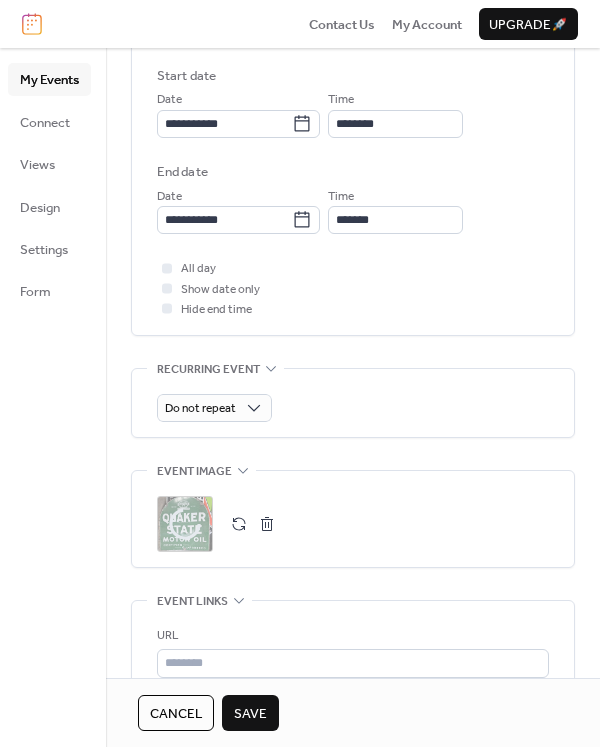 scroll, scrollTop: 917, scrollLeft: 0, axis: vertical 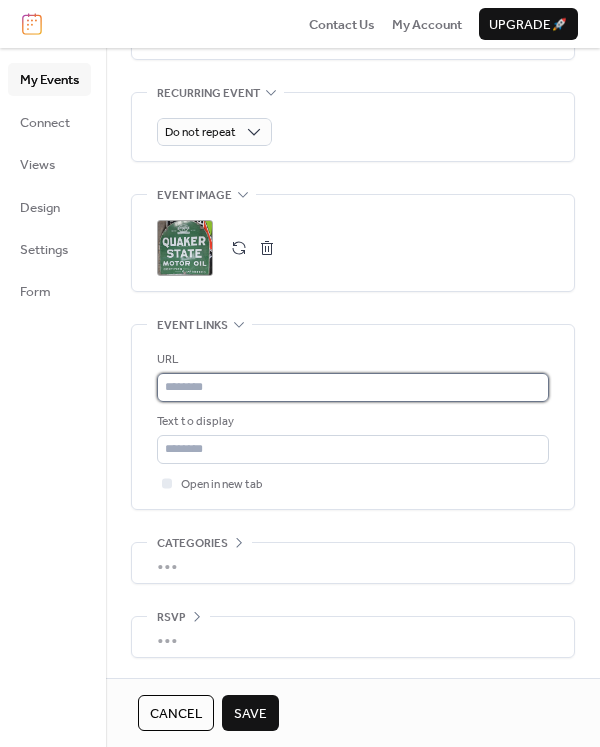 click at bounding box center [353, 387] 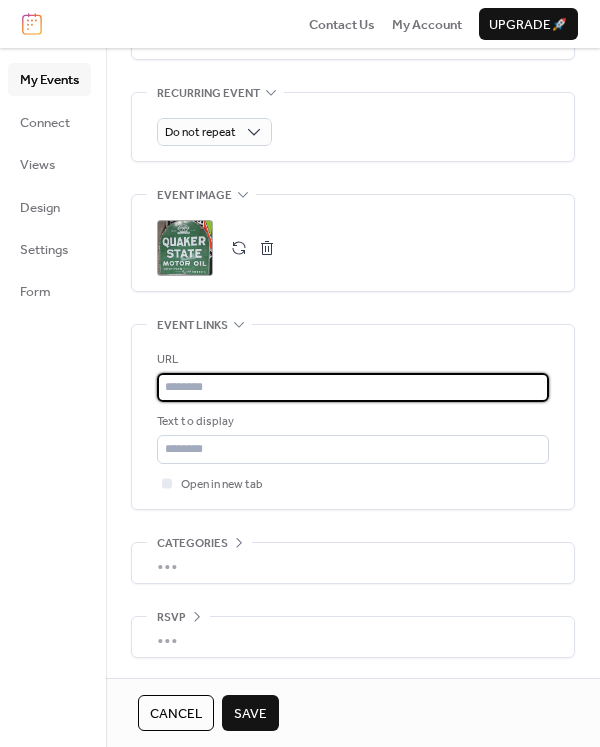 paste on "**********" 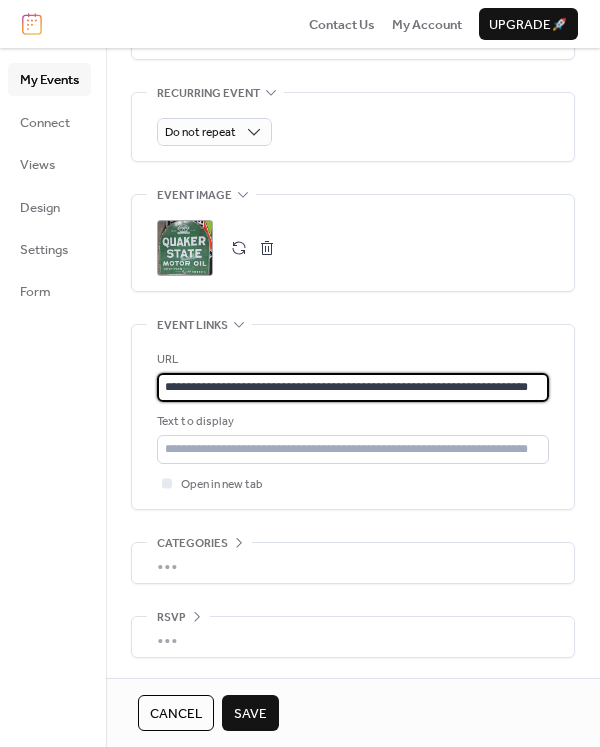 scroll, scrollTop: 0, scrollLeft: 20, axis: horizontal 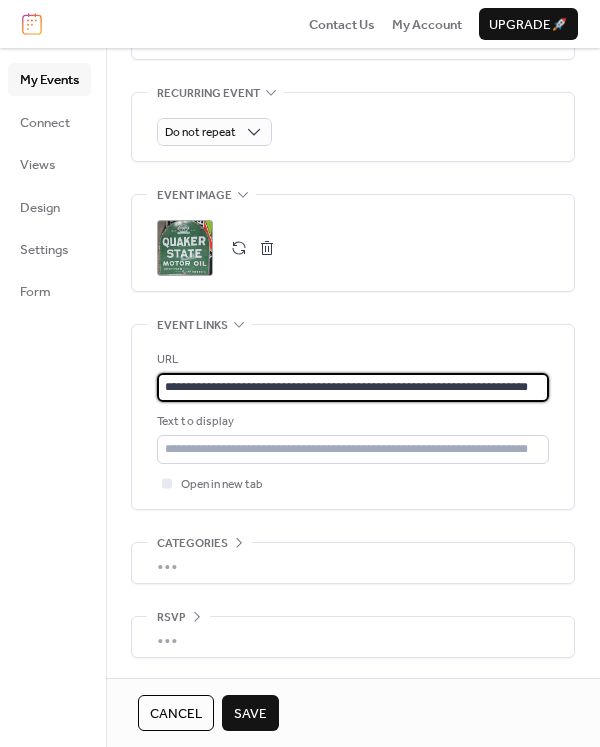 type on "**********" 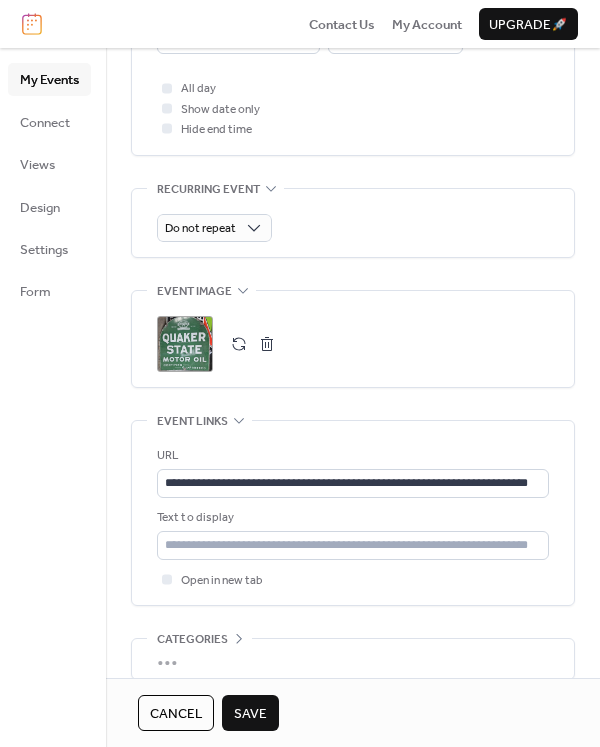 scroll, scrollTop: 917, scrollLeft: 0, axis: vertical 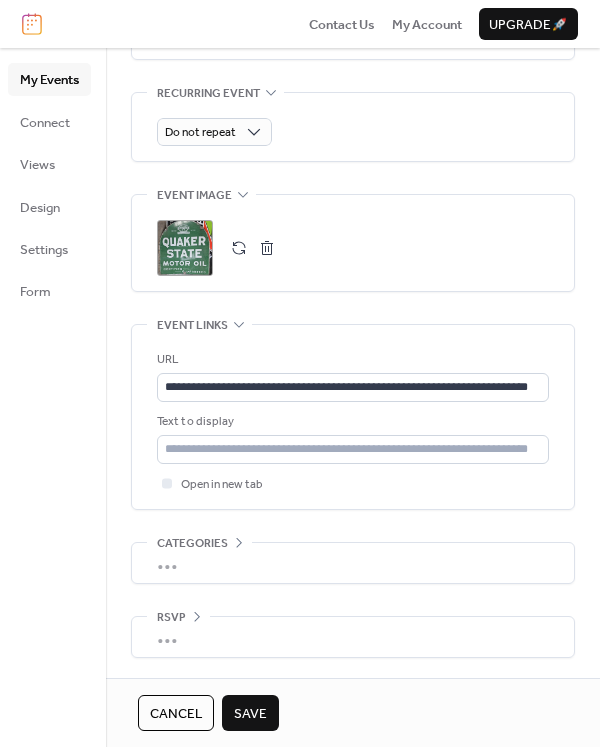 click on "Save" at bounding box center [250, 714] 